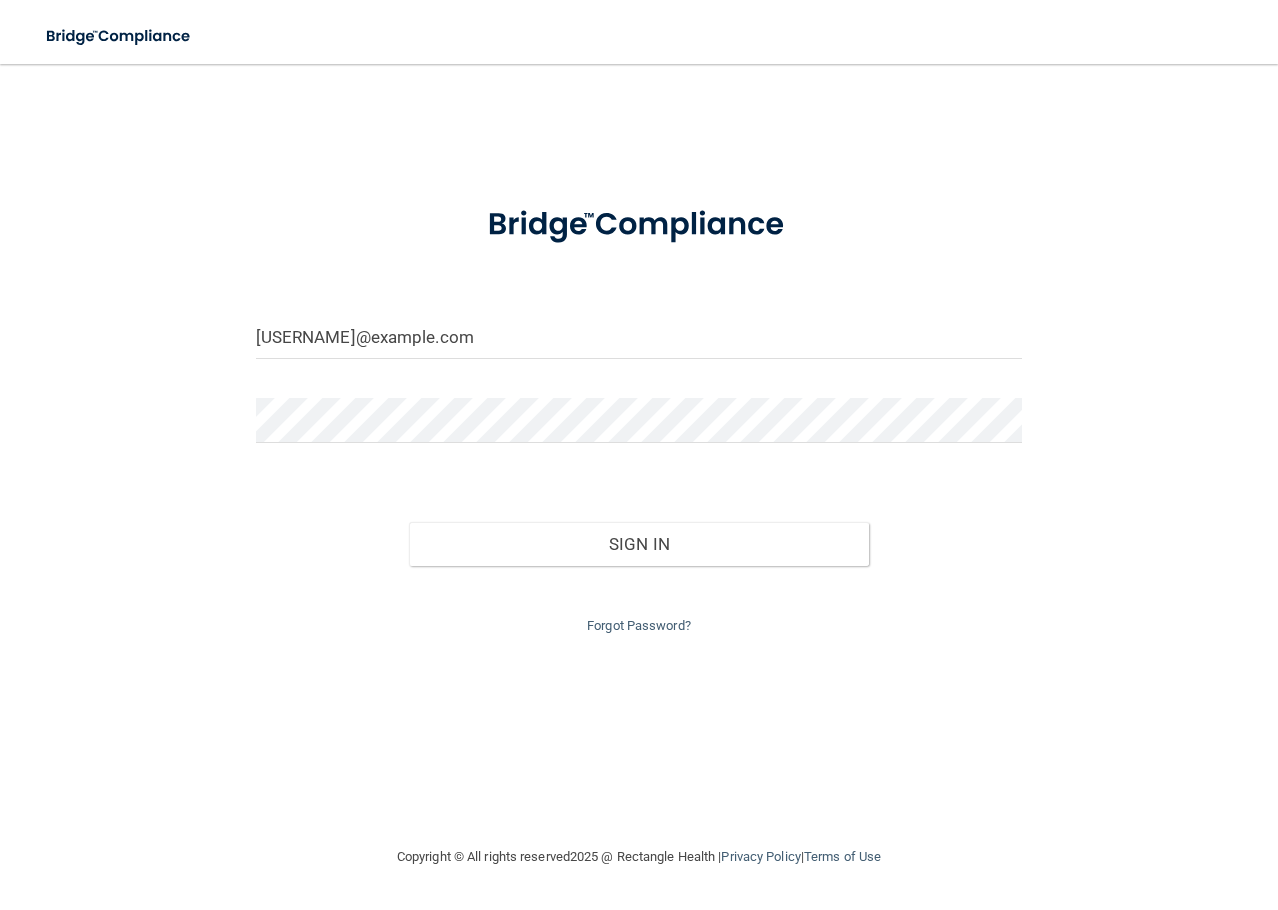 scroll, scrollTop: 0, scrollLeft: 0, axis: both 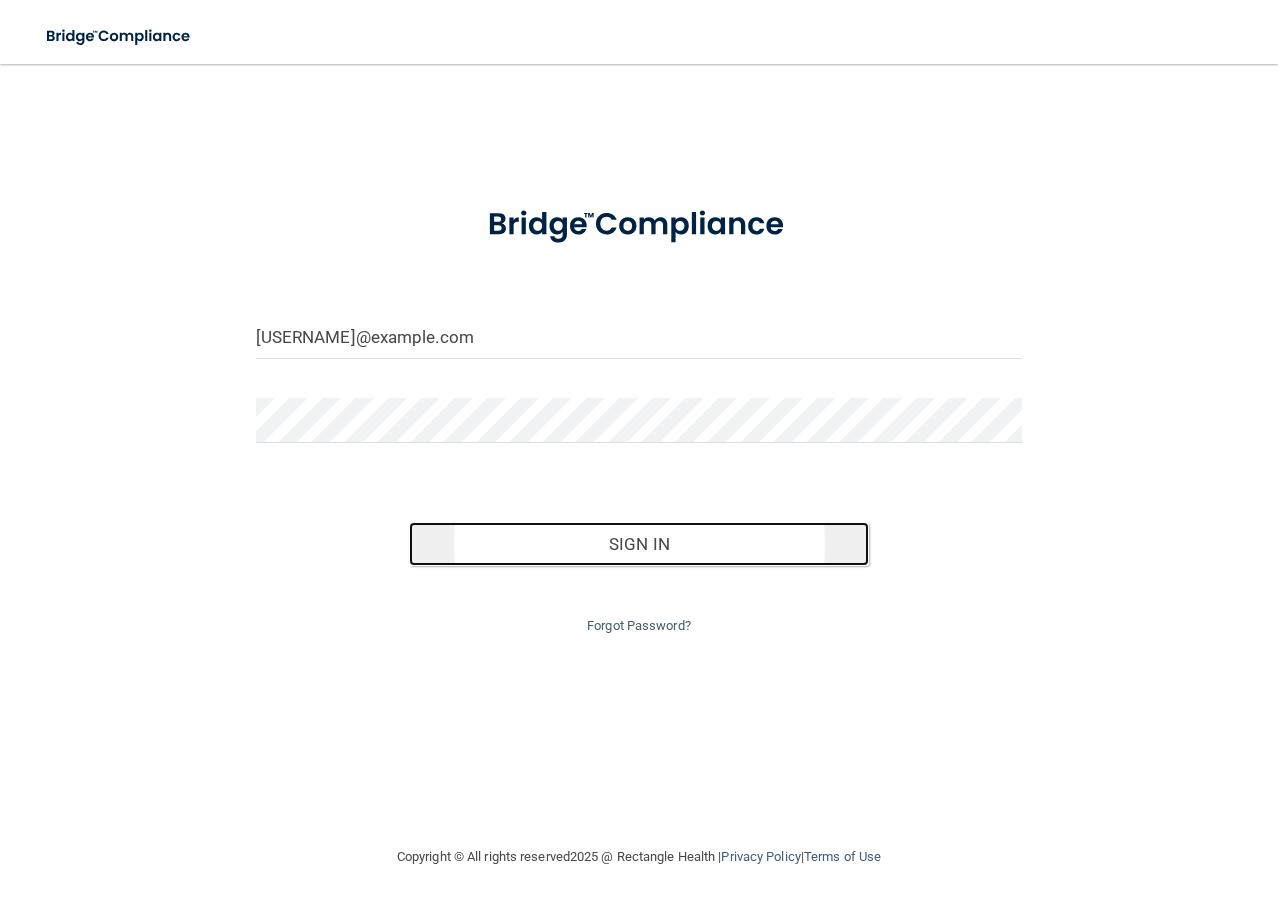 click on "Sign In" at bounding box center [639, 544] 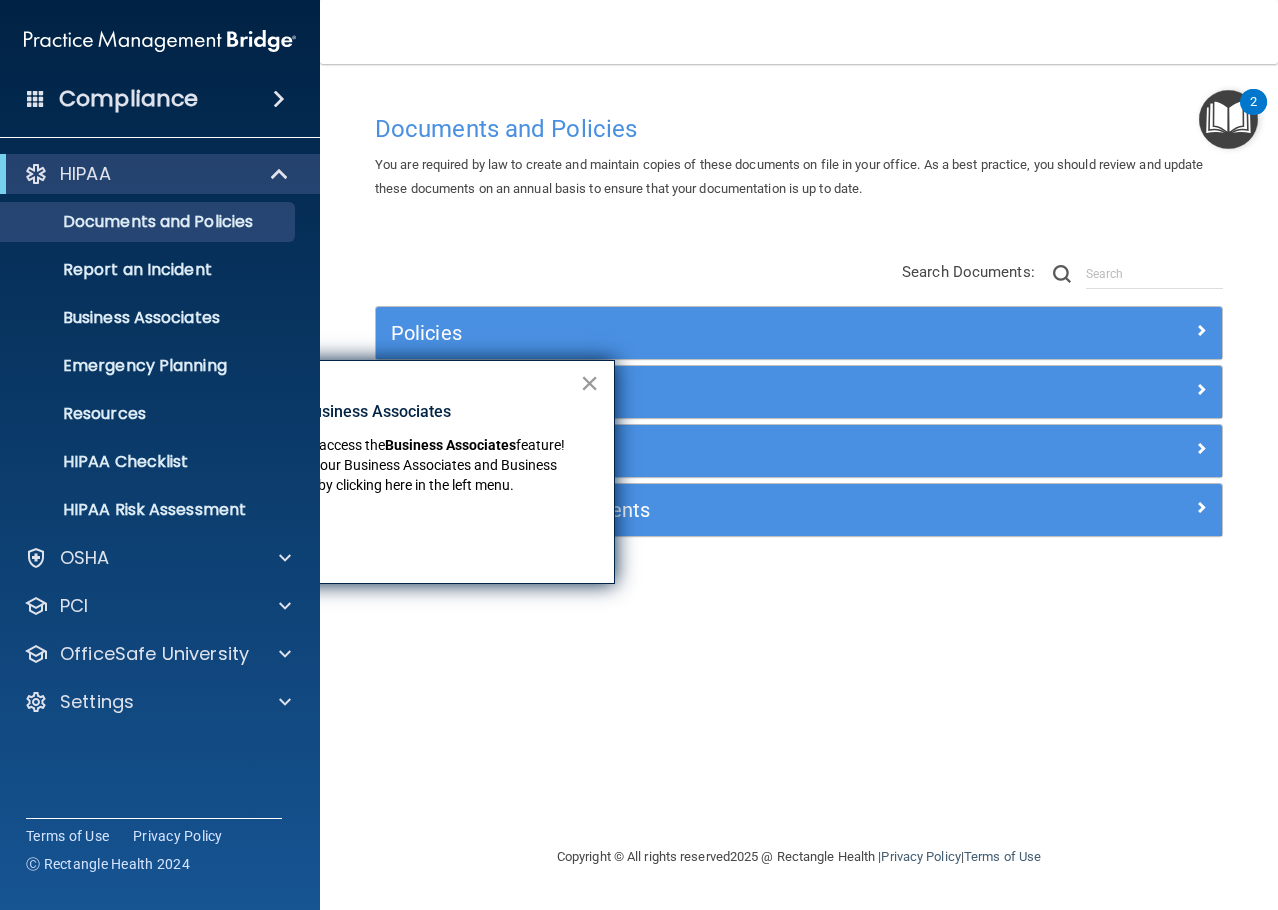 click on "×" at bounding box center (589, 383) 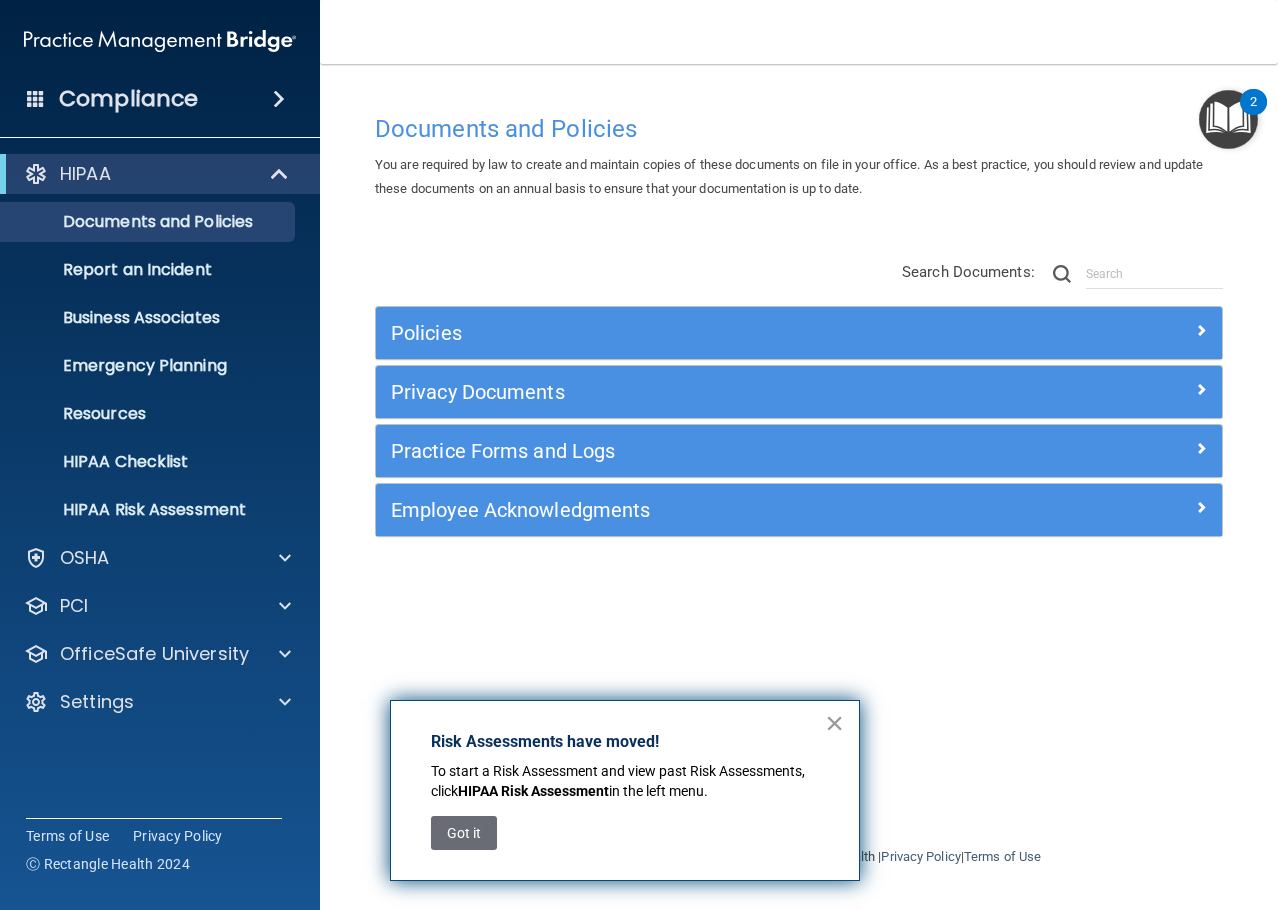 click on "×" at bounding box center [834, 723] 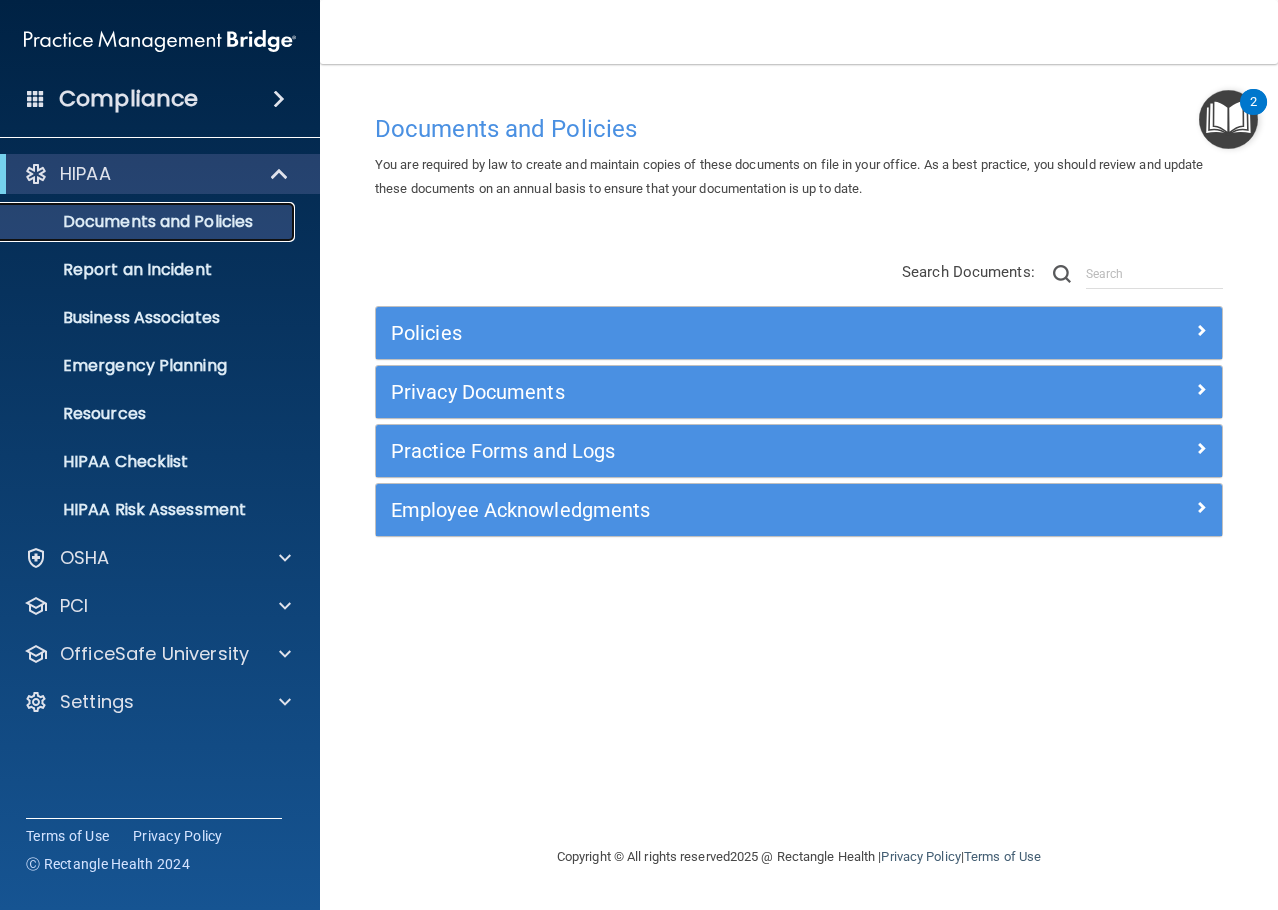 click on "Documents and Policies" at bounding box center [149, 222] 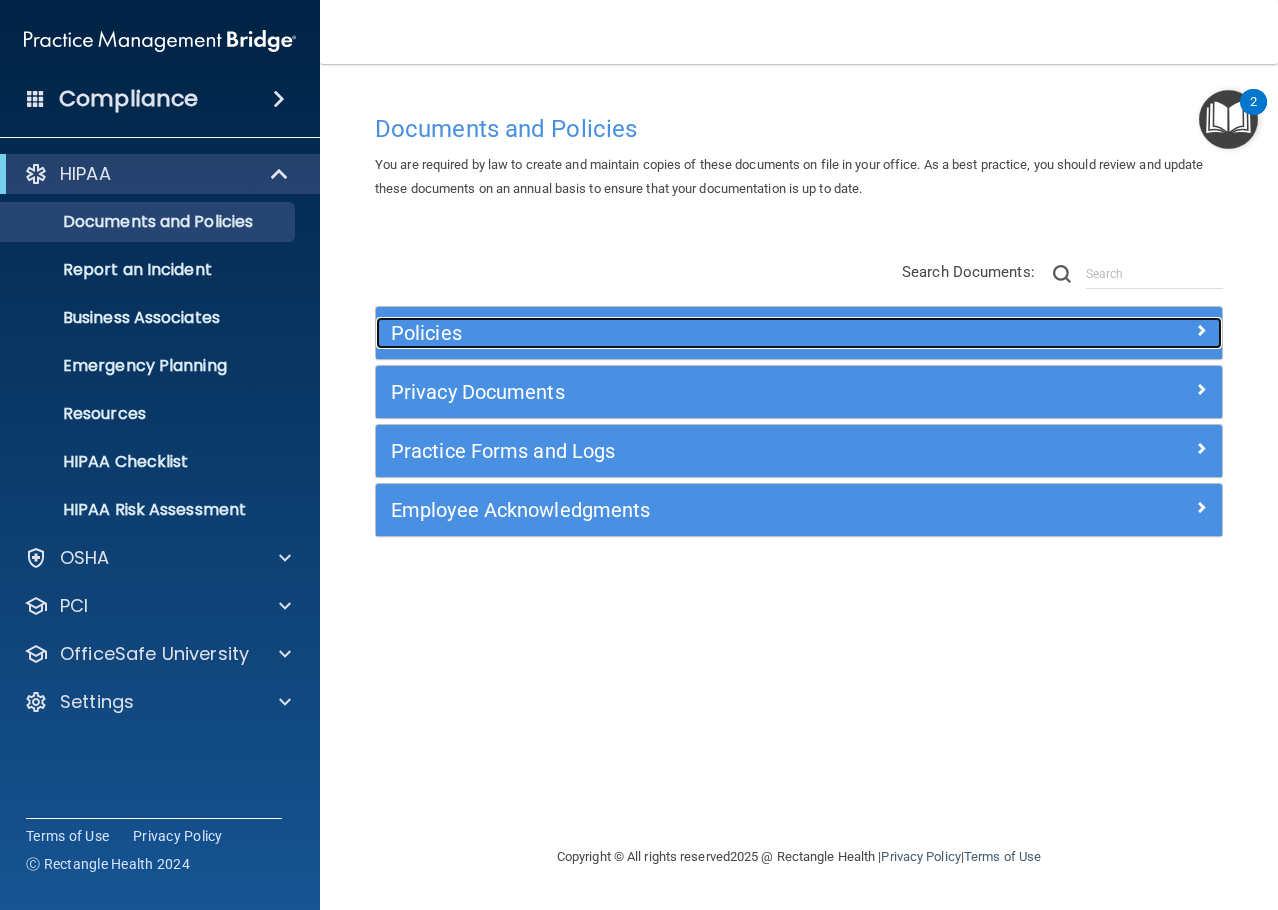 click on "Policies" at bounding box center (693, 333) 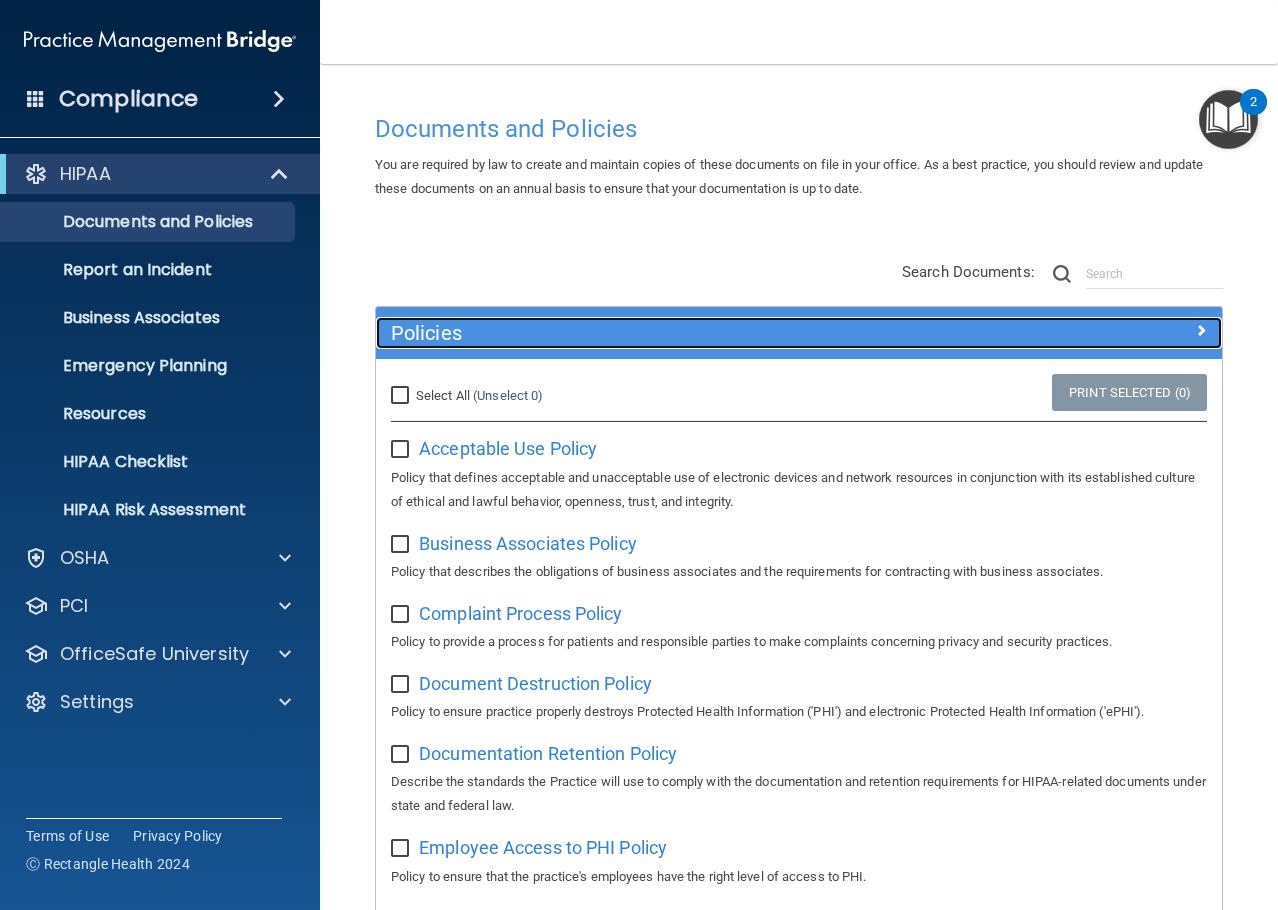 click on "Policies" at bounding box center [693, 333] 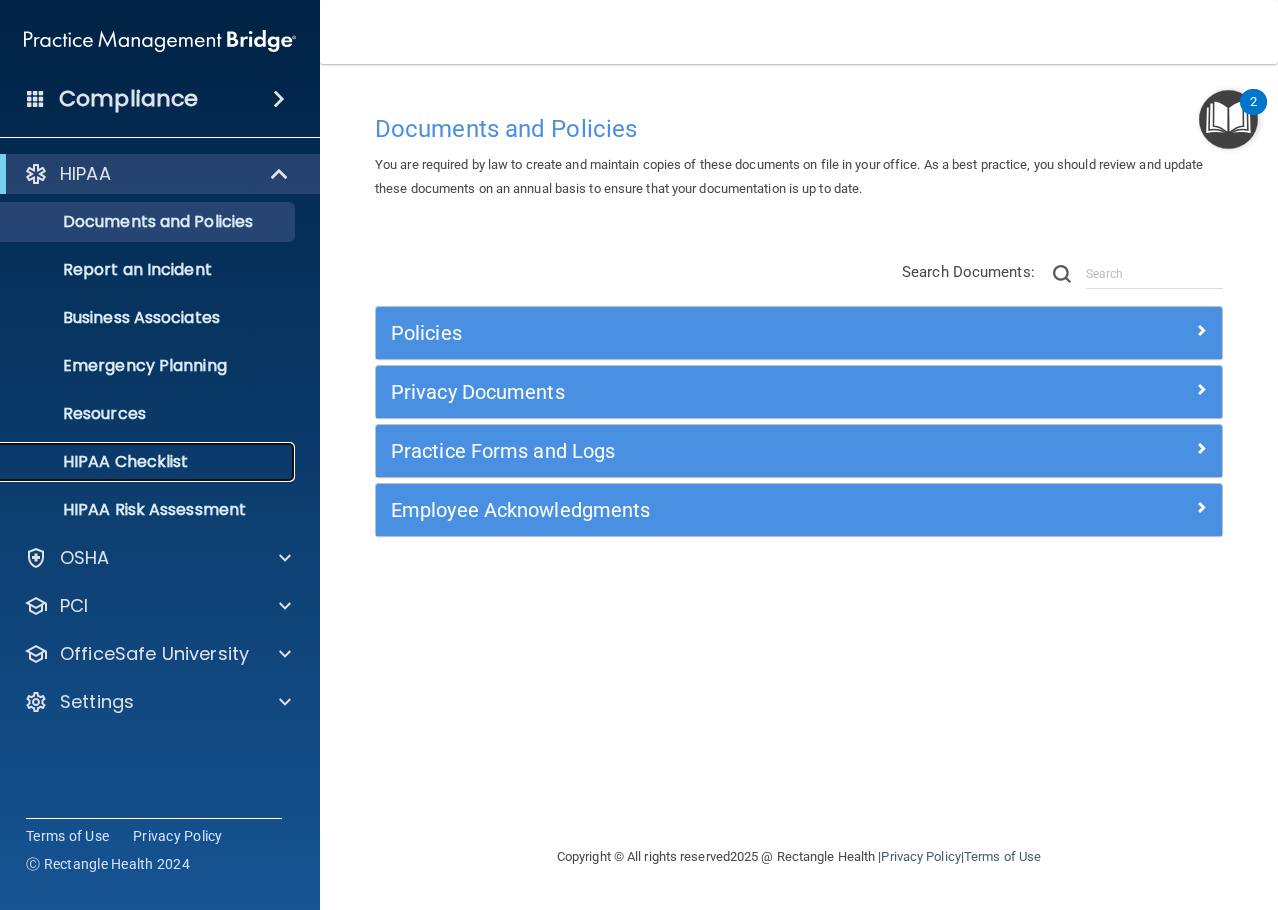 click on "HIPAA Checklist" at bounding box center [149, 462] 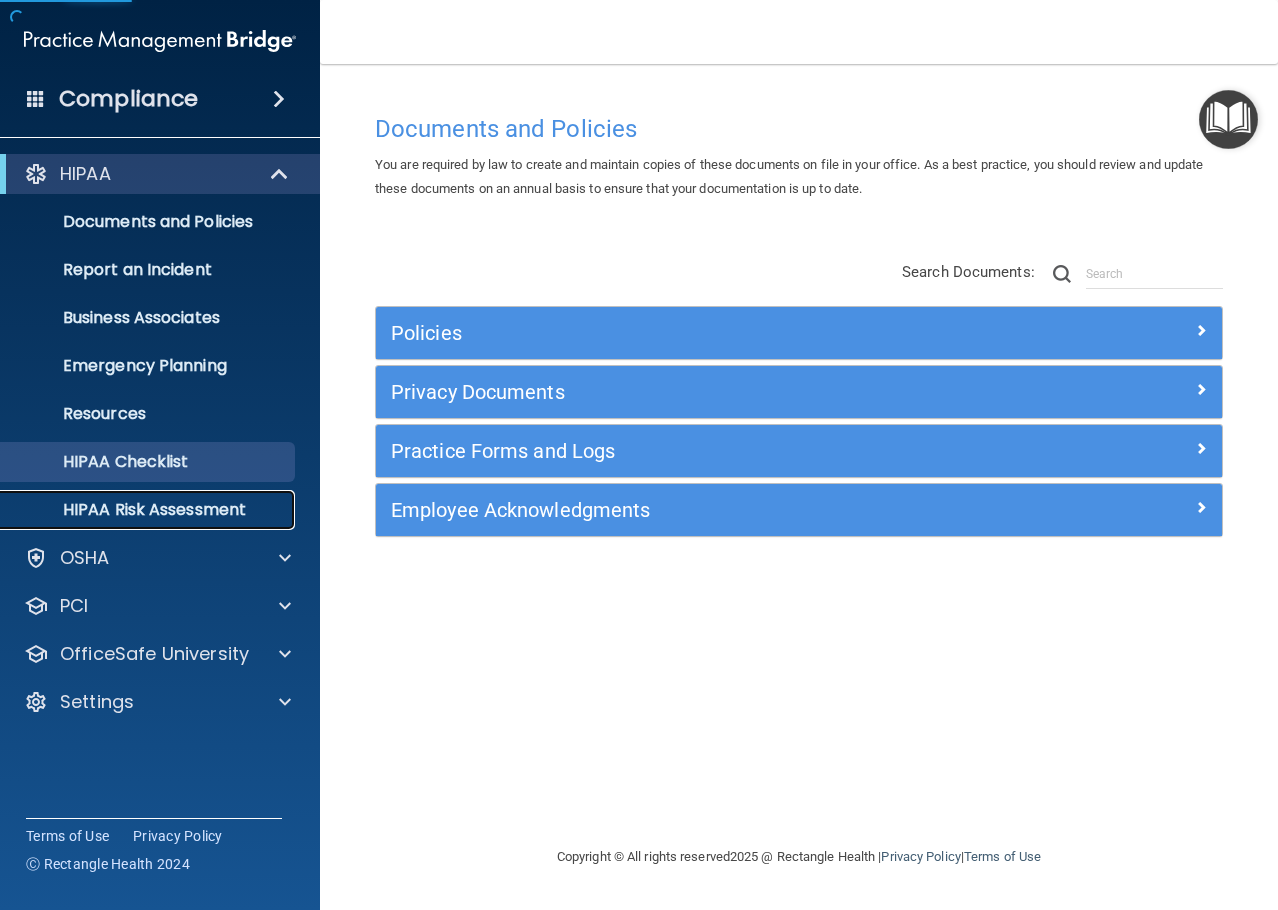 click on "HIPAA Risk Assessment" at bounding box center [149, 510] 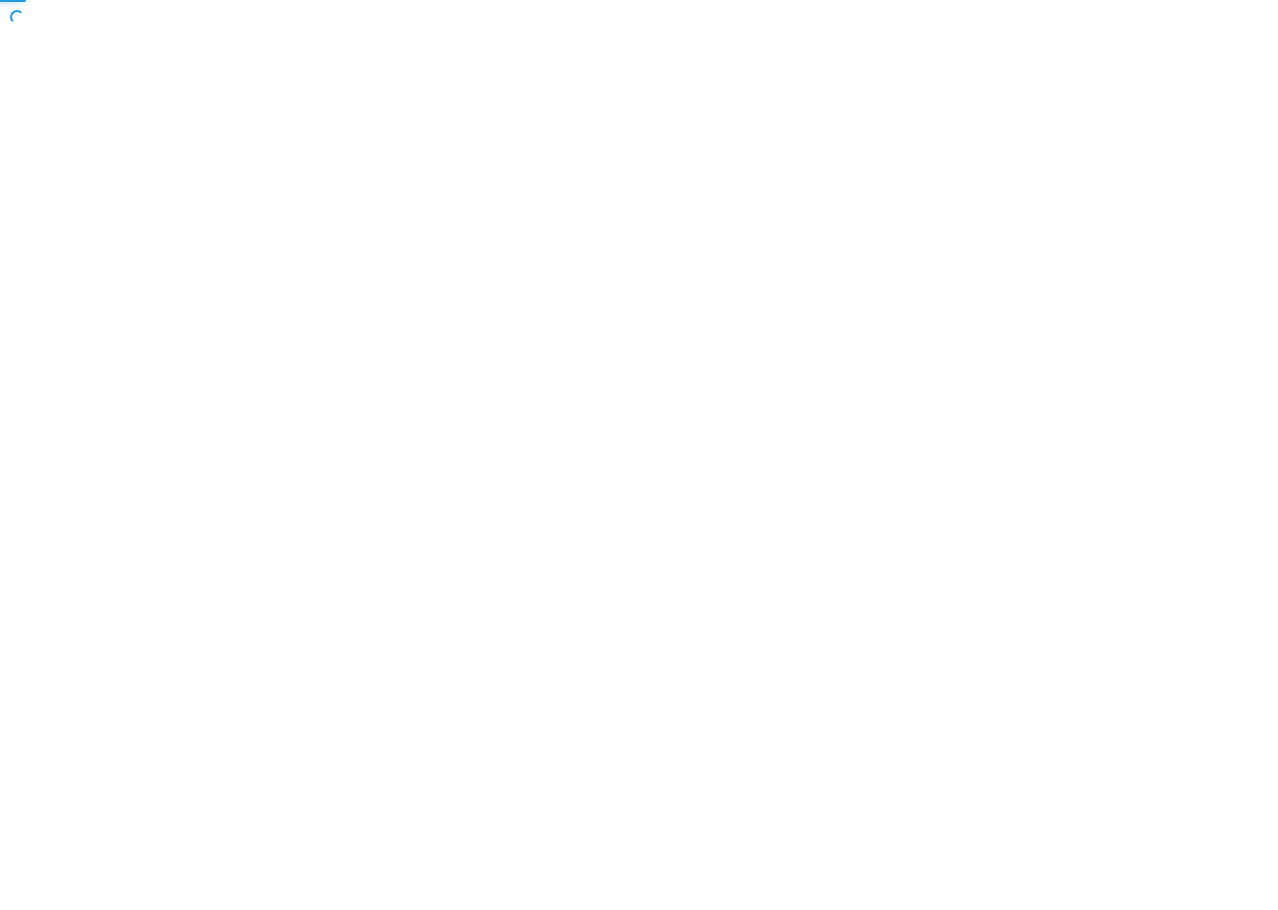 scroll, scrollTop: 0, scrollLeft: 0, axis: both 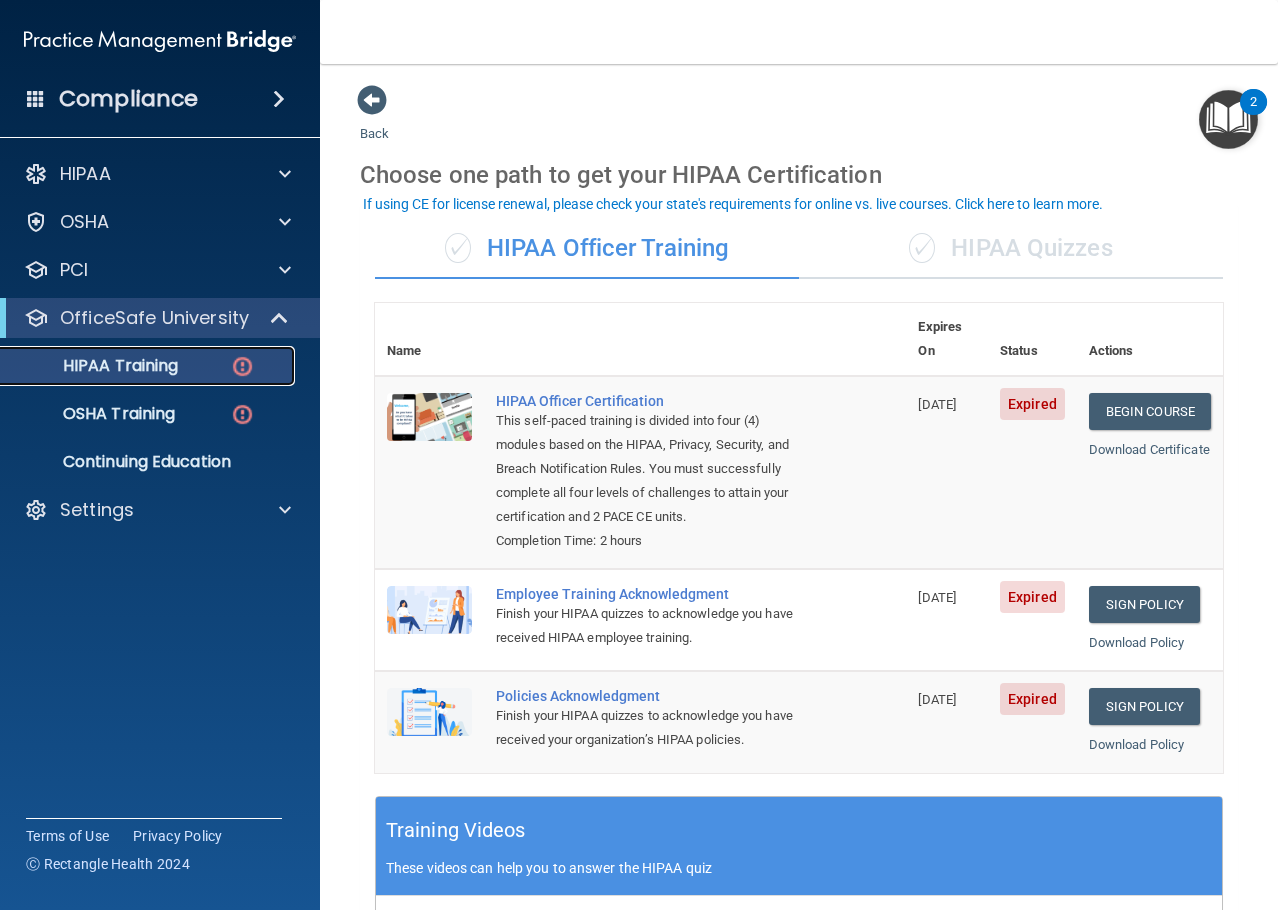 click on "HIPAA Training" at bounding box center (95, 366) 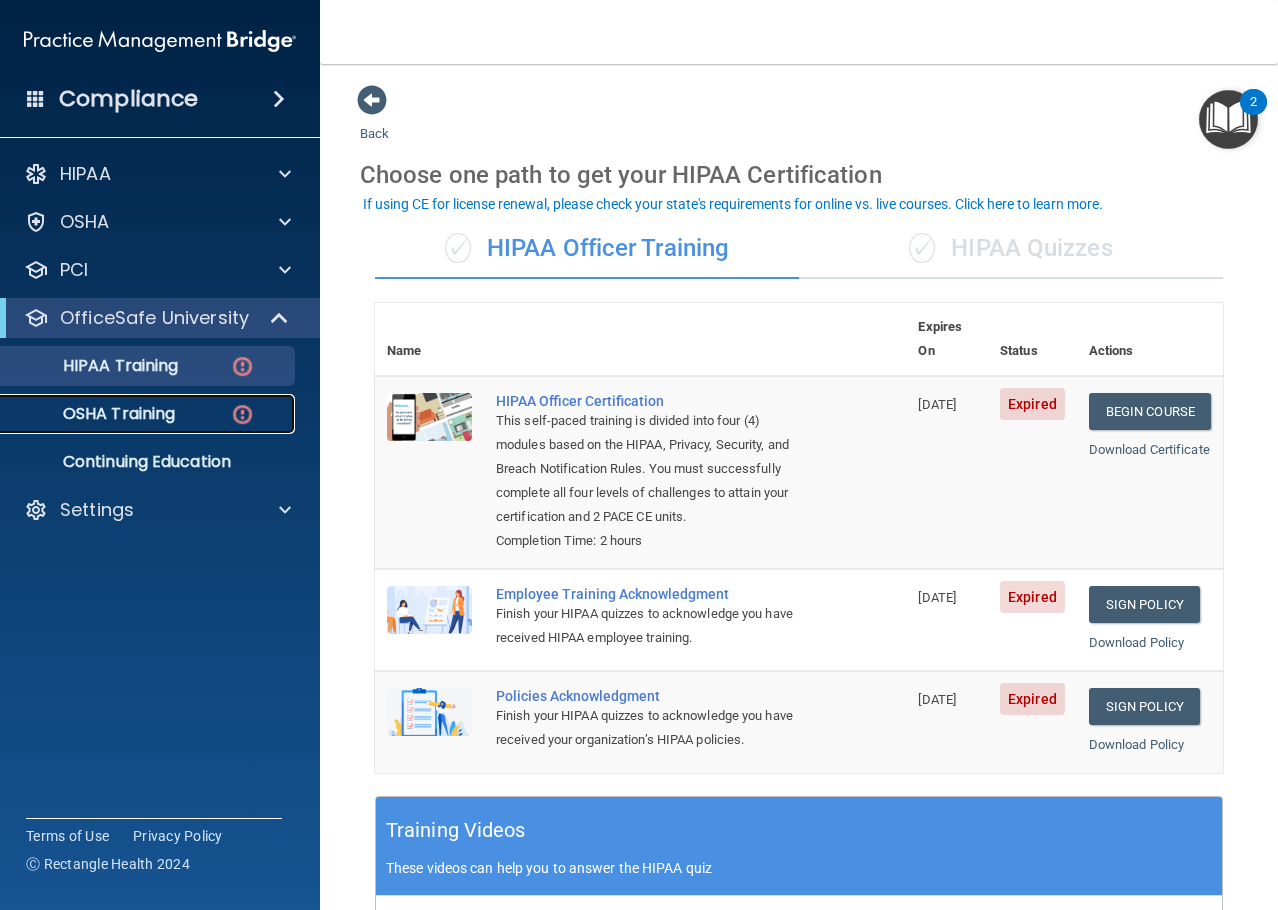 click on "OSHA Training" at bounding box center [94, 414] 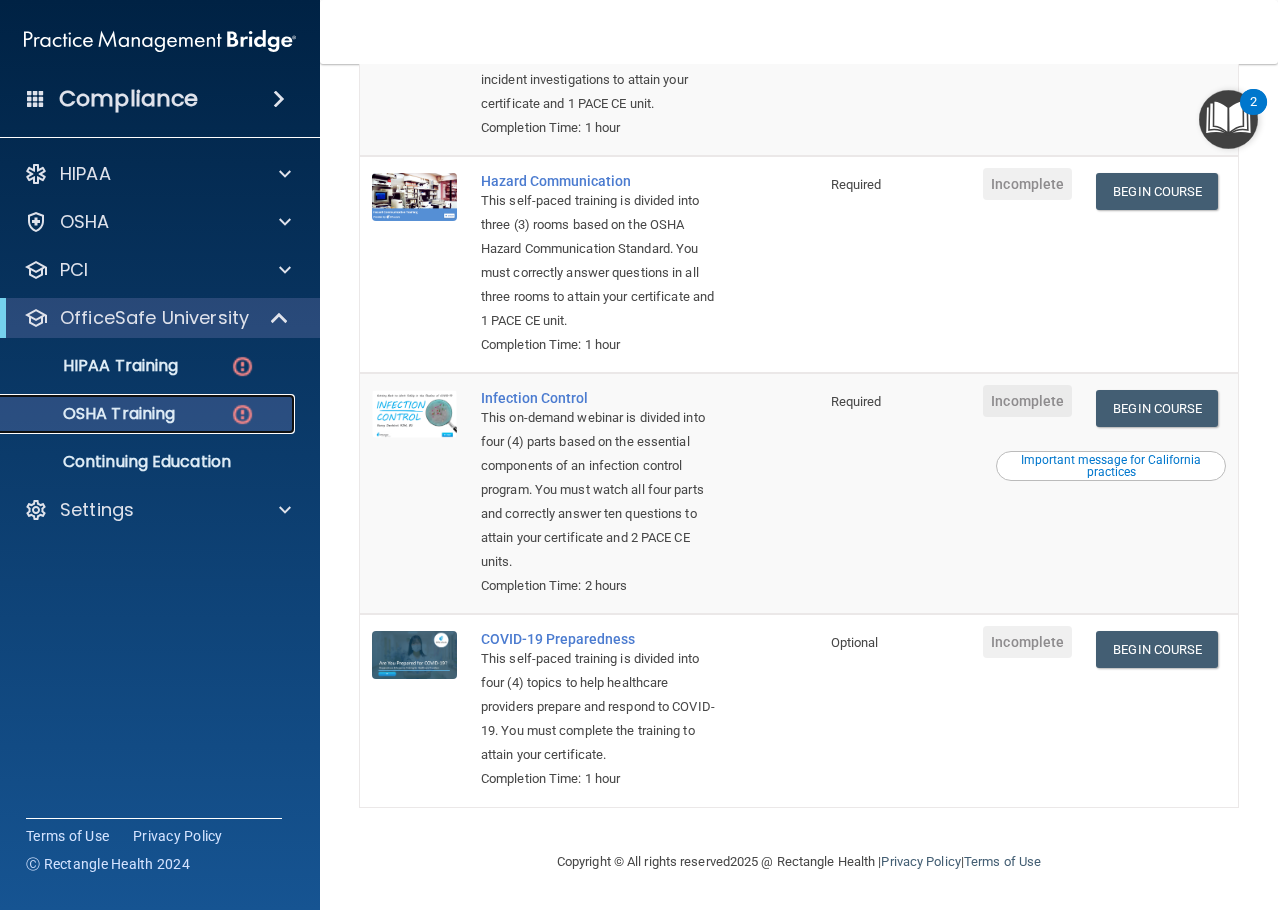 scroll, scrollTop: 0, scrollLeft: 0, axis: both 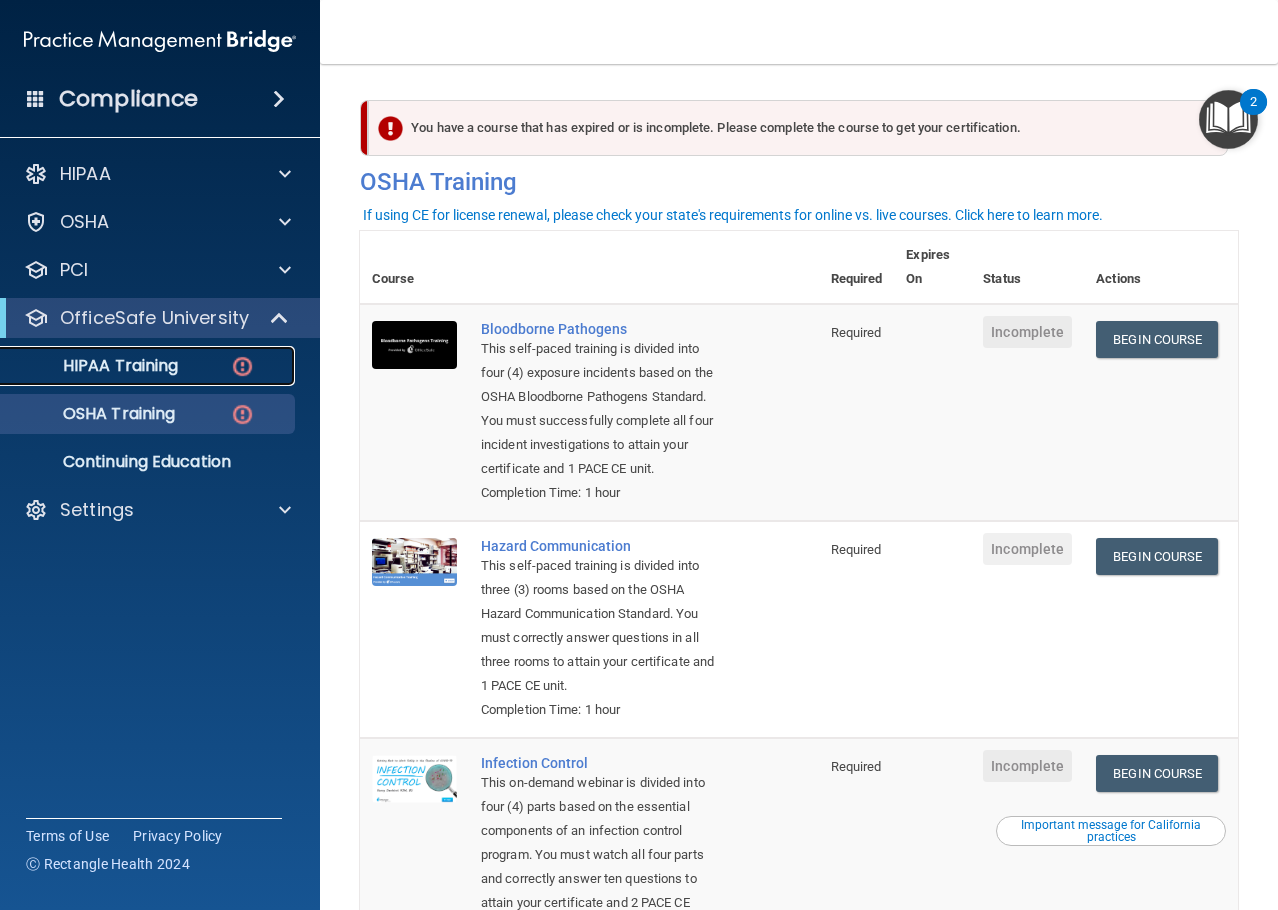 click on "HIPAA Training" at bounding box center (95, 366) 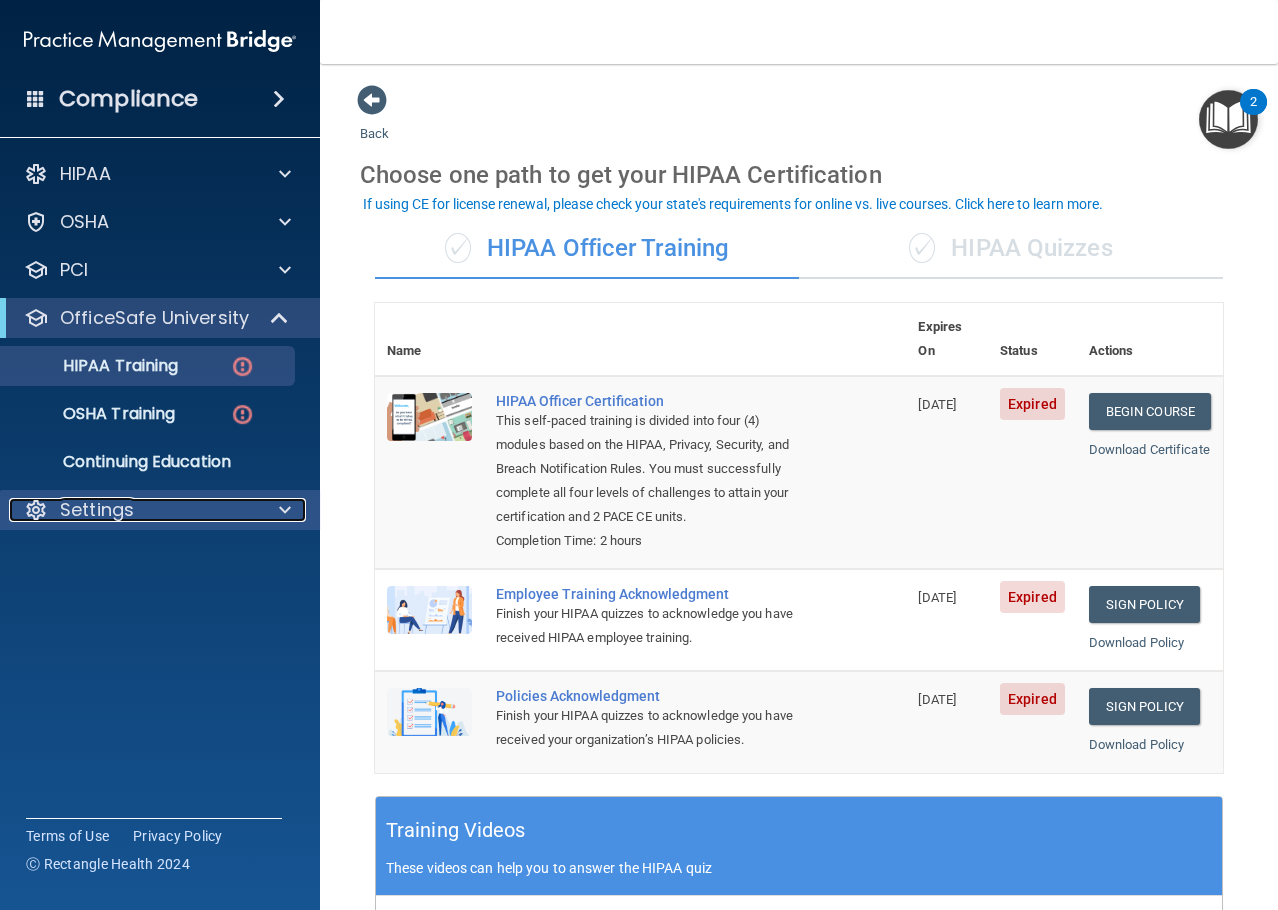 click on "Settings" at bounding box center [133, 510] 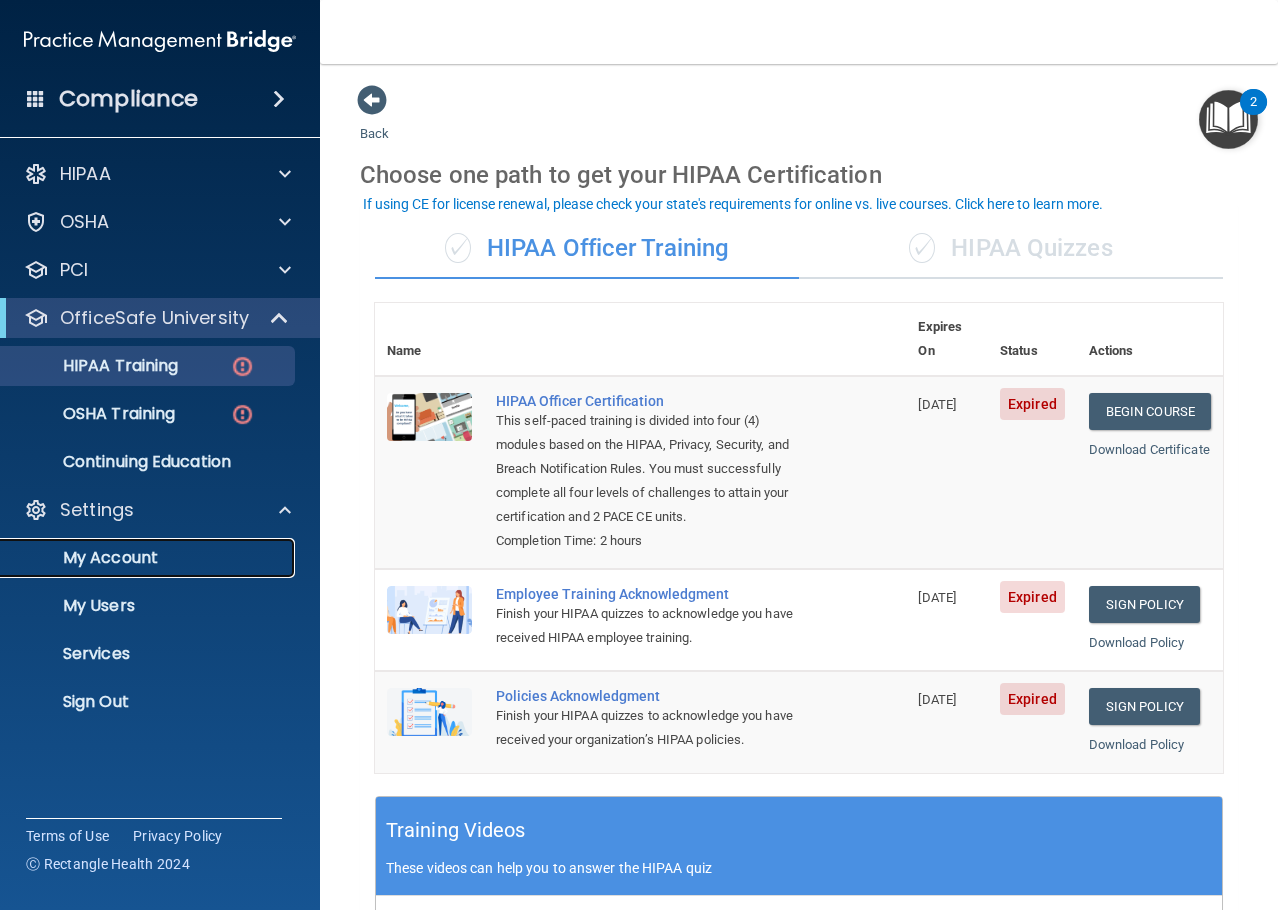 click on "My Account" at bounding box center (149, 558) 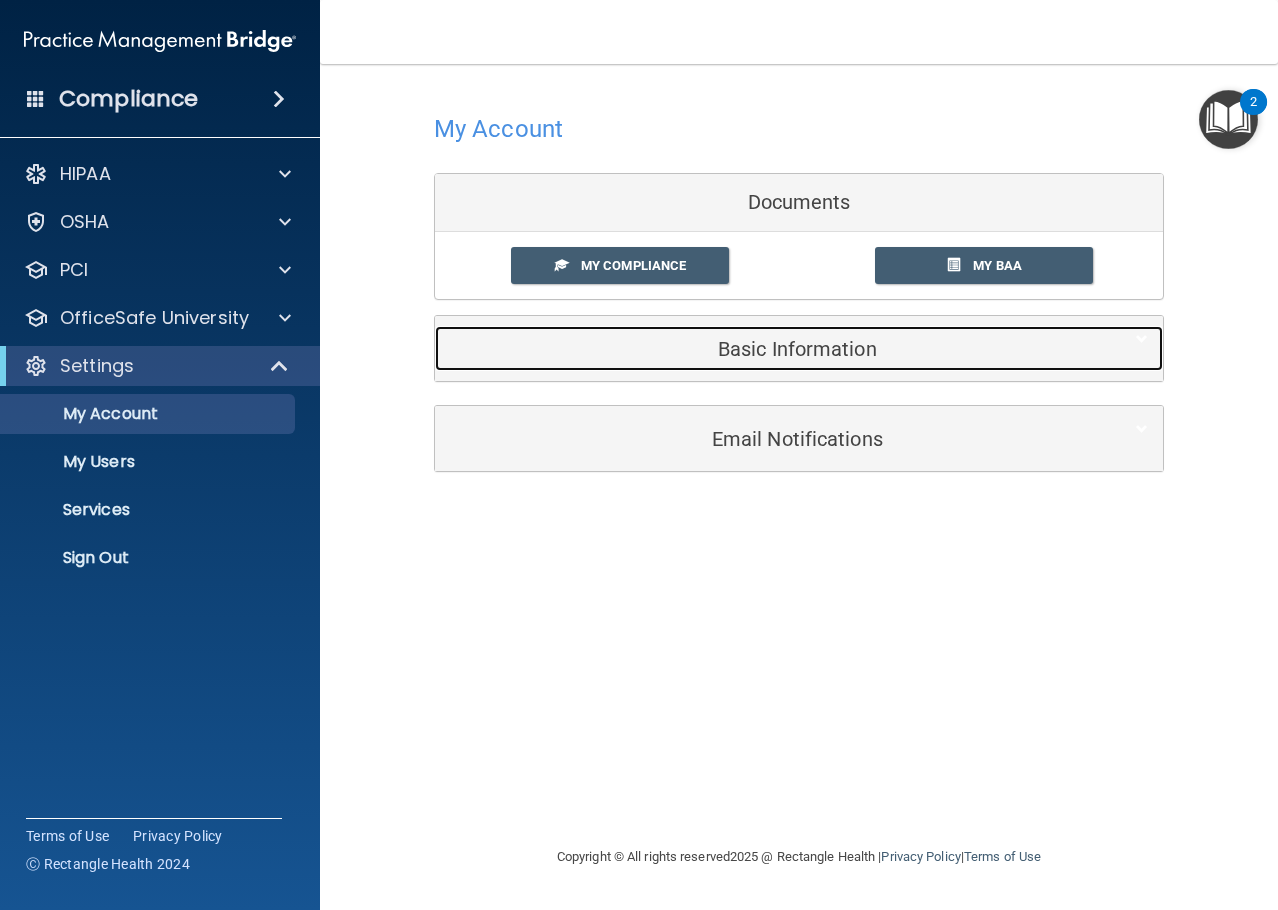 click on "Basic Information" at bounding box center [768, 349] 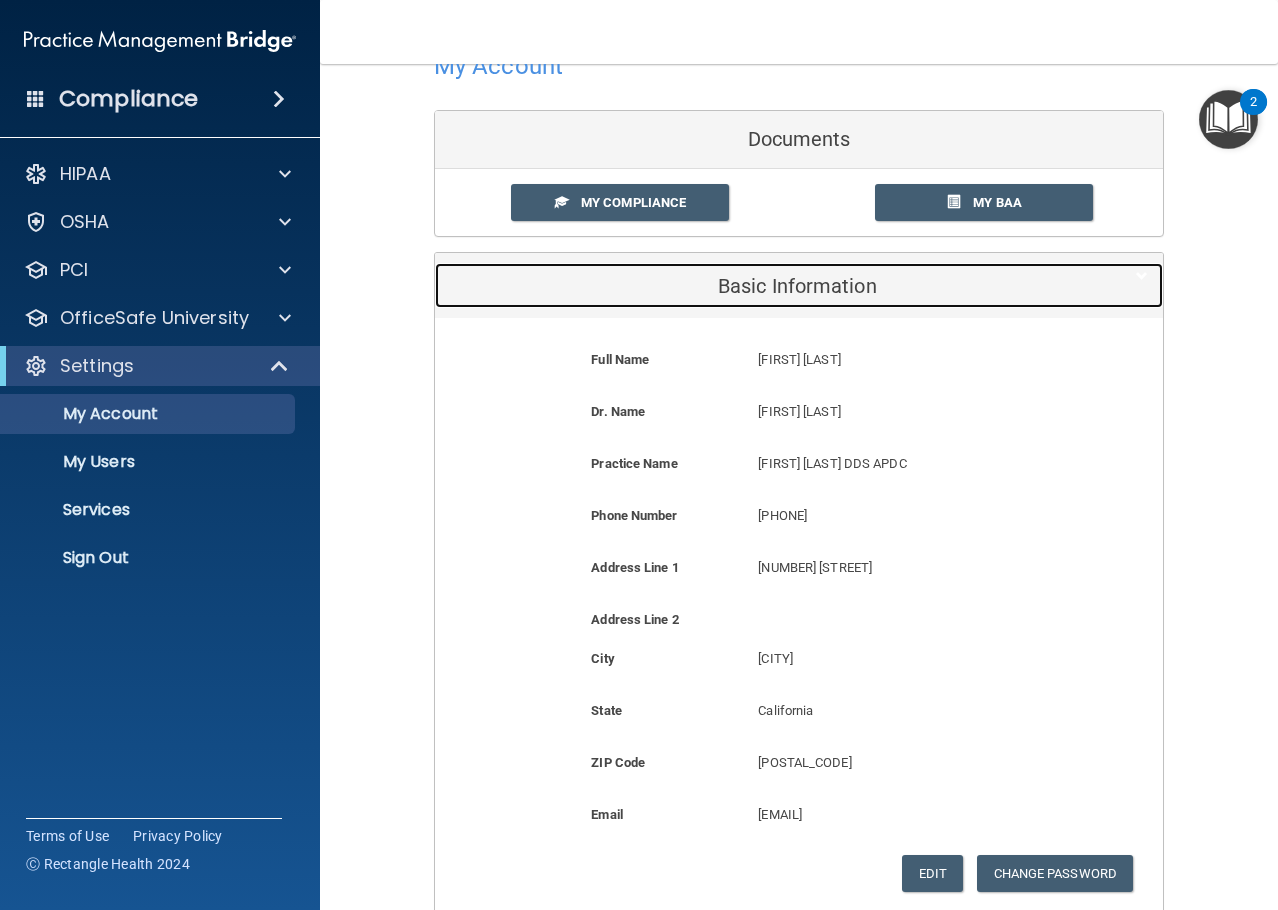 scroll, scrollTop: 269, scrollLeft: 0, axis: vertical 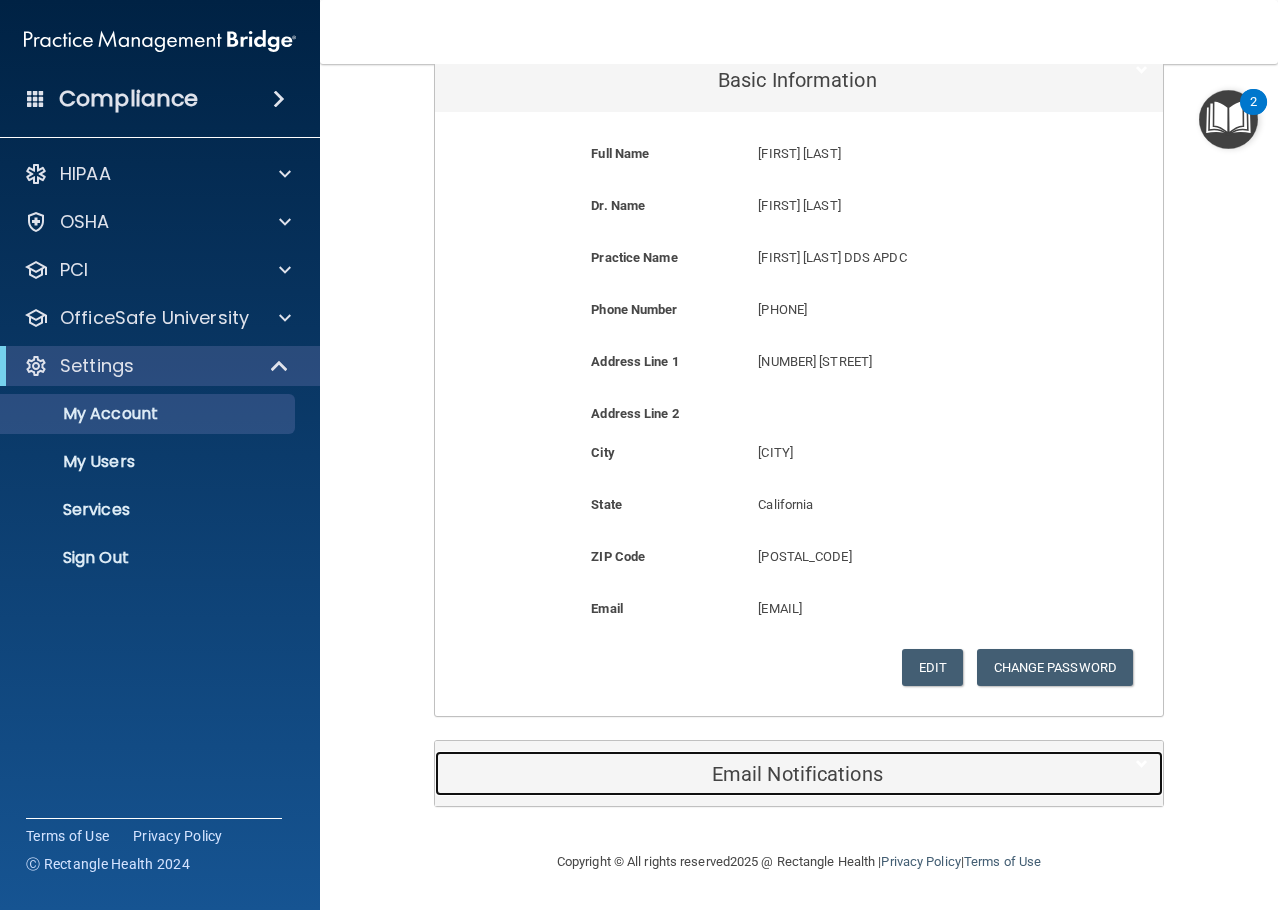 click on "Email Notifications" at bounding box center [768, 774] 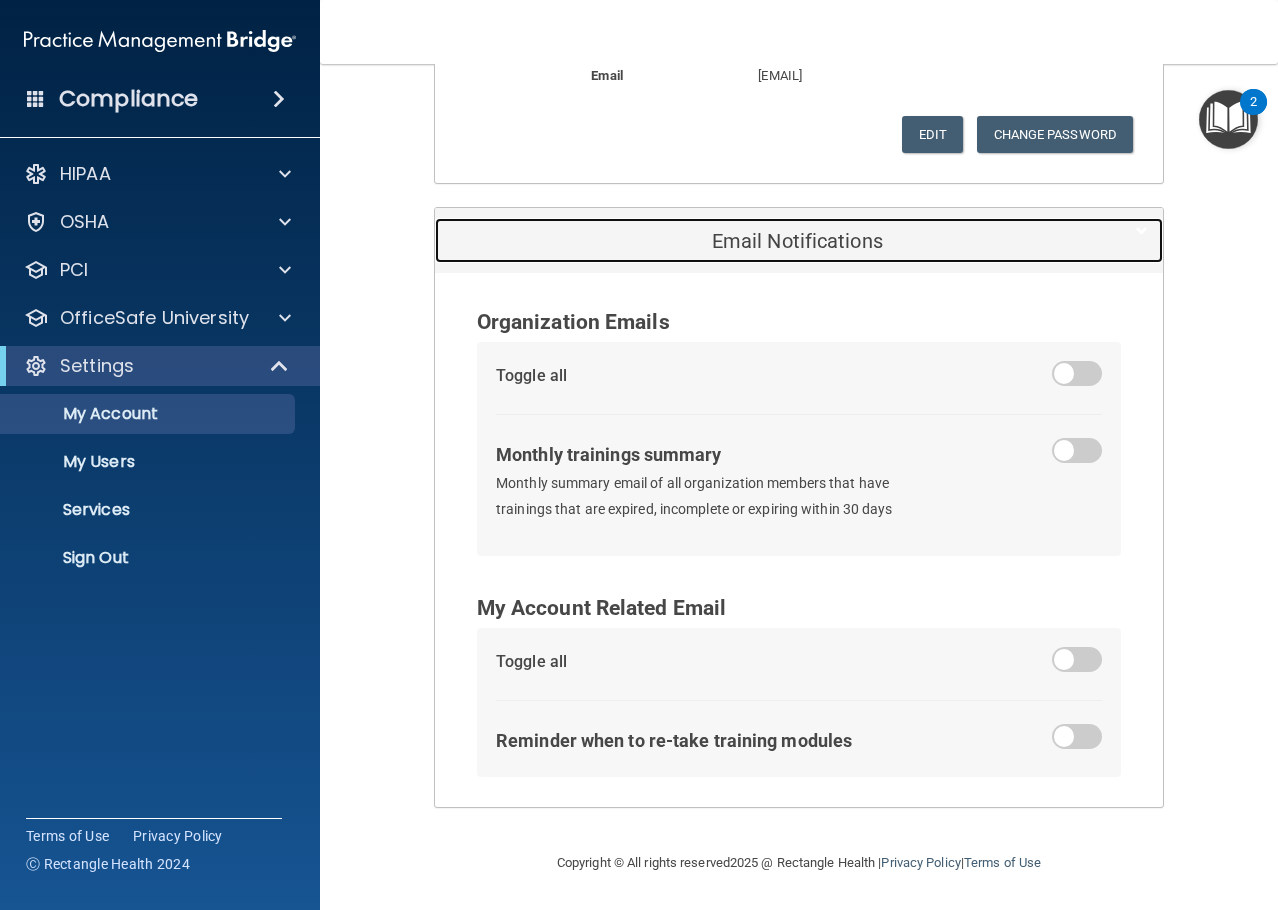 scroll, scrollTop: 803, scrollLeft: 0, axis: vertical 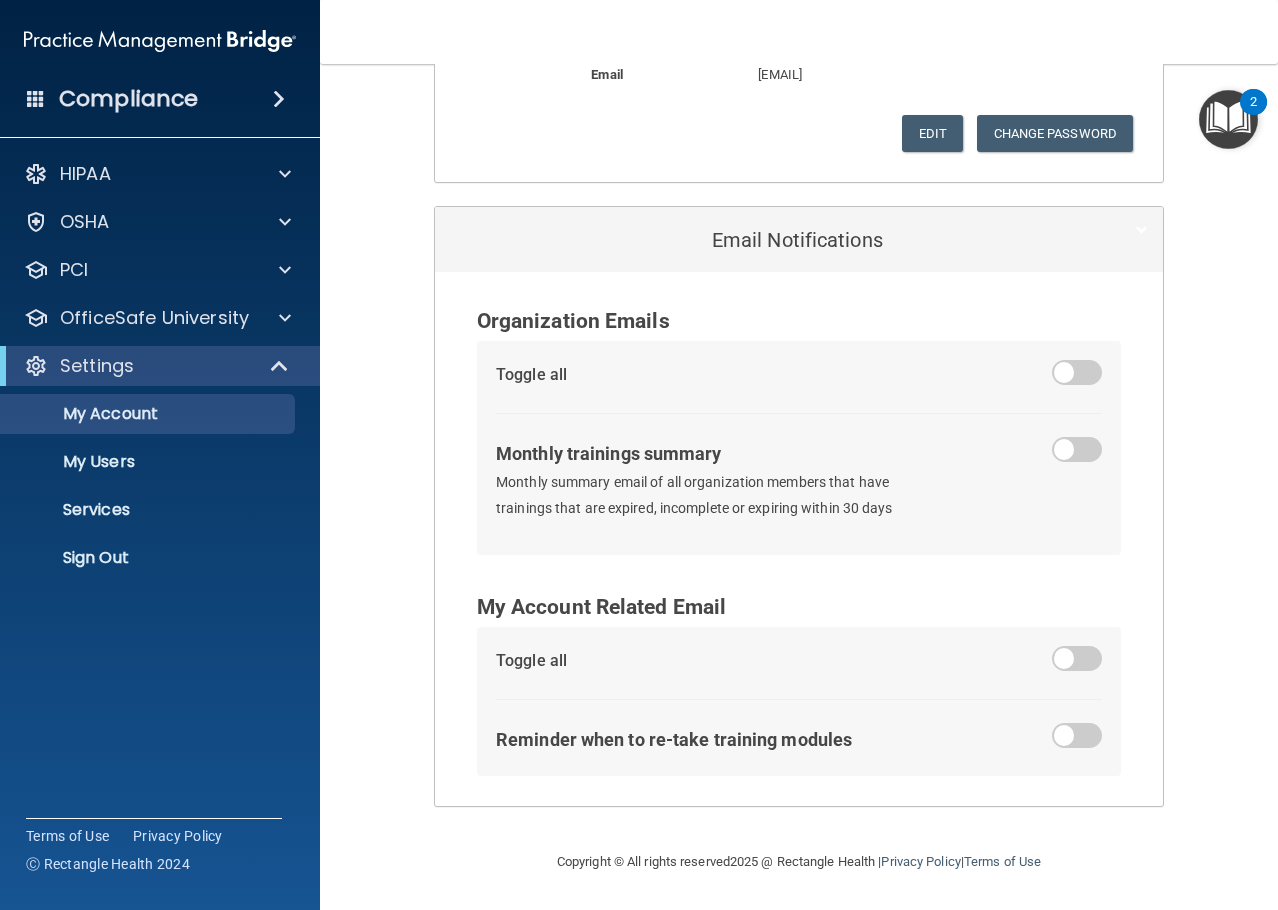 click at bounding box center (1077, 735) 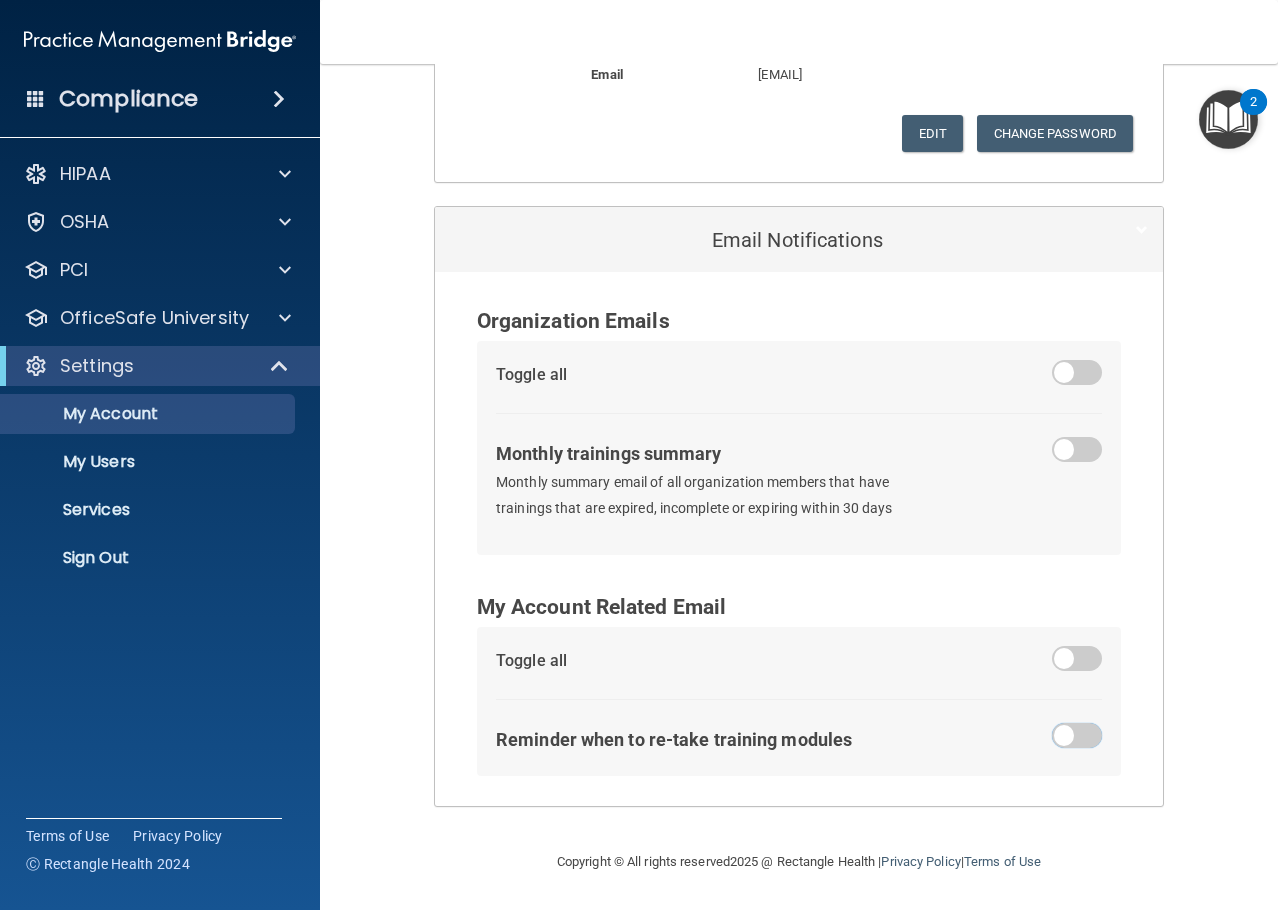 click at bounding box center (1064, 739) 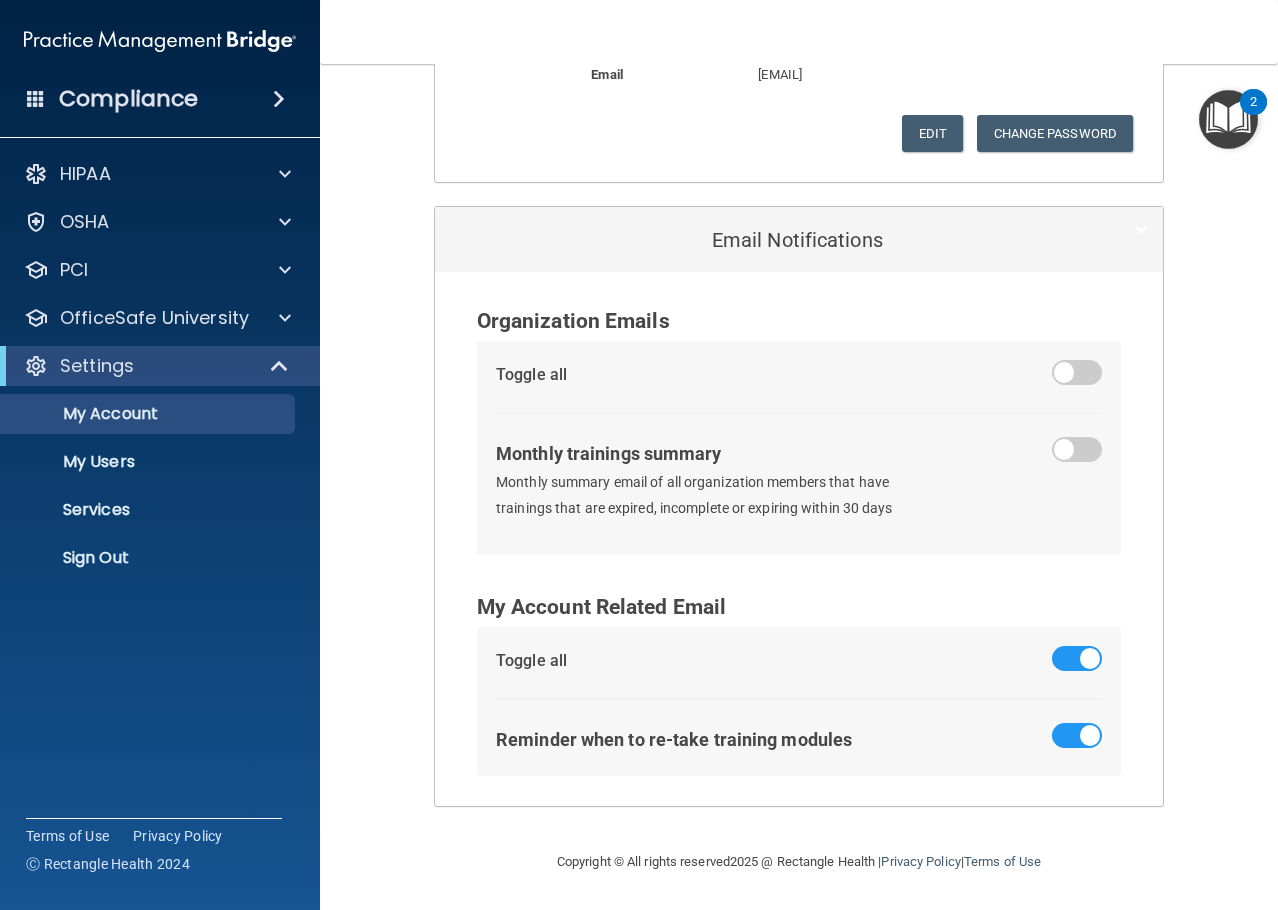 click at bounding box center [1077, 449] 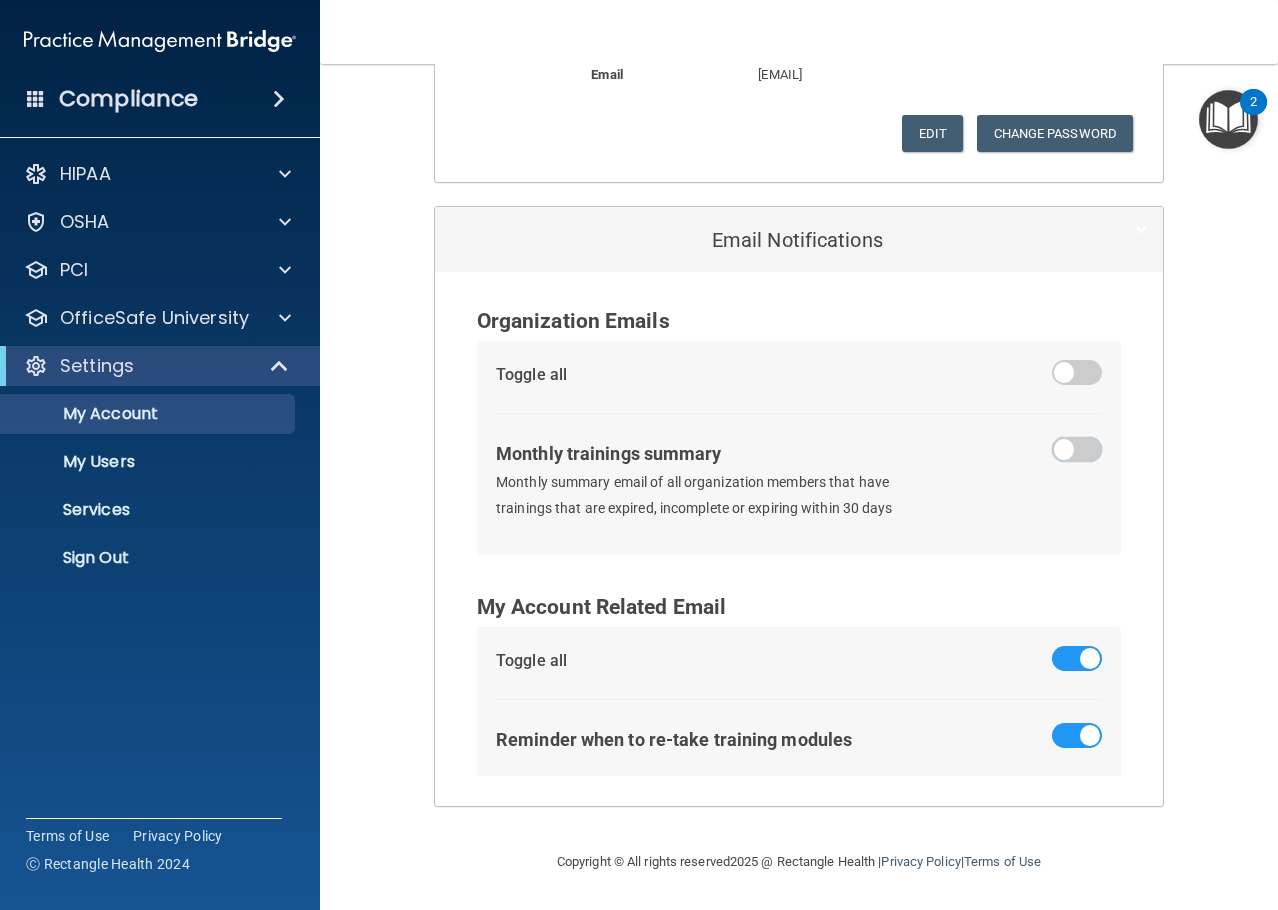 click at bounding box center (1064, 453) 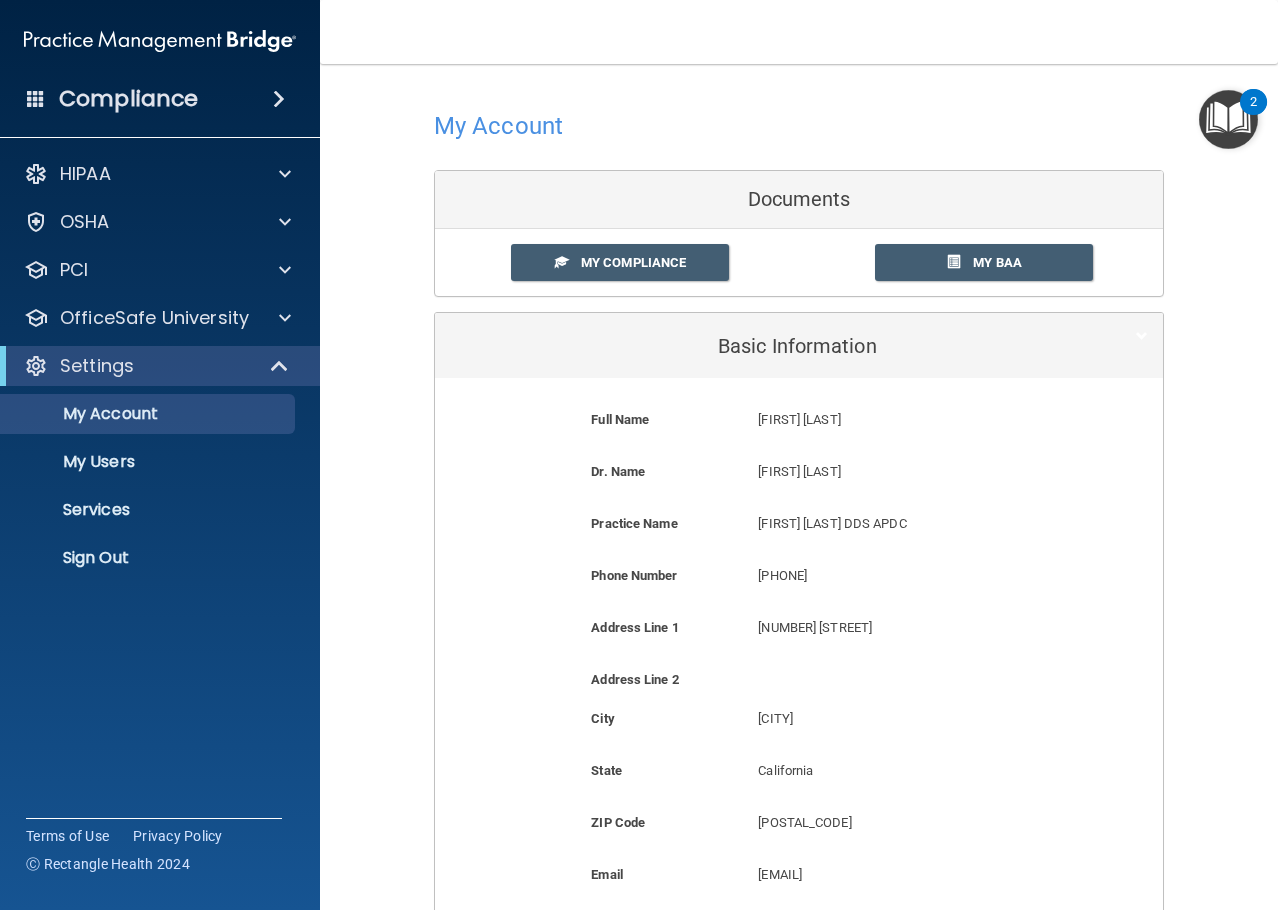 scroll, scrollTop: 0, scrollLeft: 0, axis: both 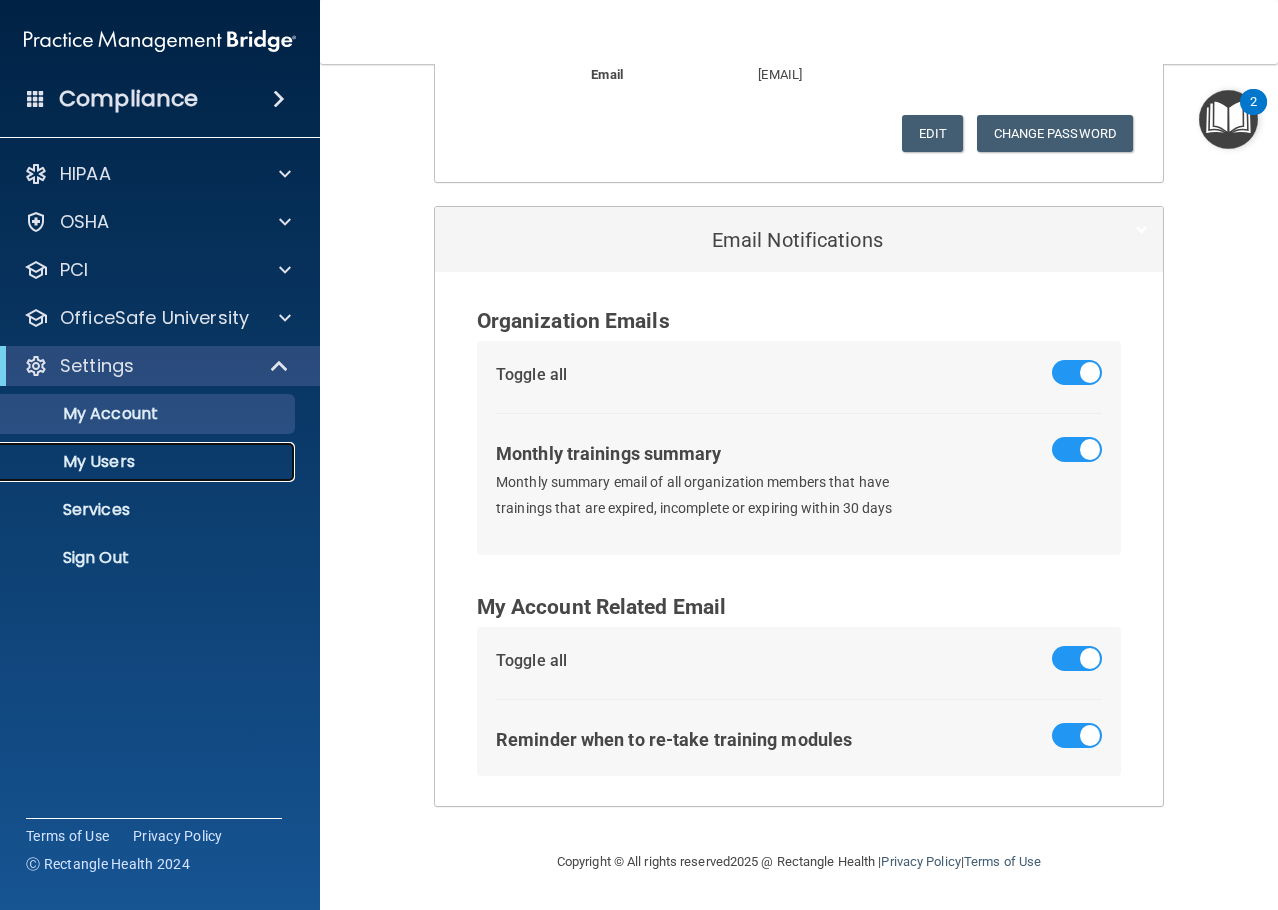 click on "My Users" at bounding box center (149, 462) 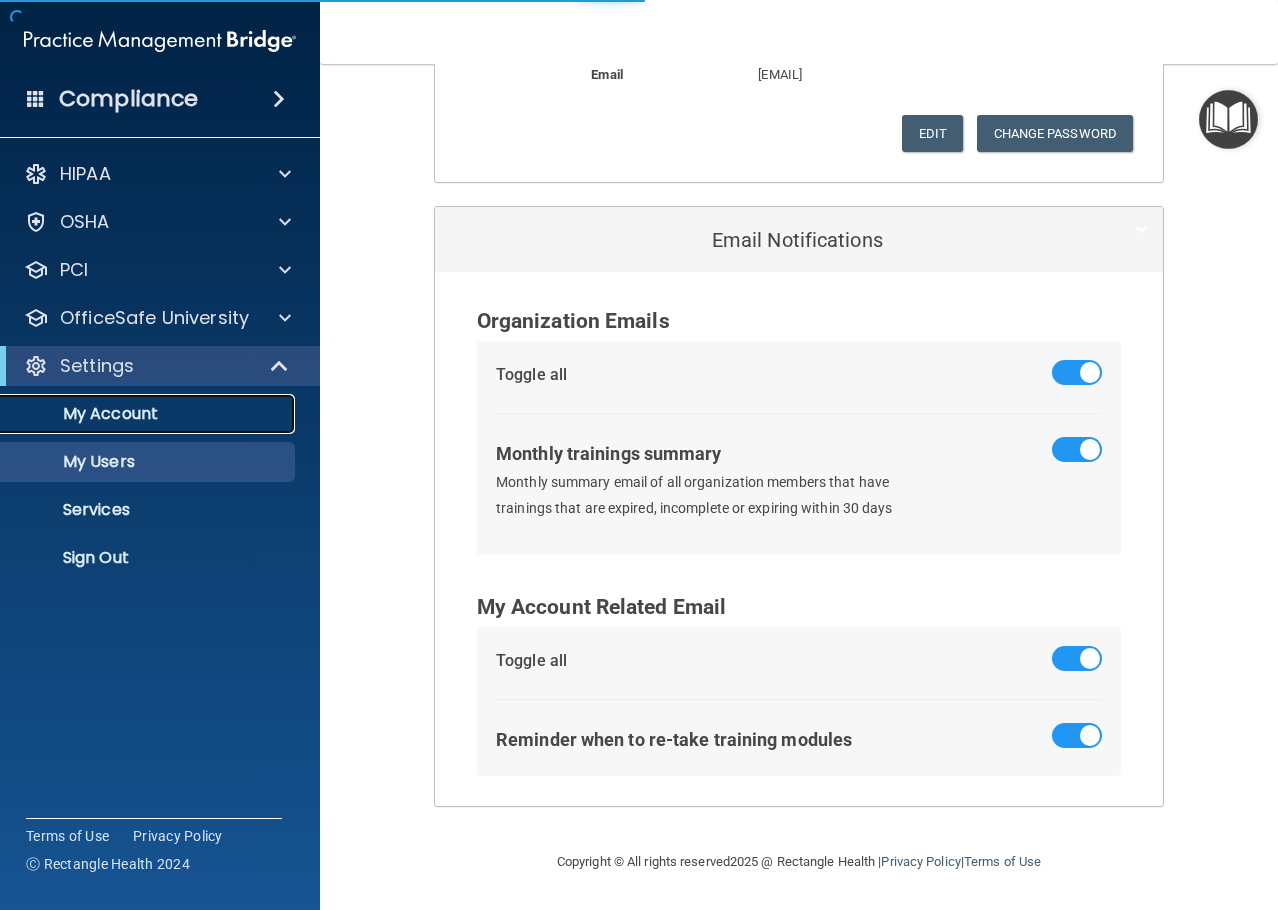 click on "My Account" at bounding box center (149, 414) 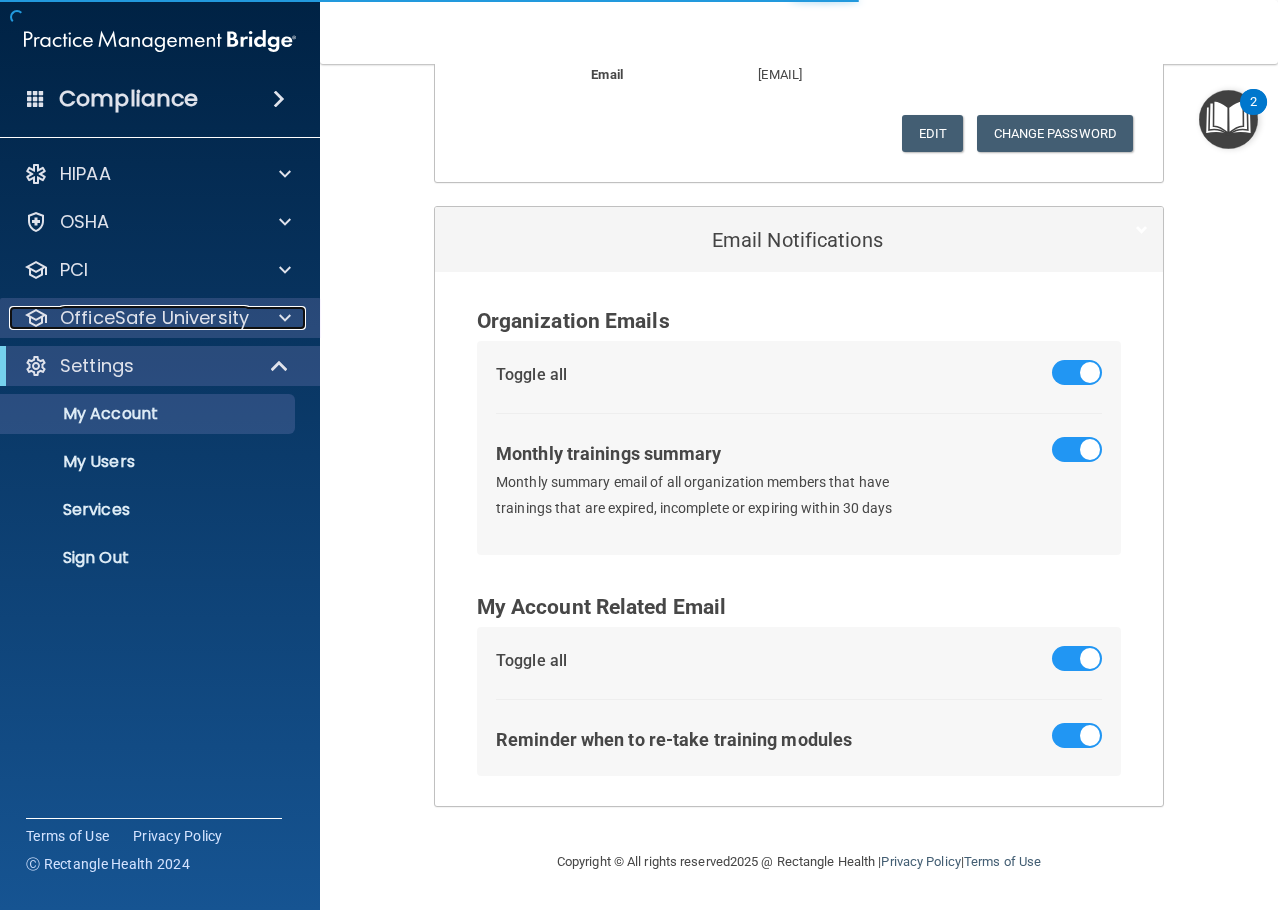 click on "OfficeSafe University" at bounding box center (154, 318) 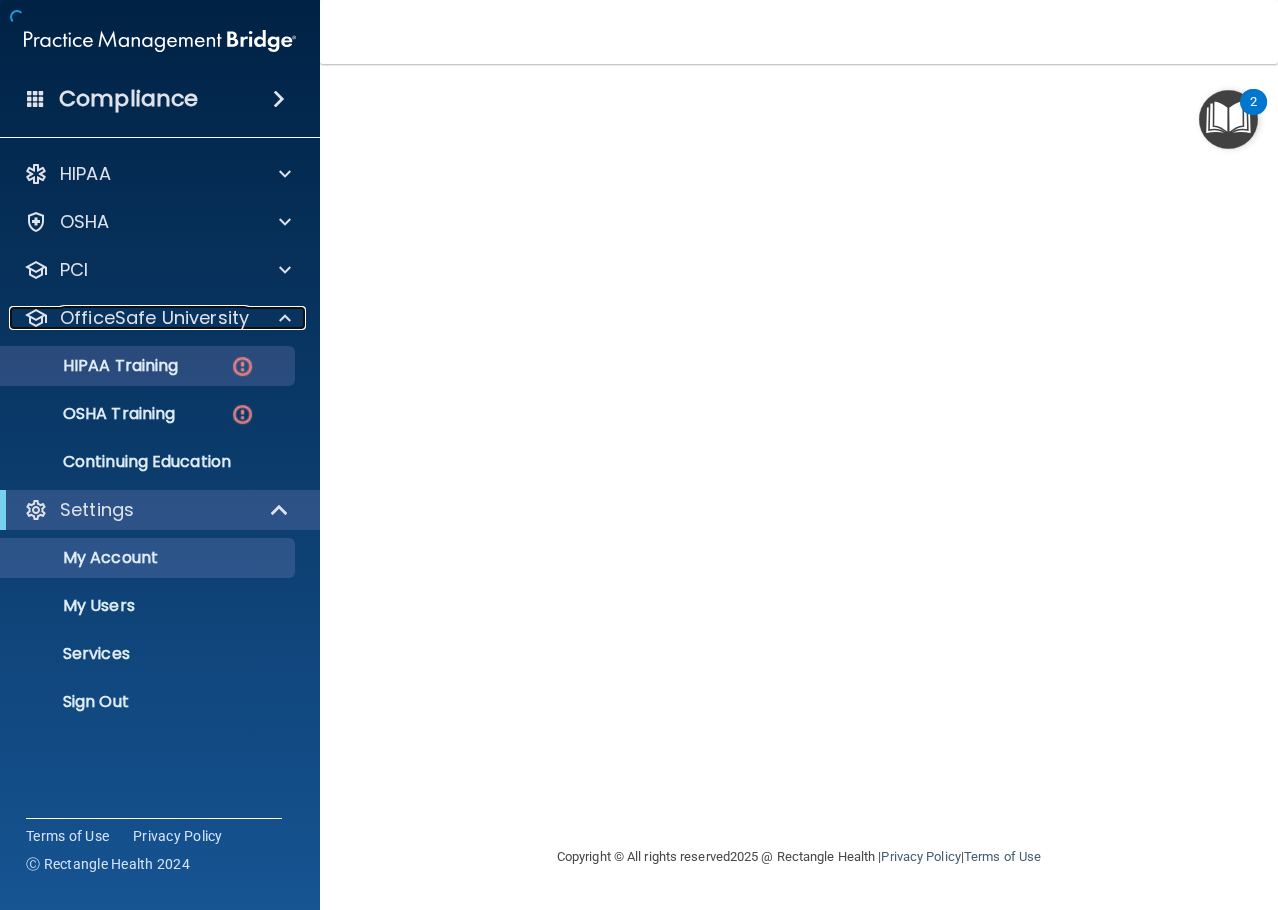 scroll, scrollTop: 0, scrollLeft: 0, axis: both 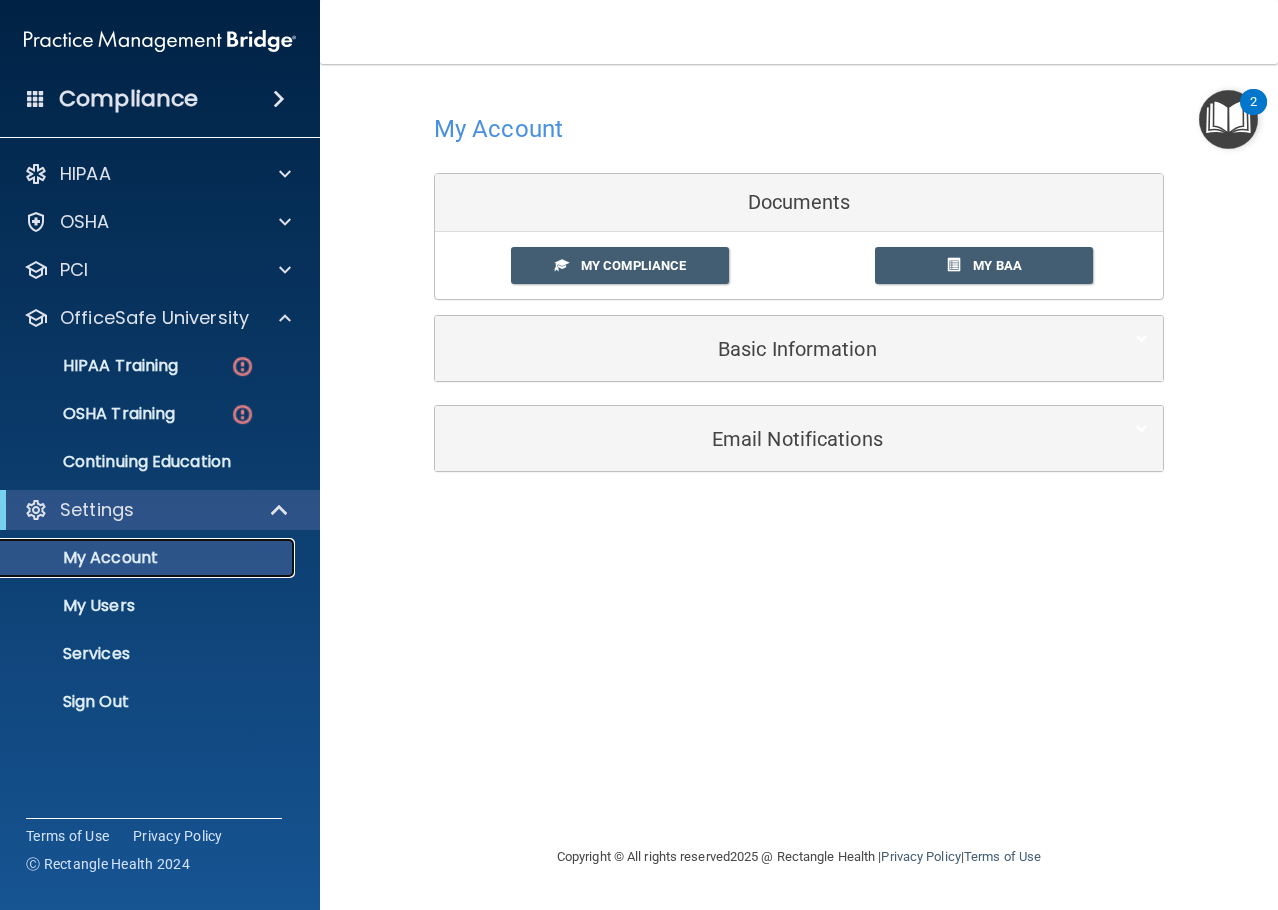 click on "My Account" at bounding box center (149, 558) 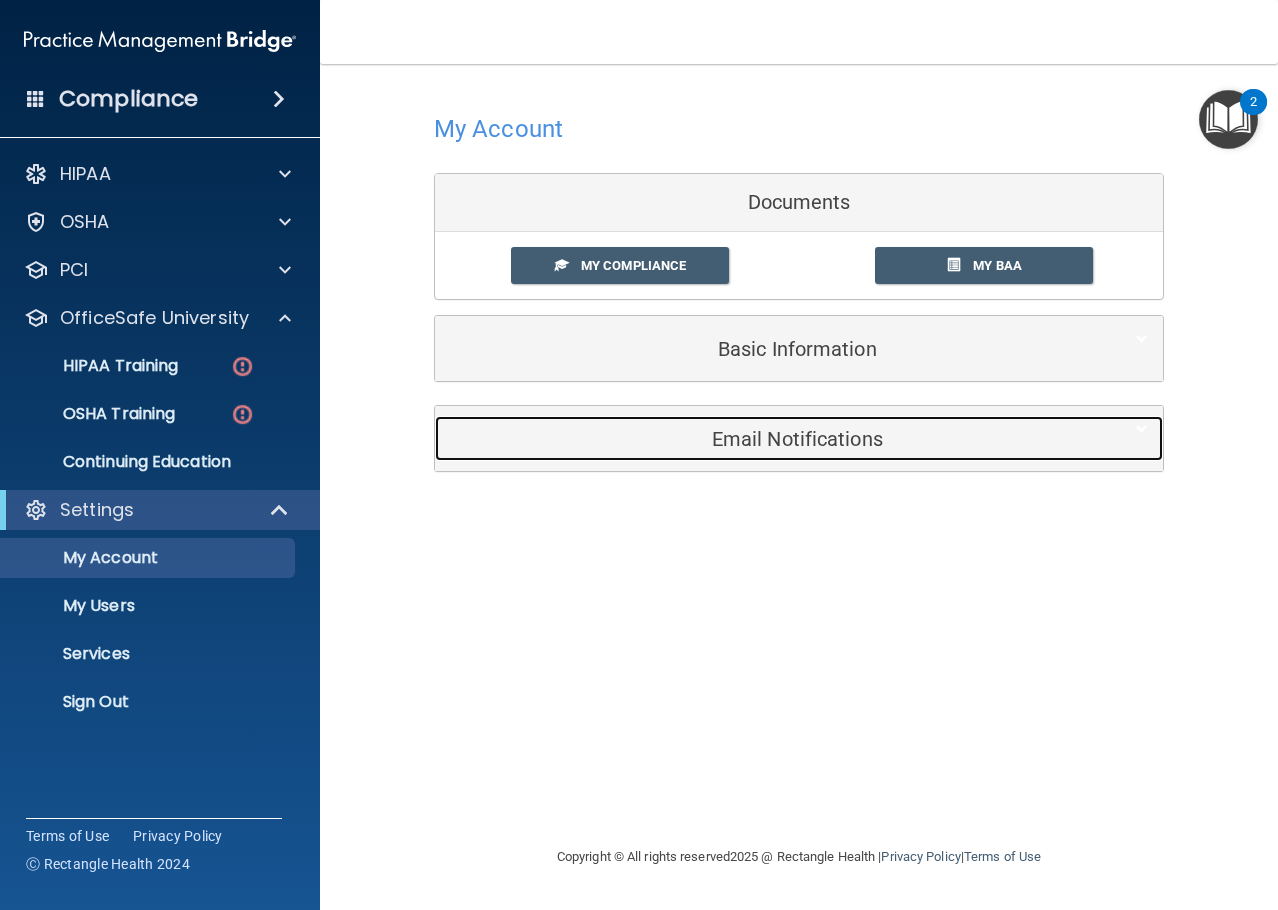 click on "Email Notifications" at bounding box center [768, 439] 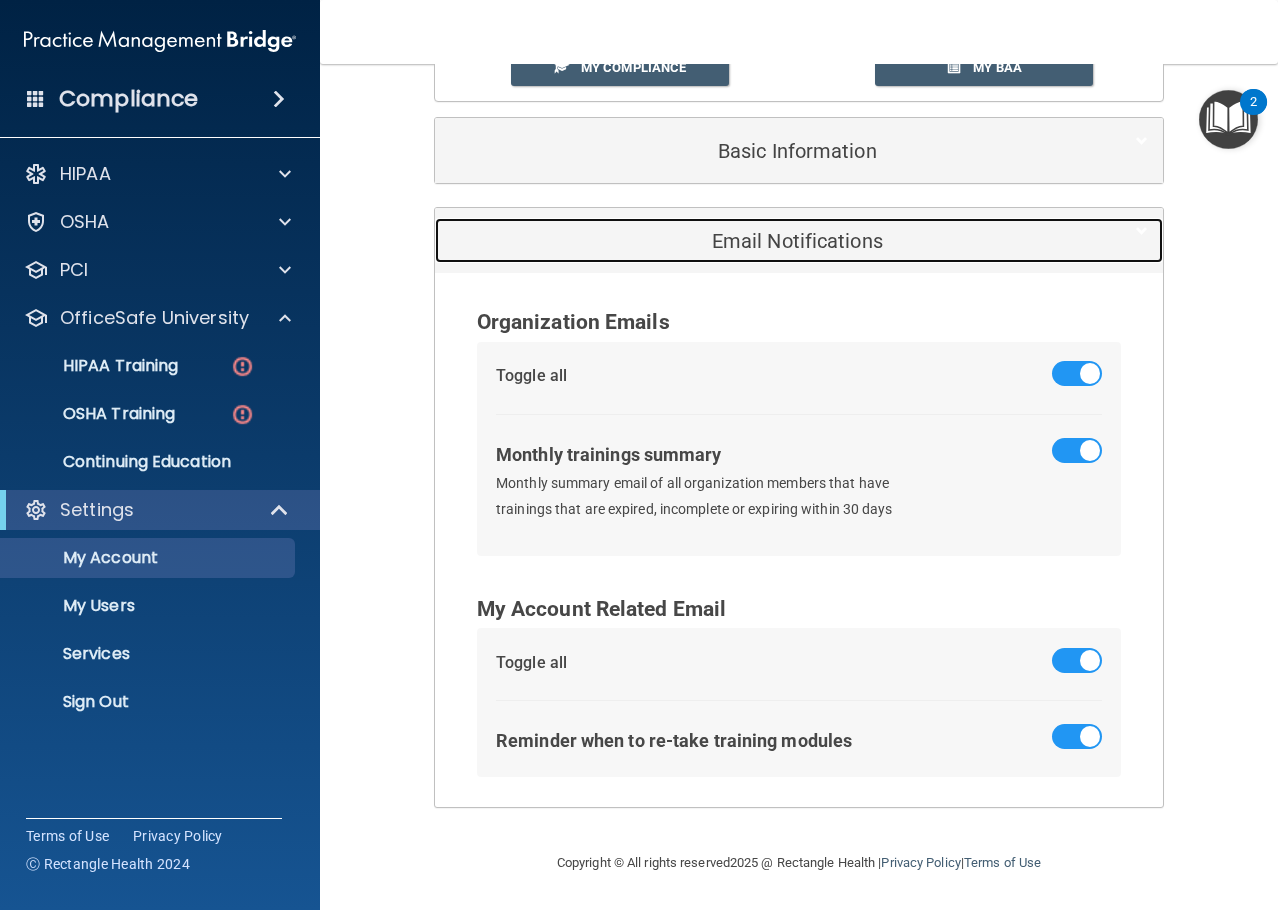 scroll, scrollTop: 199, scrollLeft: 0, axis: vertical 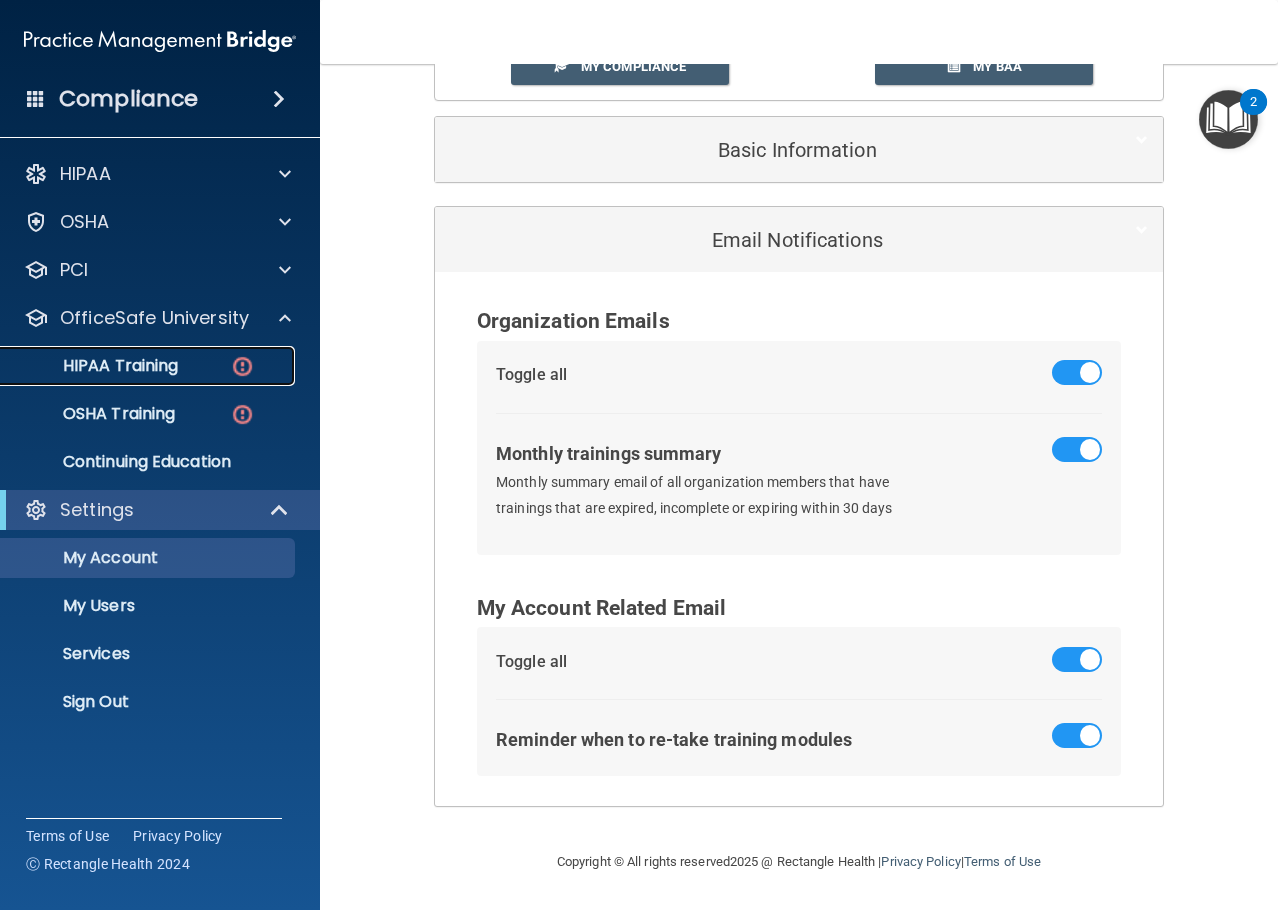 click on "HIPAA Training" at bounding box center [137, 366] 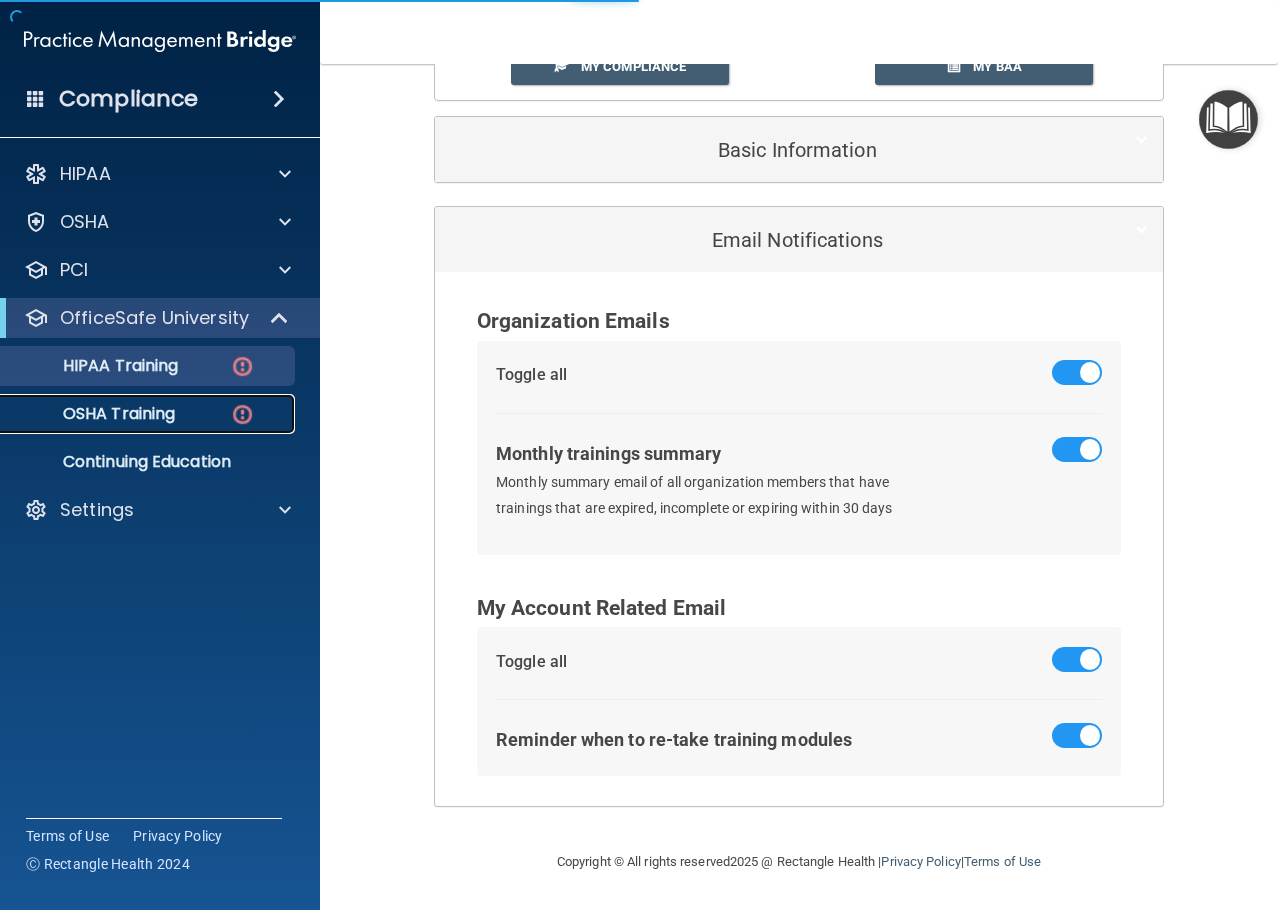 click on "OSHA Training" at bounding box center [94, 414] 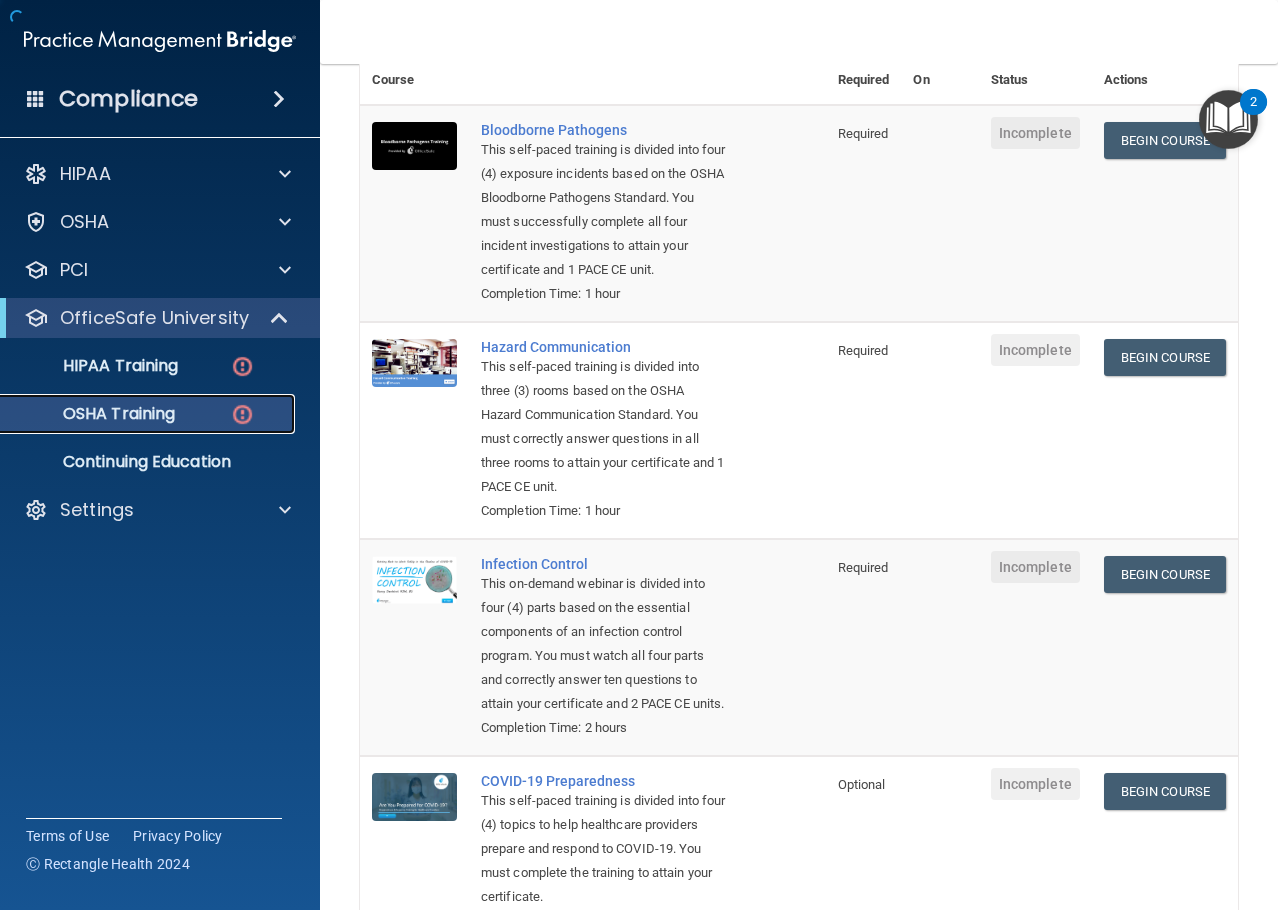scroll, scrollTop: 394, scrollLeft: 0, axis: vertical 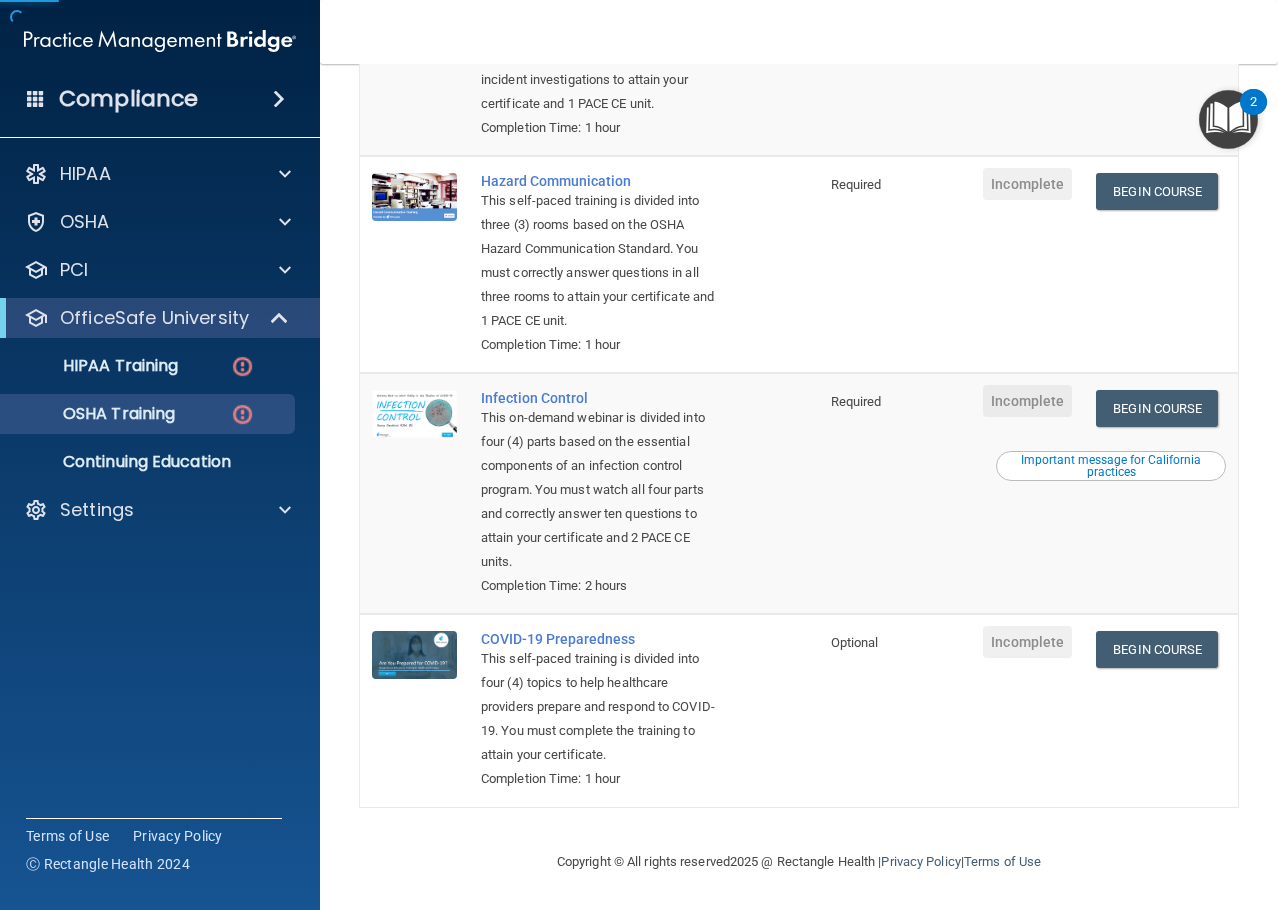 click on "Hazard Communication     This self-paced training is divided into three (3) rooms based on the OSHA Hazard Communication Standard. You must correctly answer questions in all three rooms to attain your certificate and 1 PACE CE unit.    Completion Time: 1 hour" at bounding box center (644, 264) 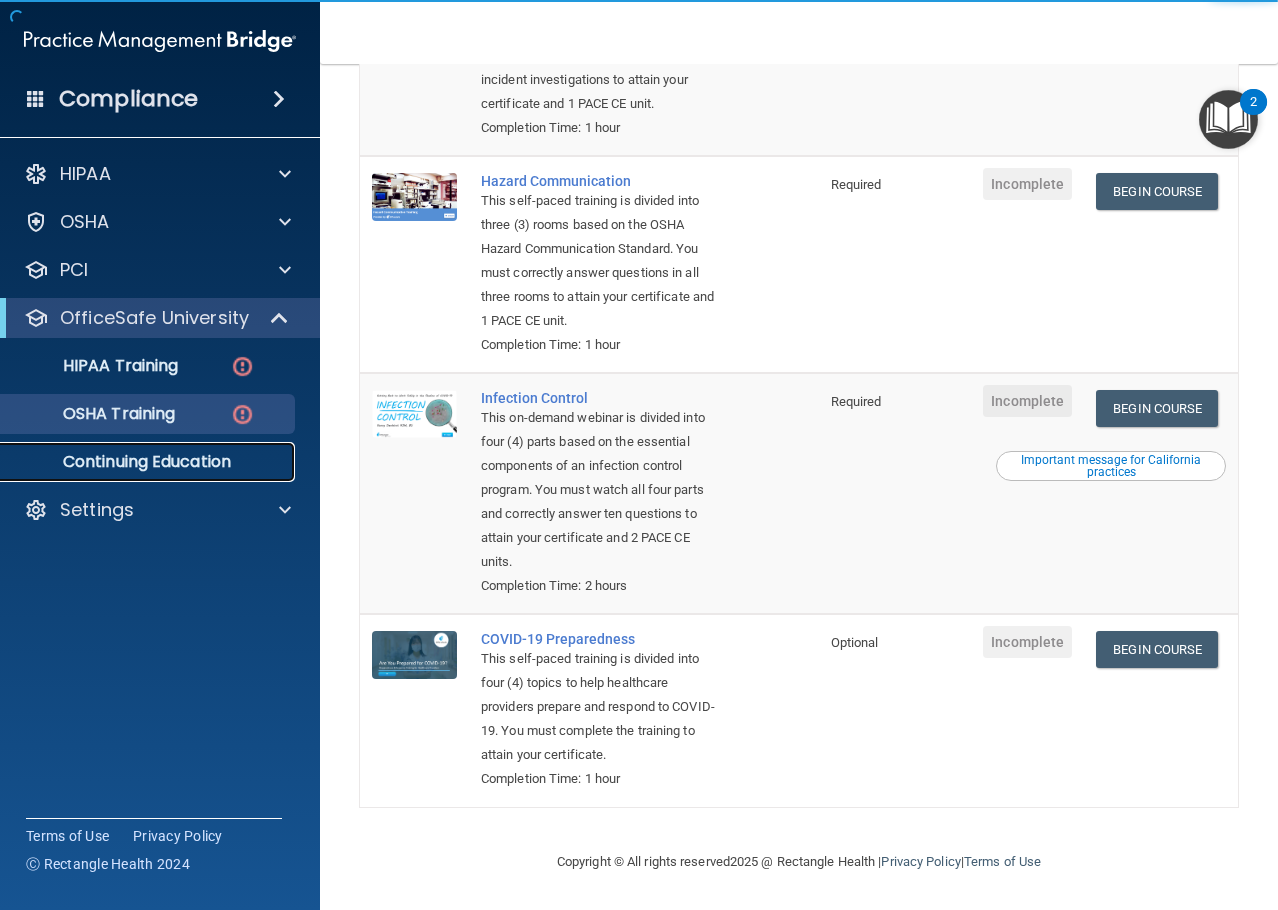 click on "Continuing Education" at bounding box center [149, 462] 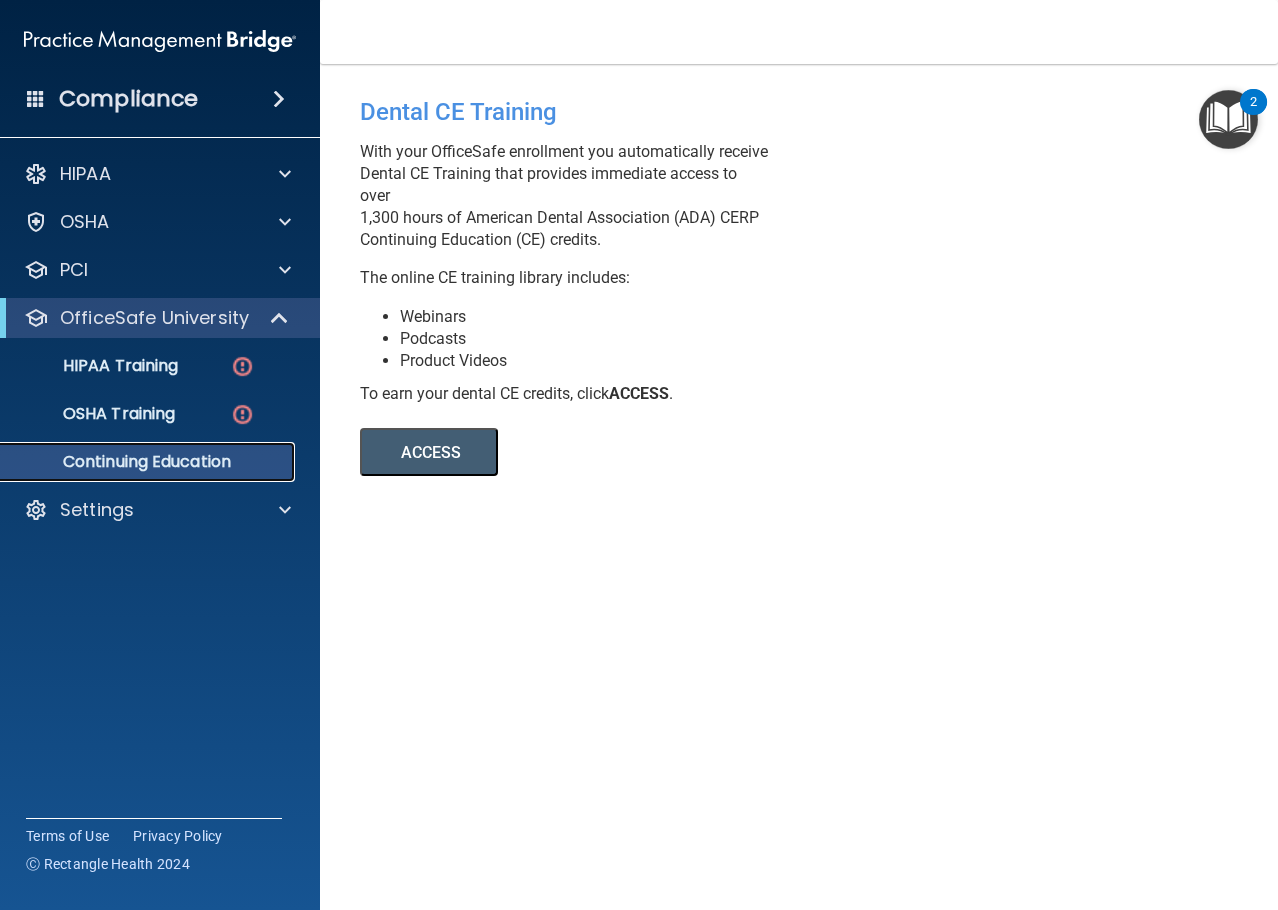 scroll, scrollTop: 0, scrollLeft: 0, axis: both 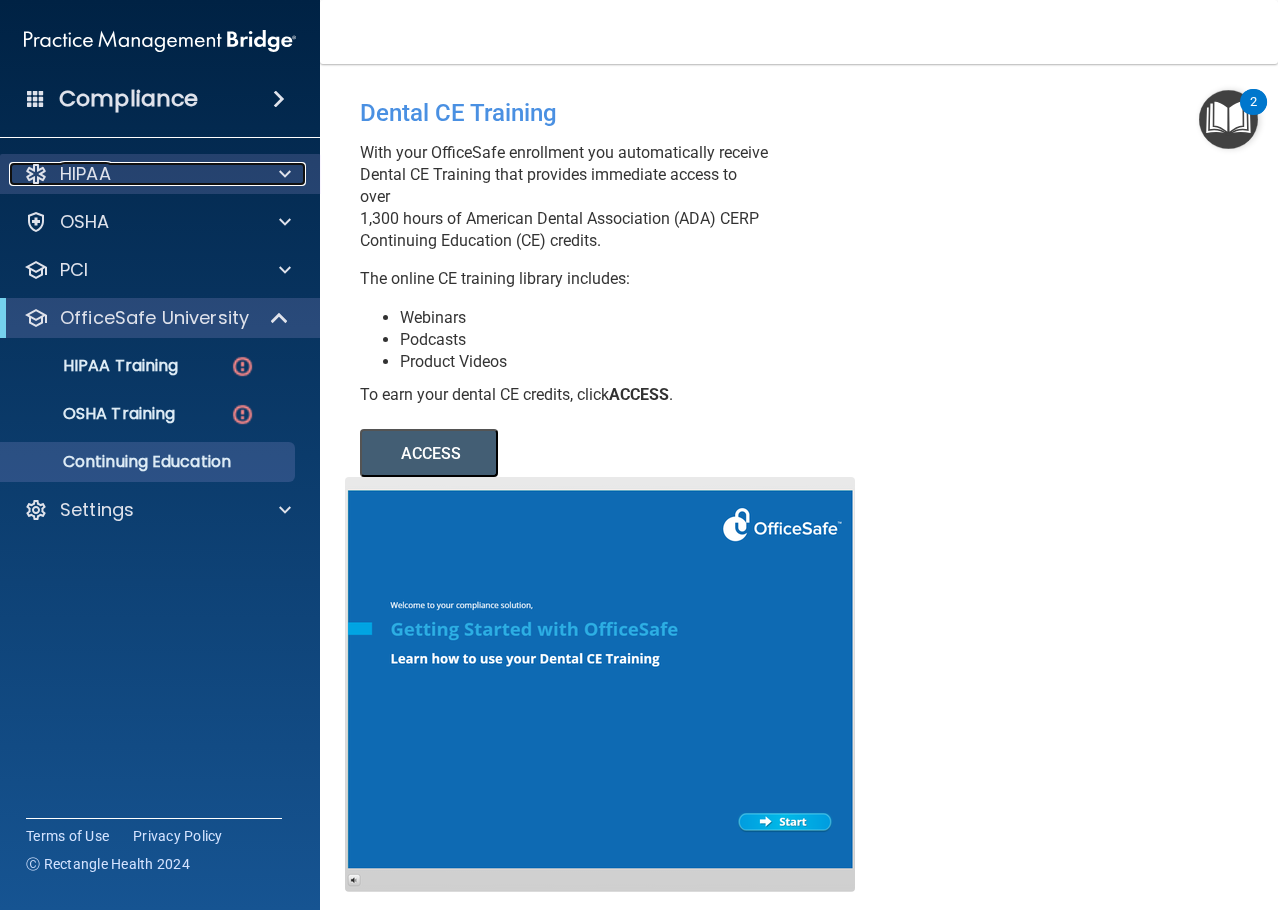 click on "HIPAA" at bounding box center (85, 174) 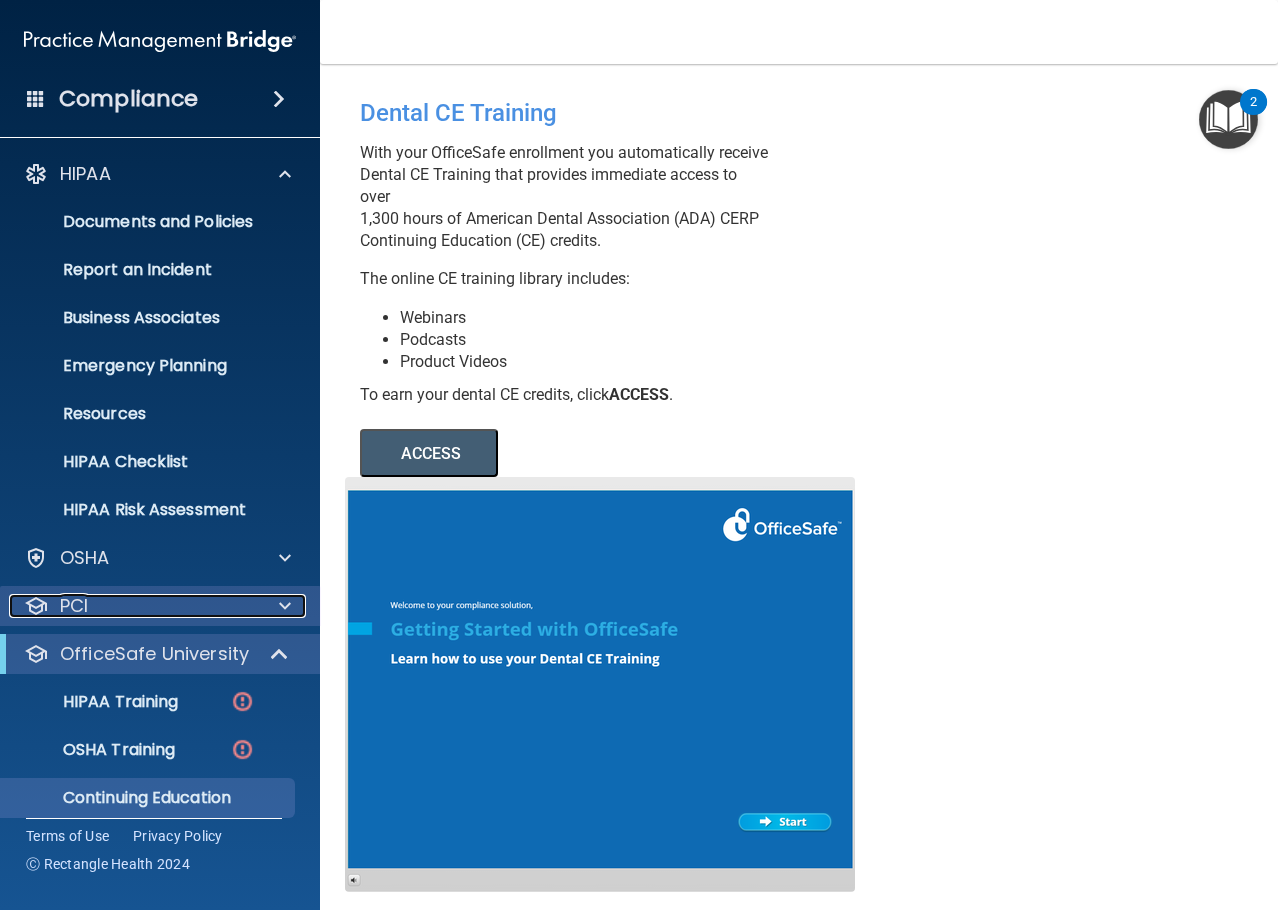 click on "PCI" at bounding box center [133, 606] 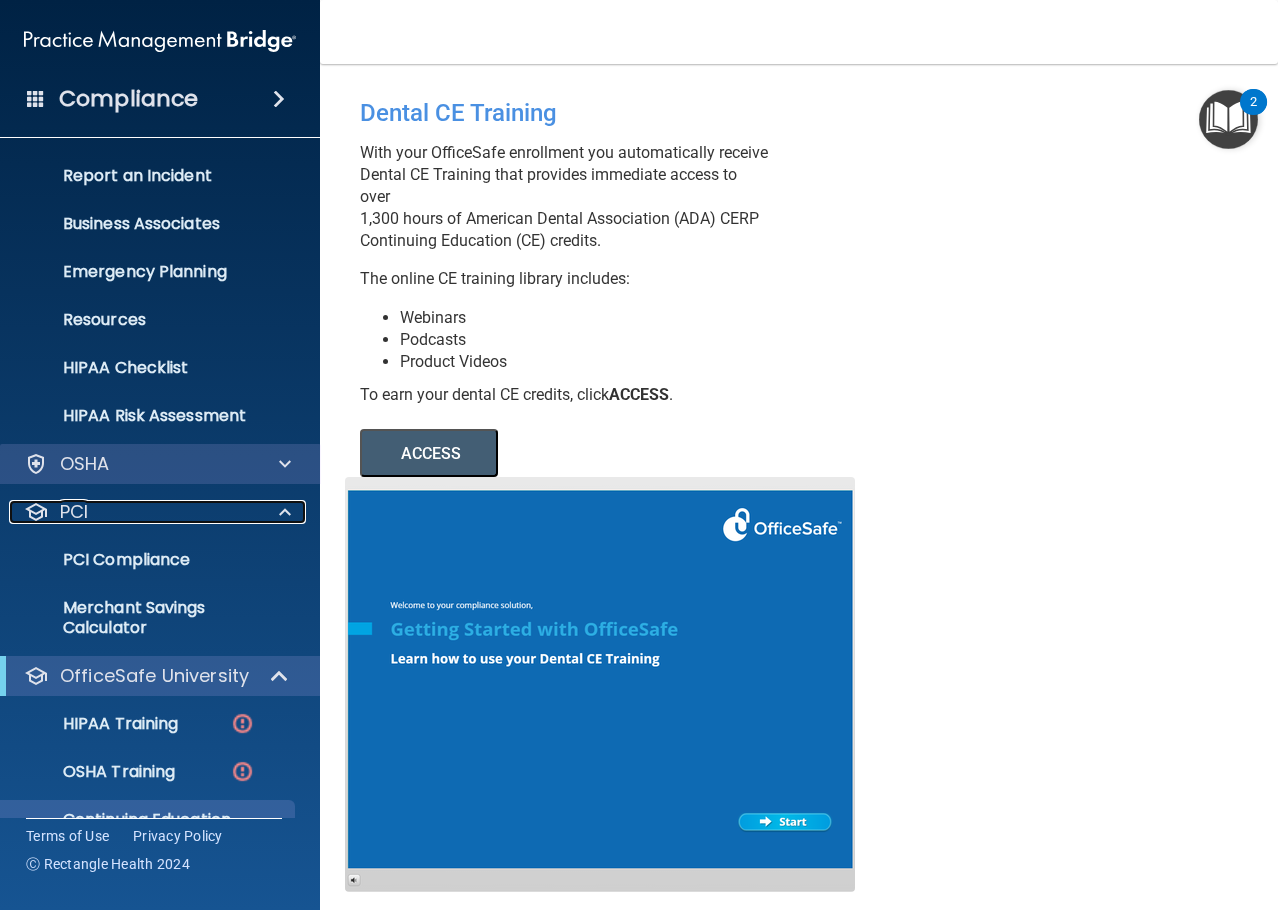scroll, scrollTop: 180, scrollLeft: 0, axis: vertical 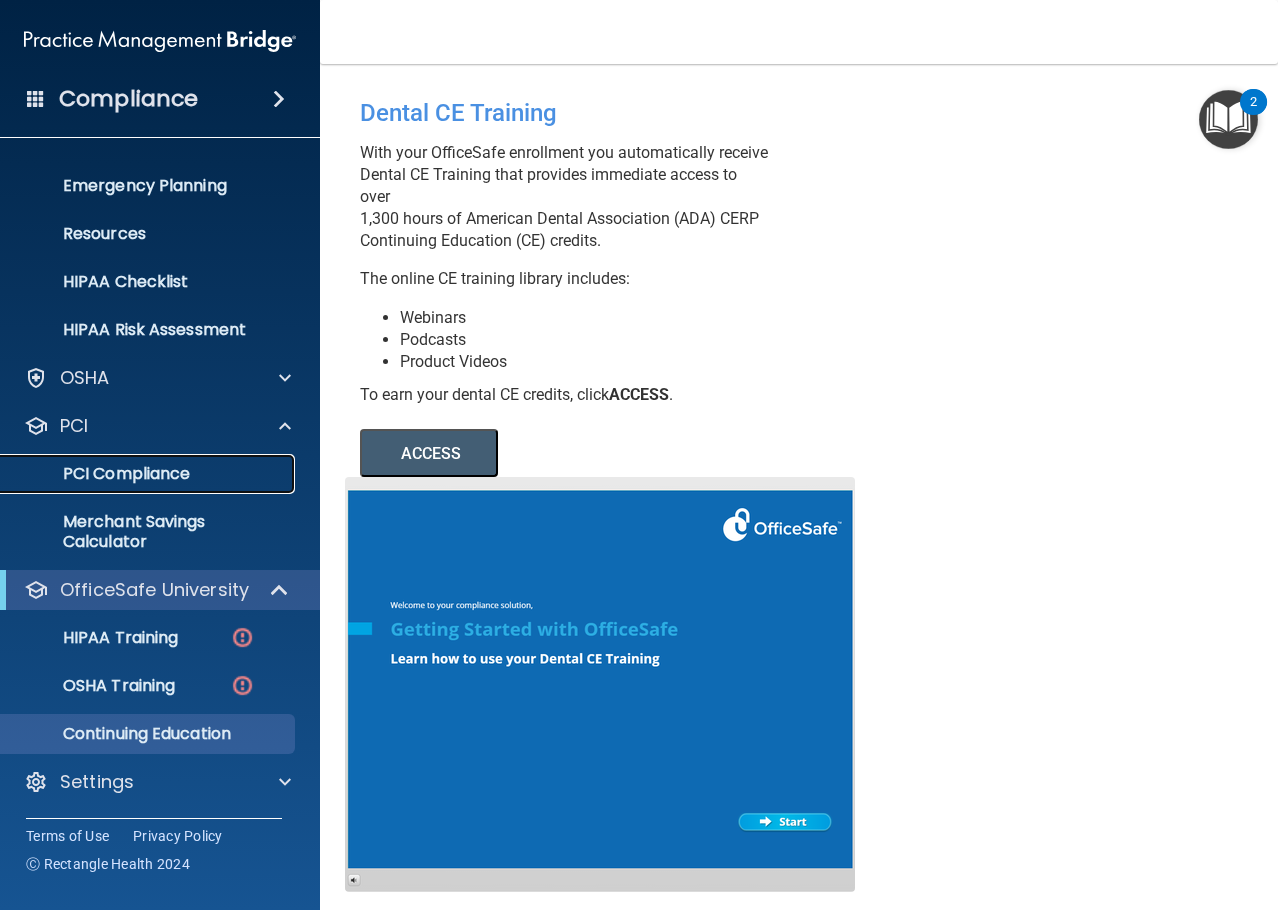 click on "PCI Compliance" at bounding box center (149, 474) 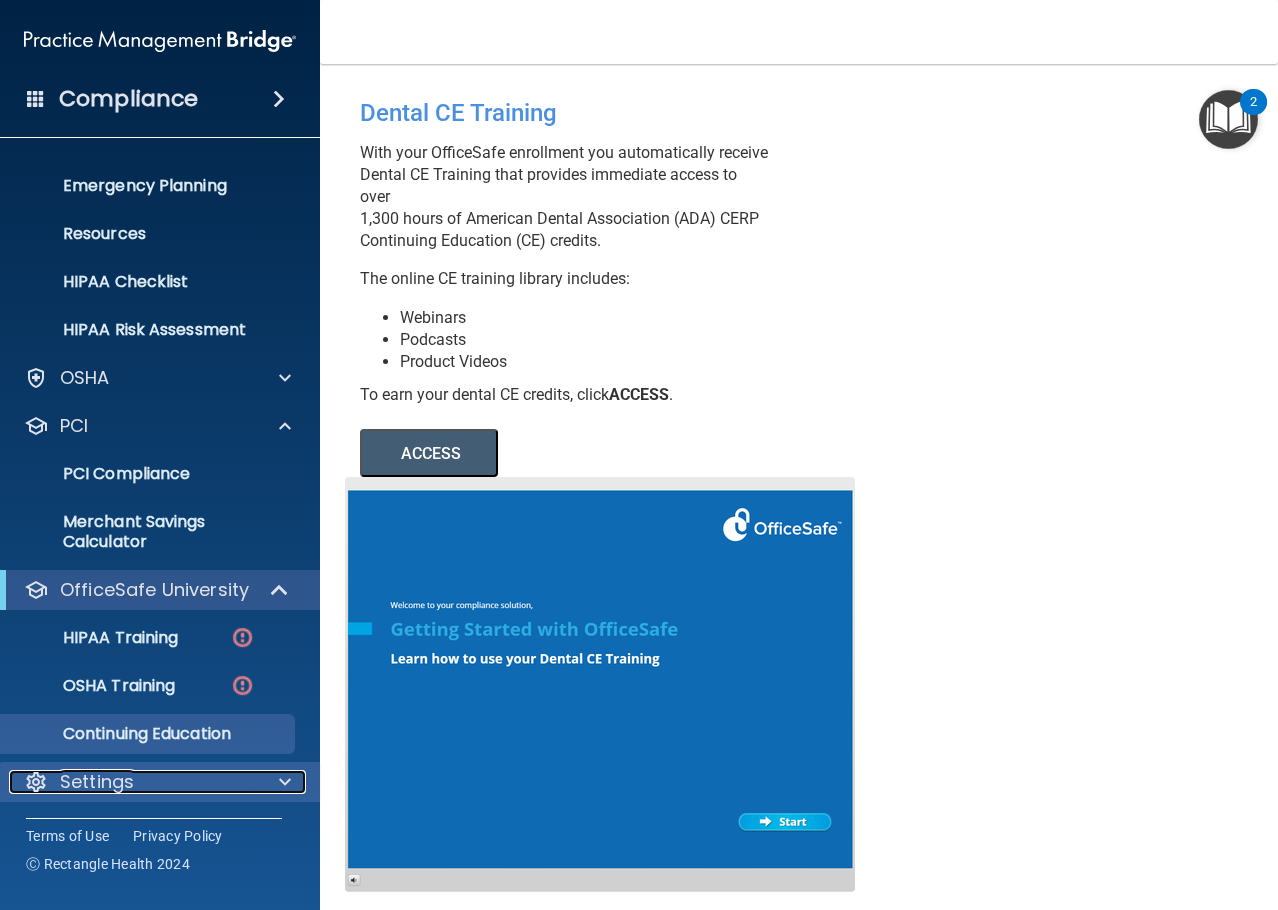 click on "Settings" at bounding box center (133, 782) 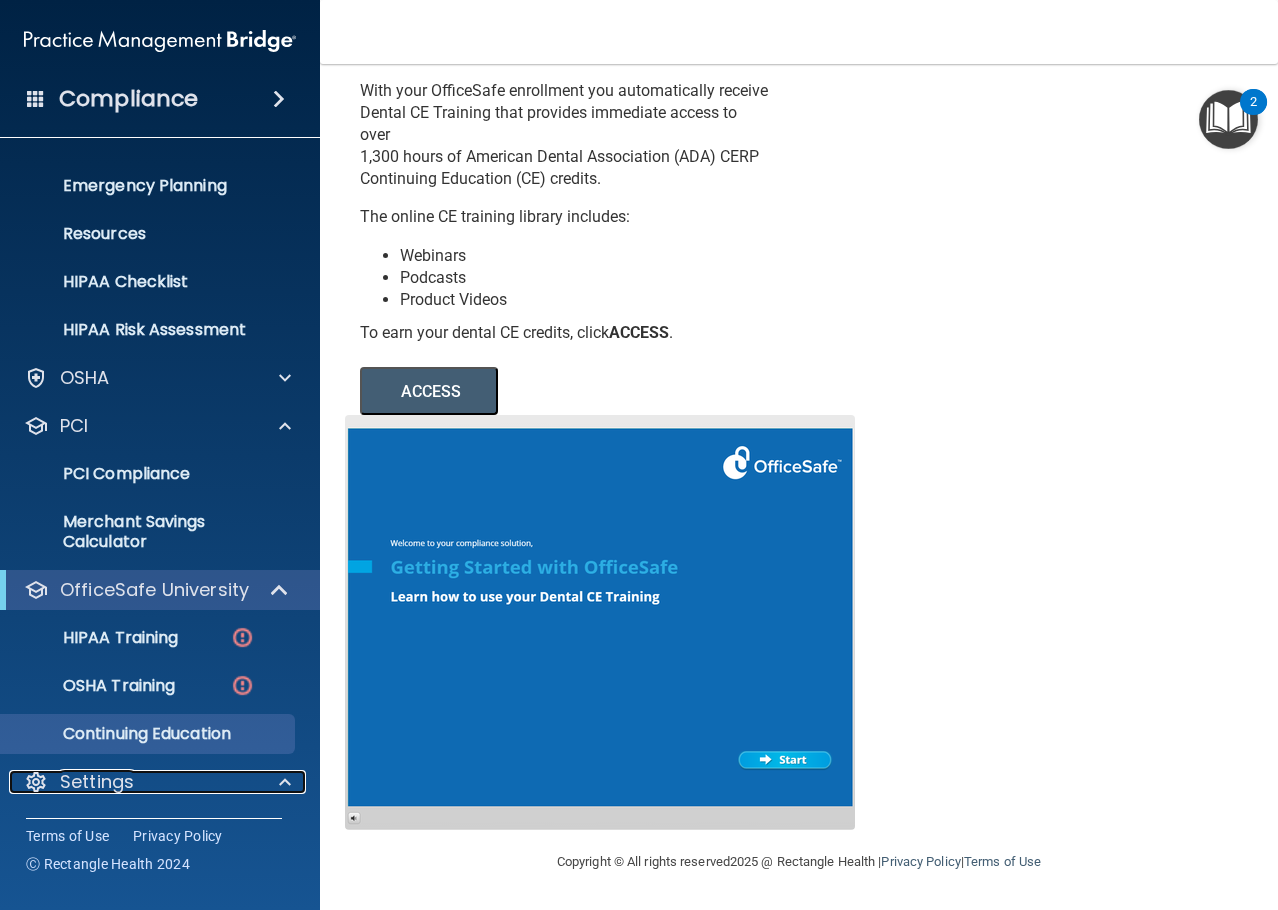 scroll, scrollTop: 107, scrollLeft: 0, axis: vertical 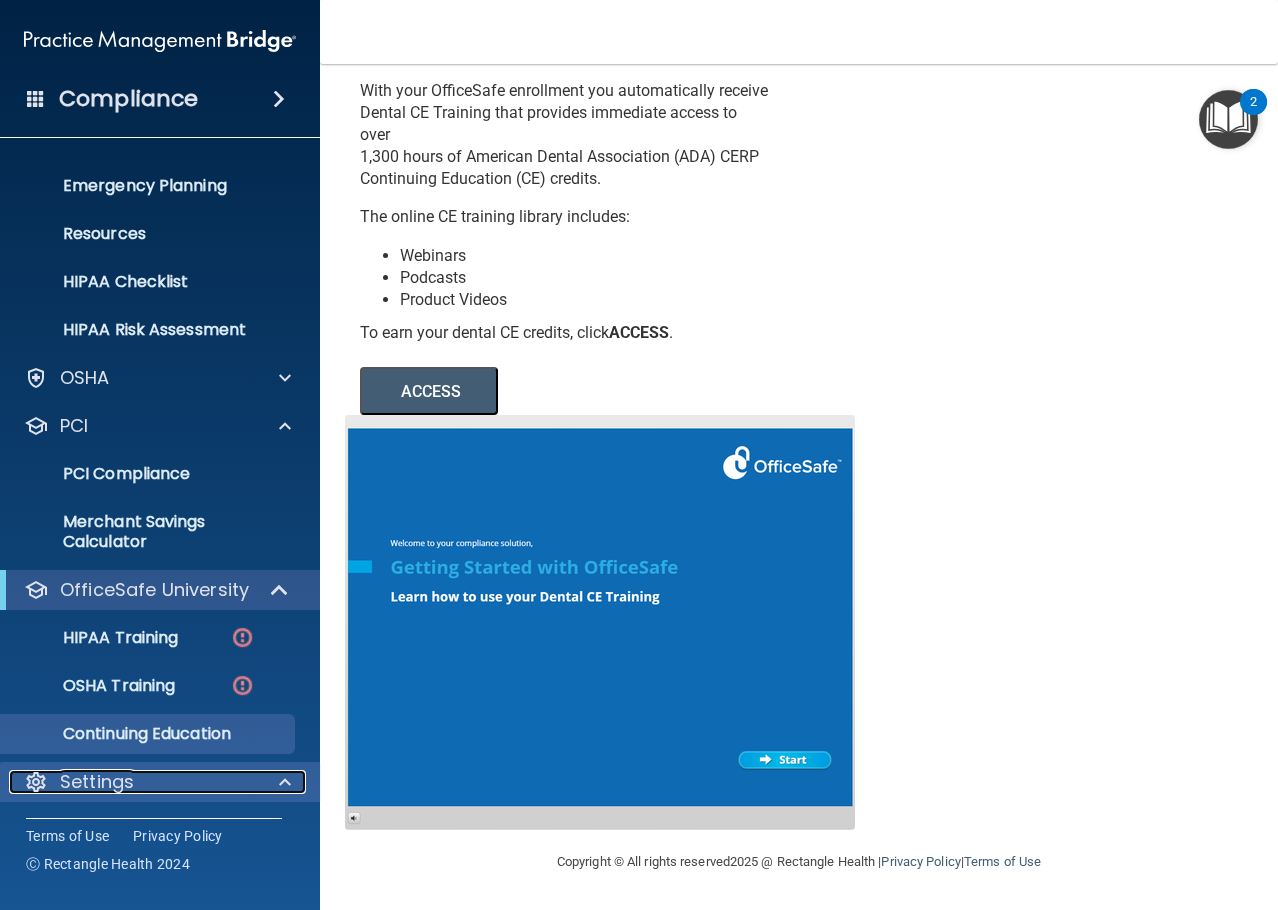 click on "Settings" at bounding box center [133, 782] 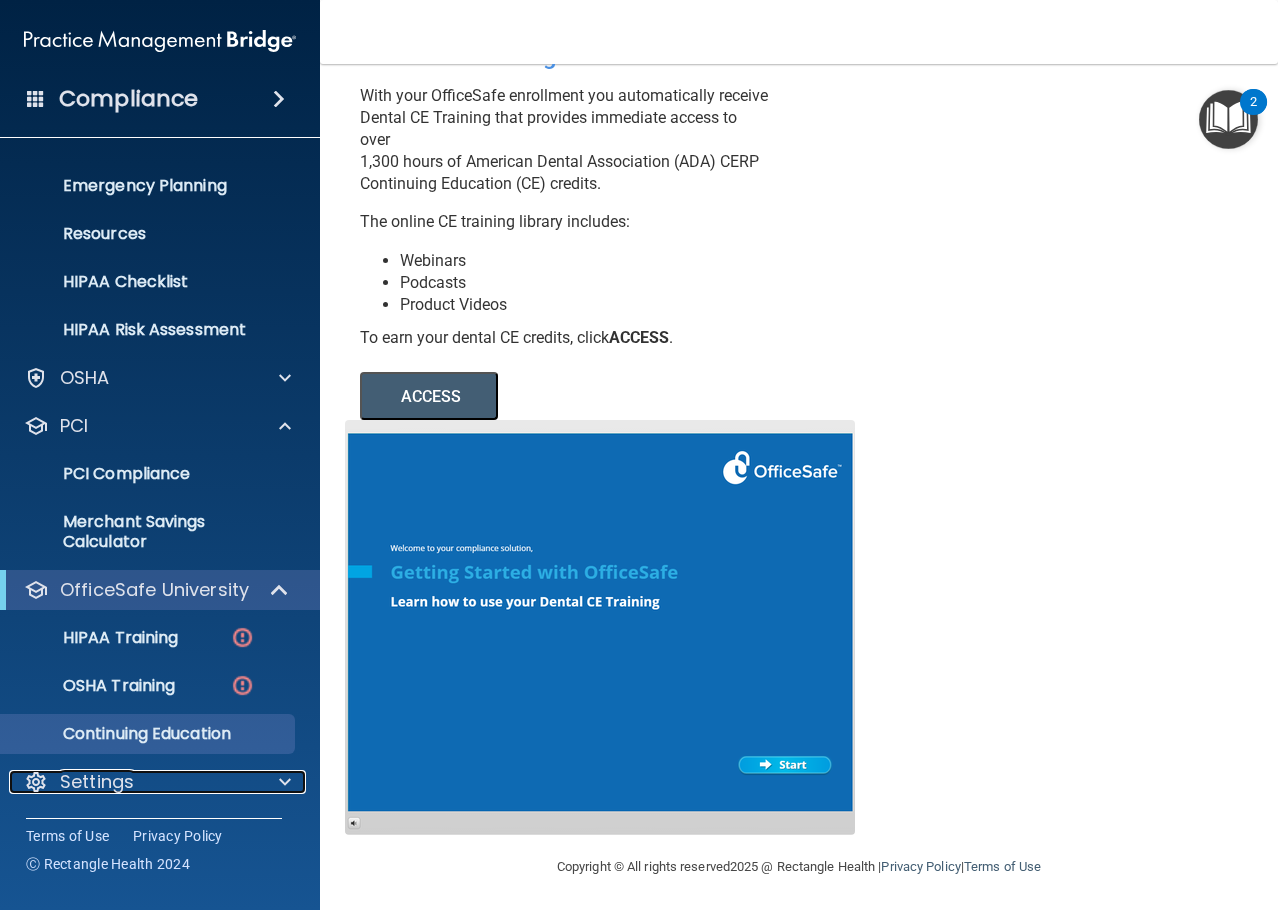 scroll, scrollTop: 107, scrollLeft: 0, axis: vertical 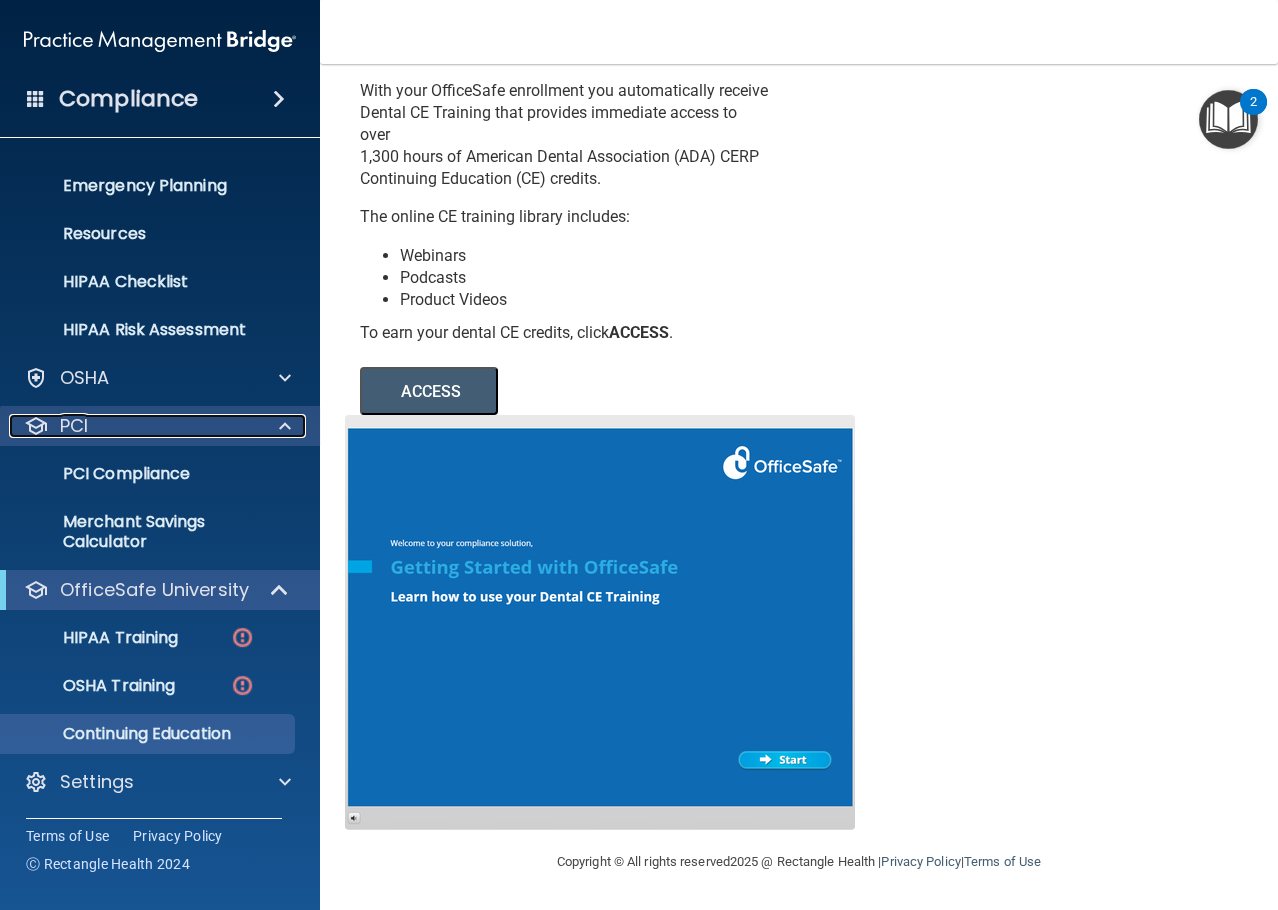 click on "PCI" at bounding box center [133, 426] 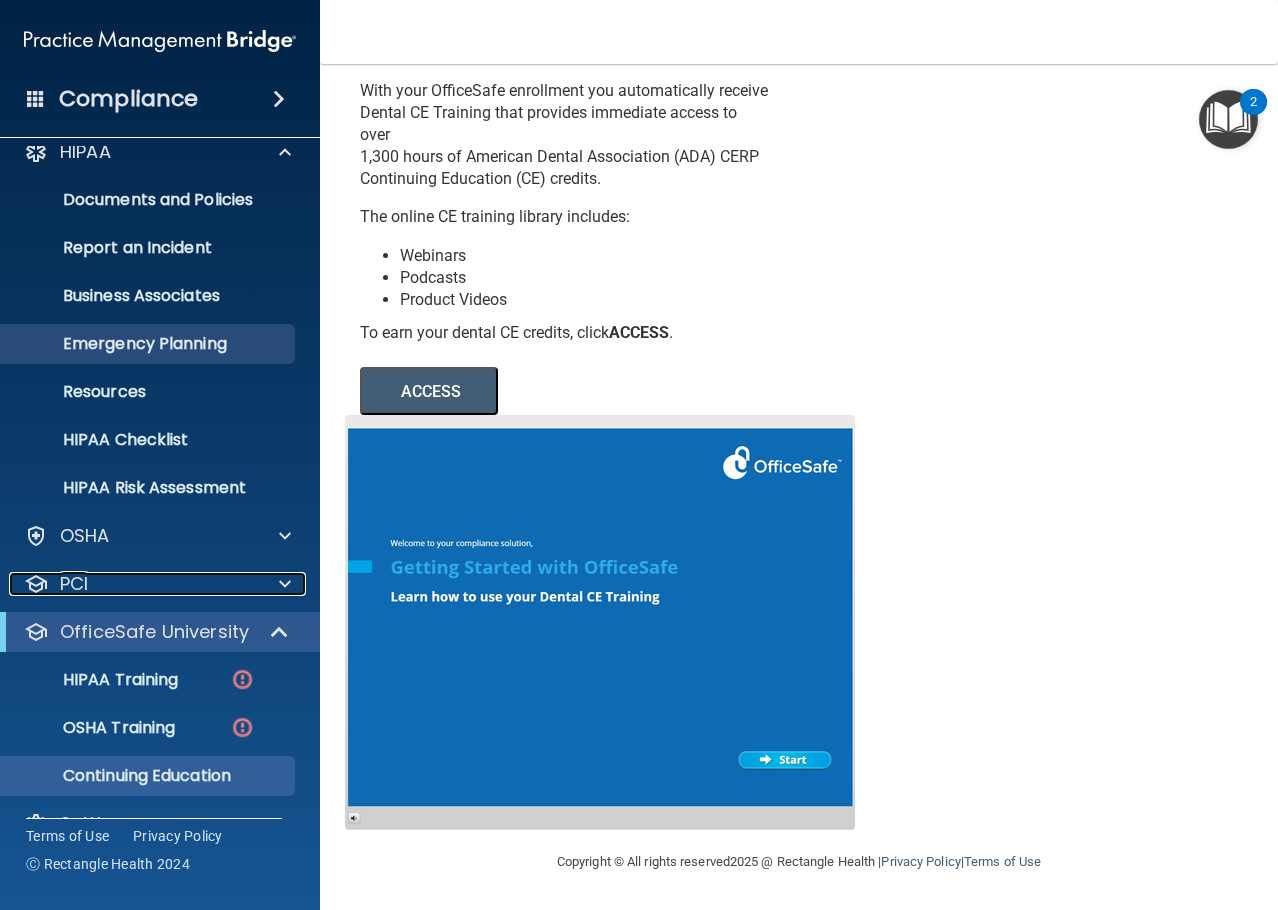 scroll, scrollTop: 0, scrollLeft: 0, axis: both 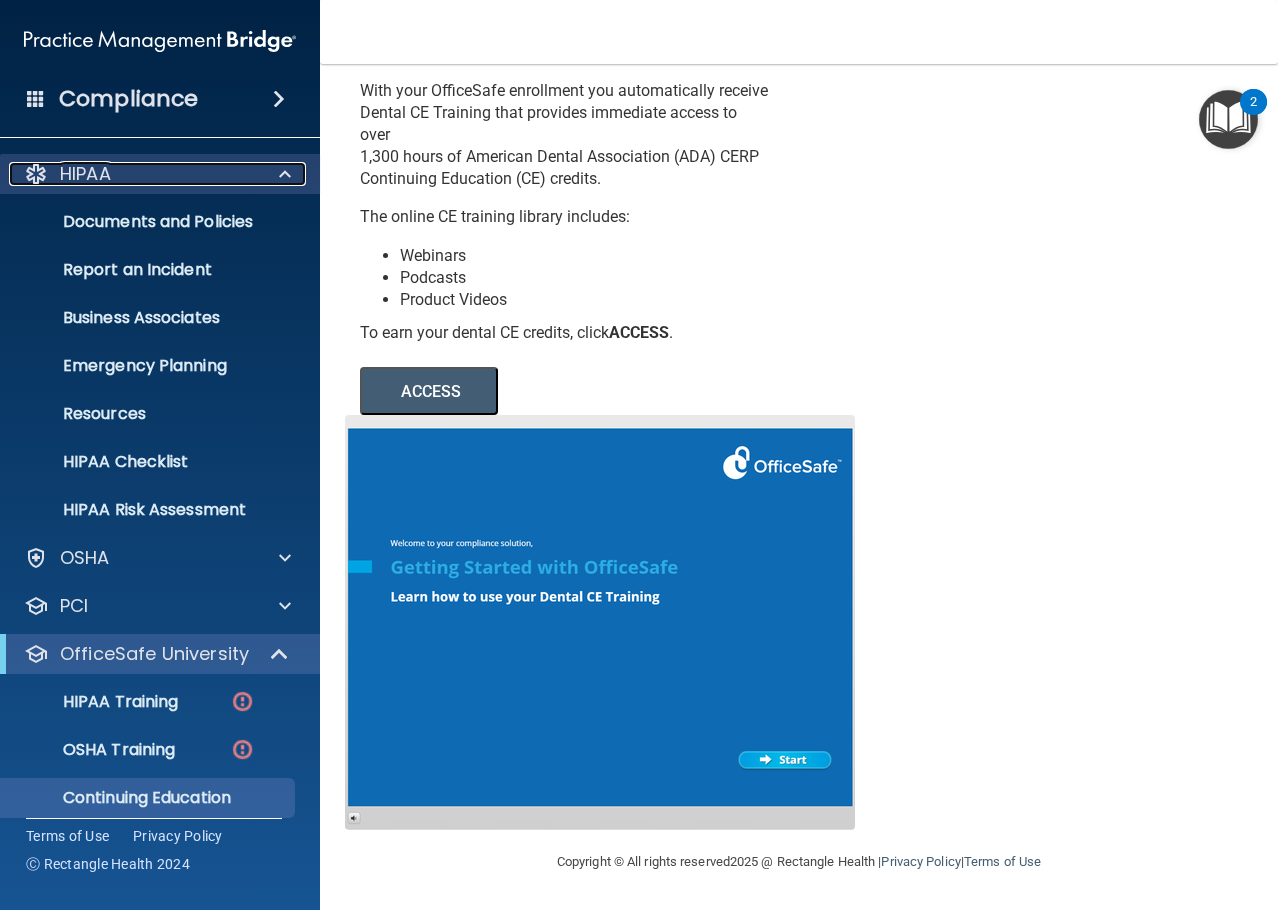 click on "HIPAA" at bounding box center [133, 174] 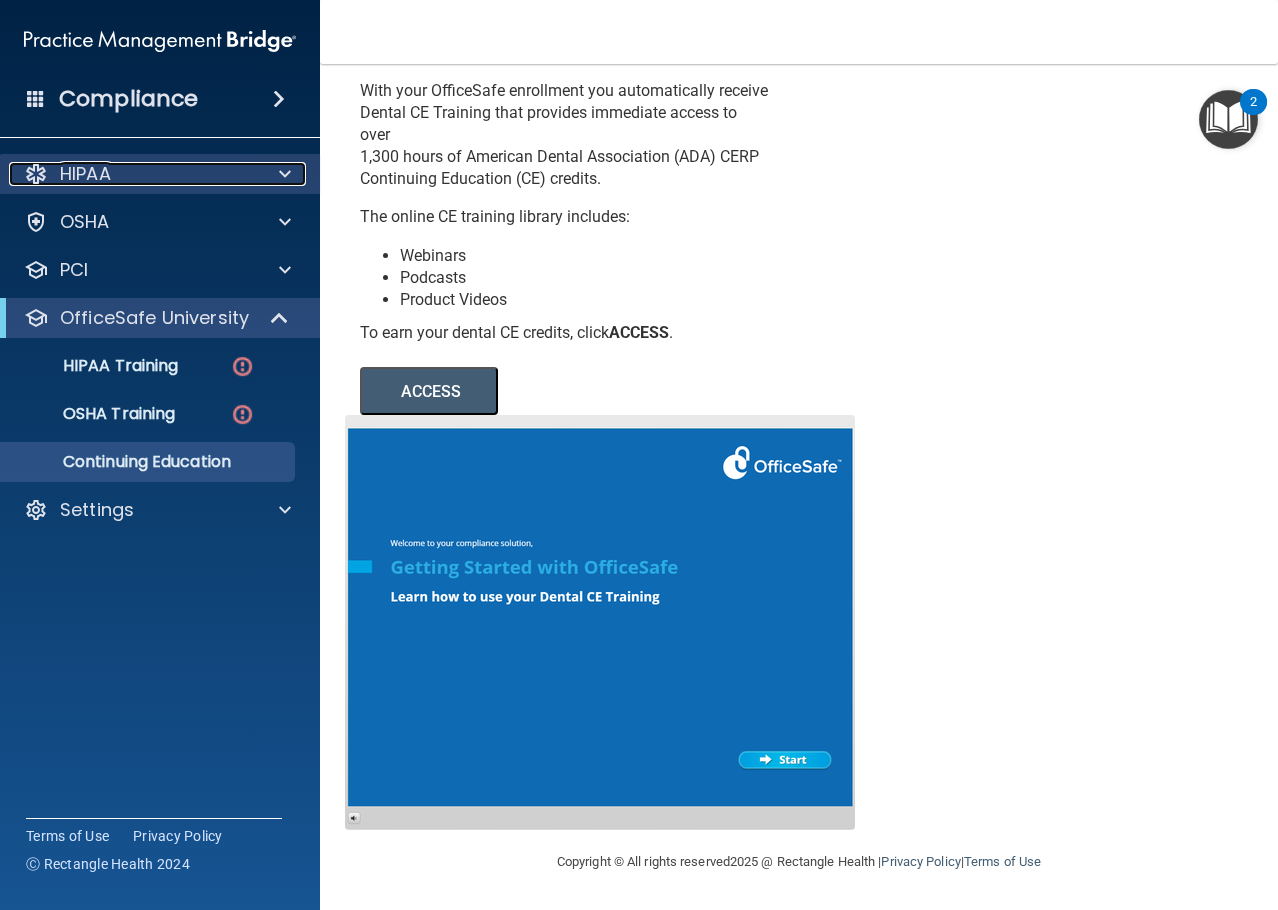 click on "HIPAA" at bounding box center (133, 174) 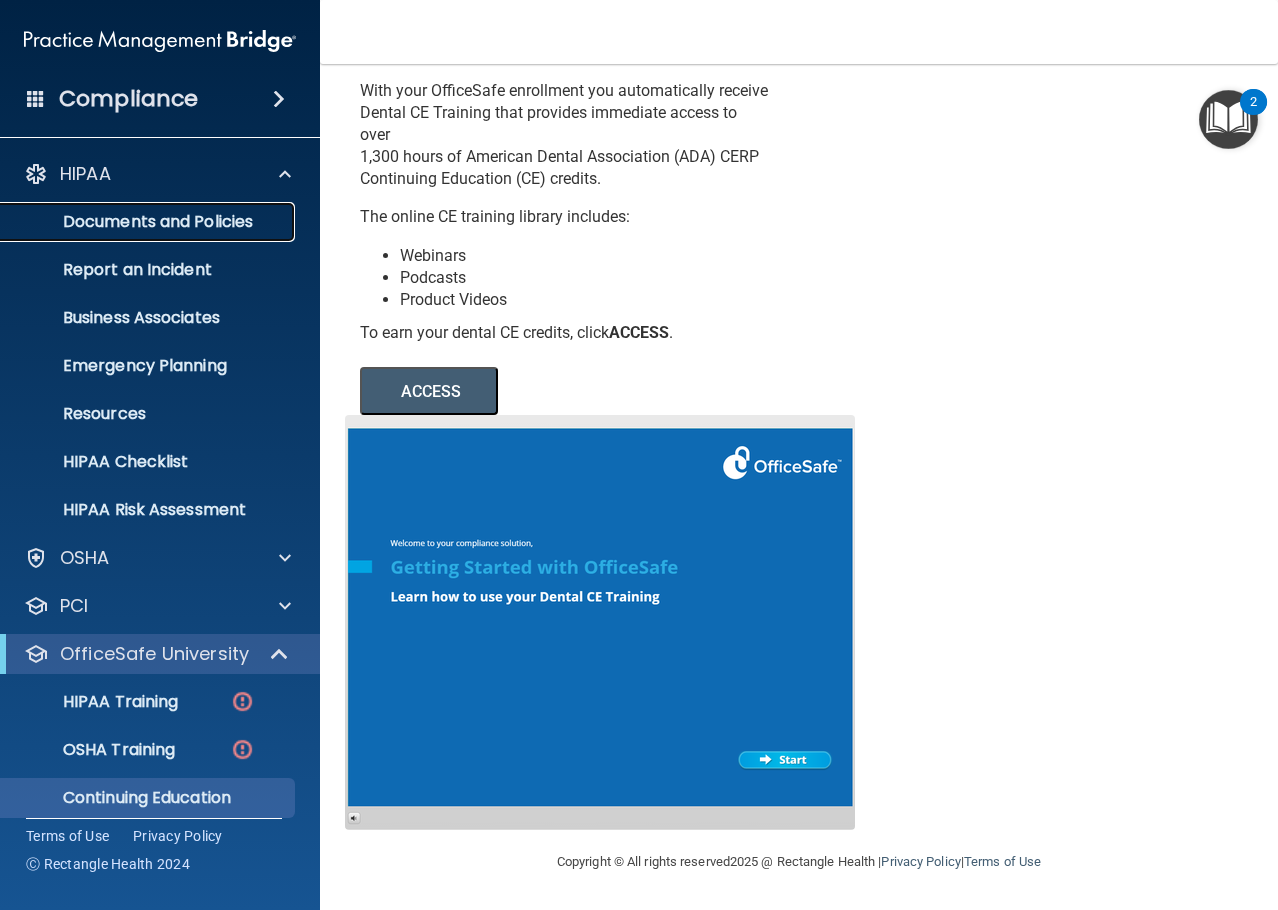 click on "Documents and Policies" at bounding box center [149, 222] 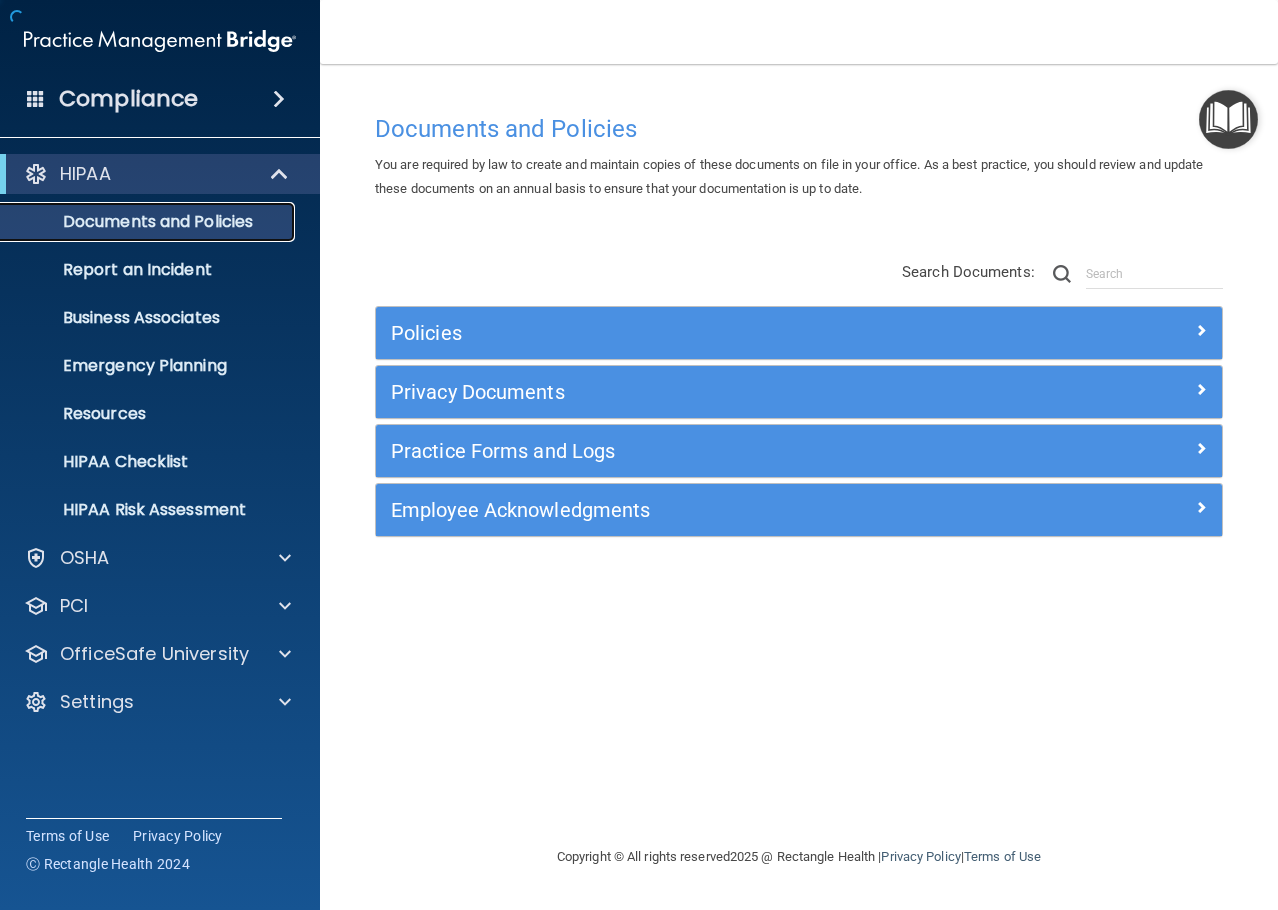 scroll, scrollTop: 0, scrollLeft: 0, axis: both 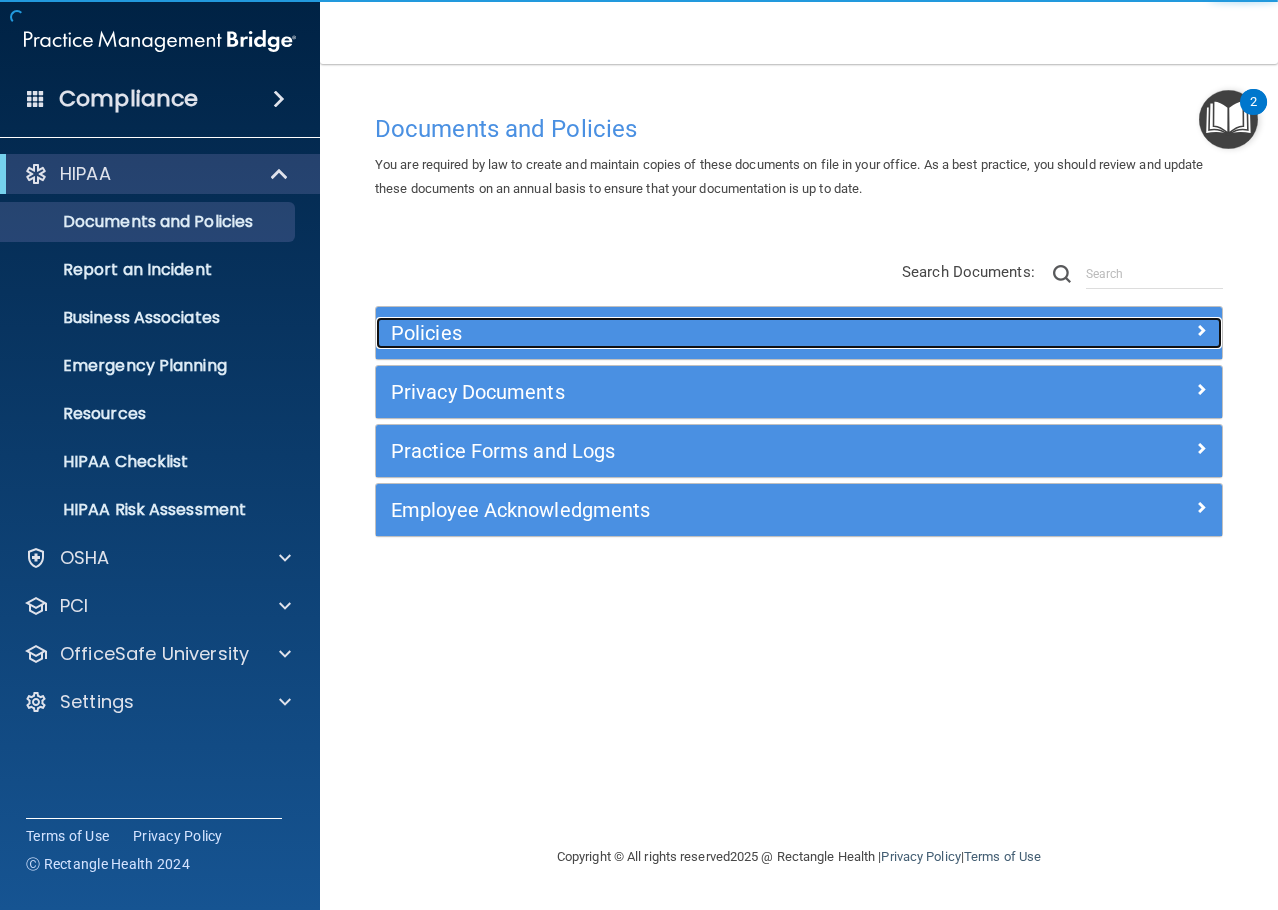 click on "Policies" at bounding box center [693, 333] 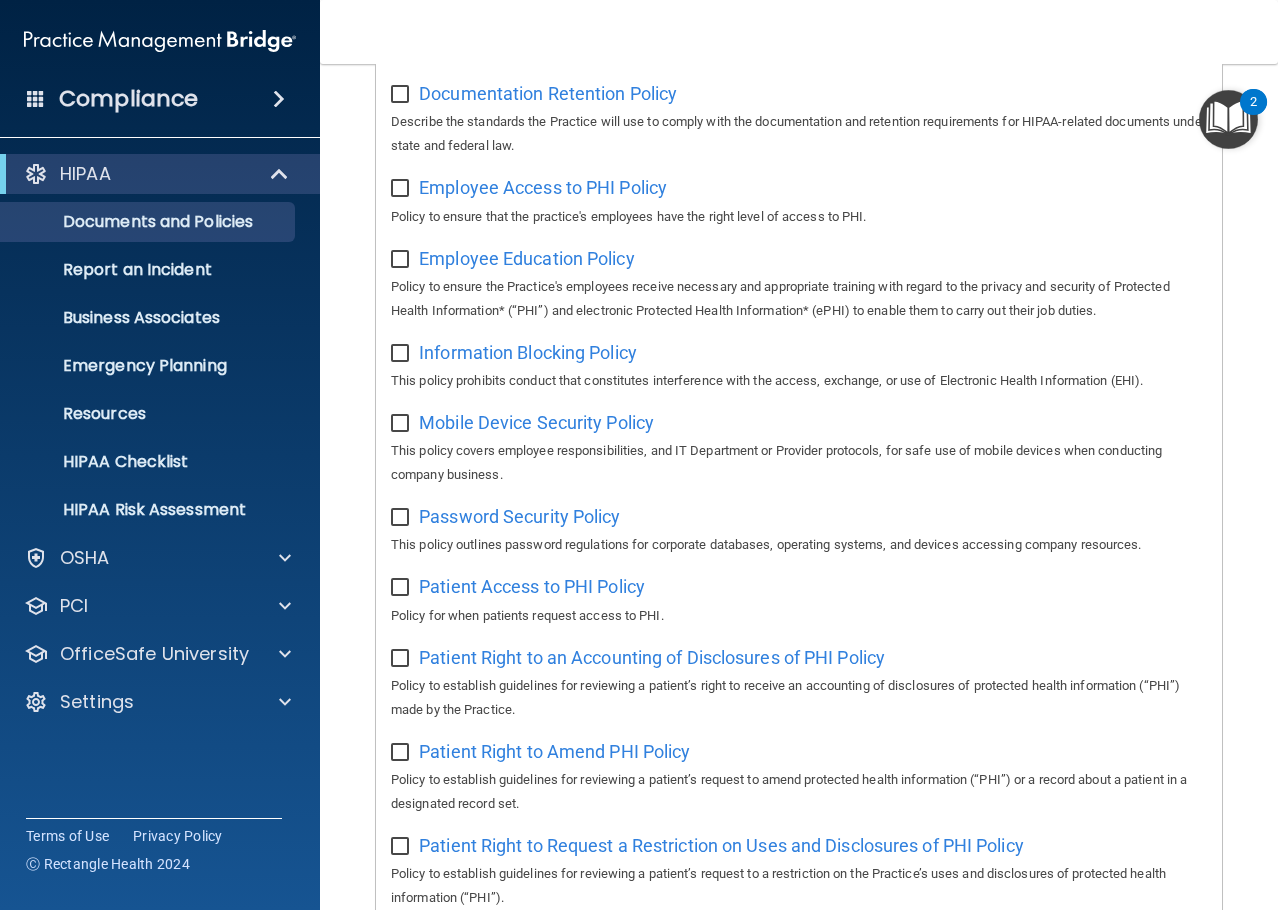 scroll, scrollTop: 1300, scrollLeft: 0, axis: vertical 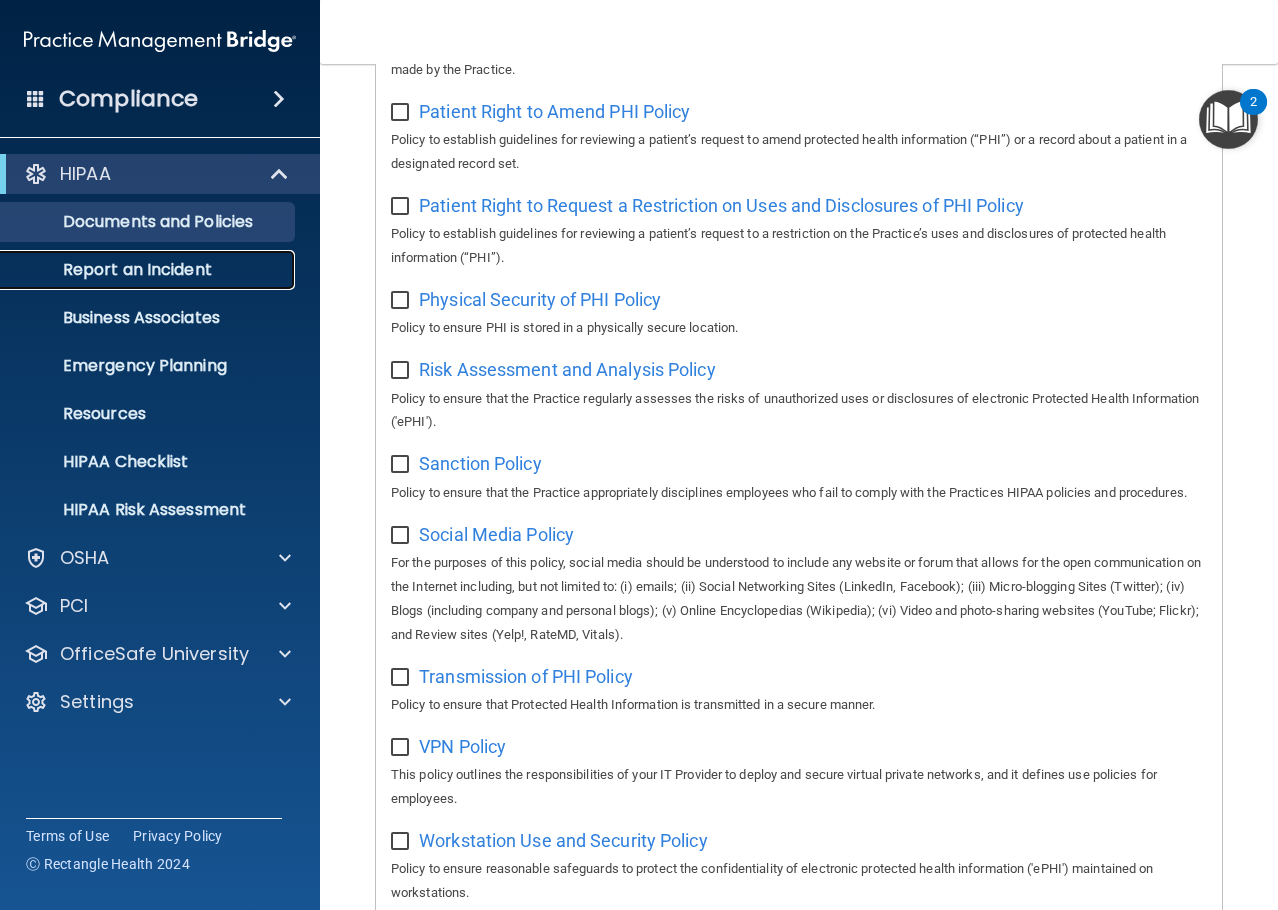 click on "Report an Incident" at bounding box center [149, 270] 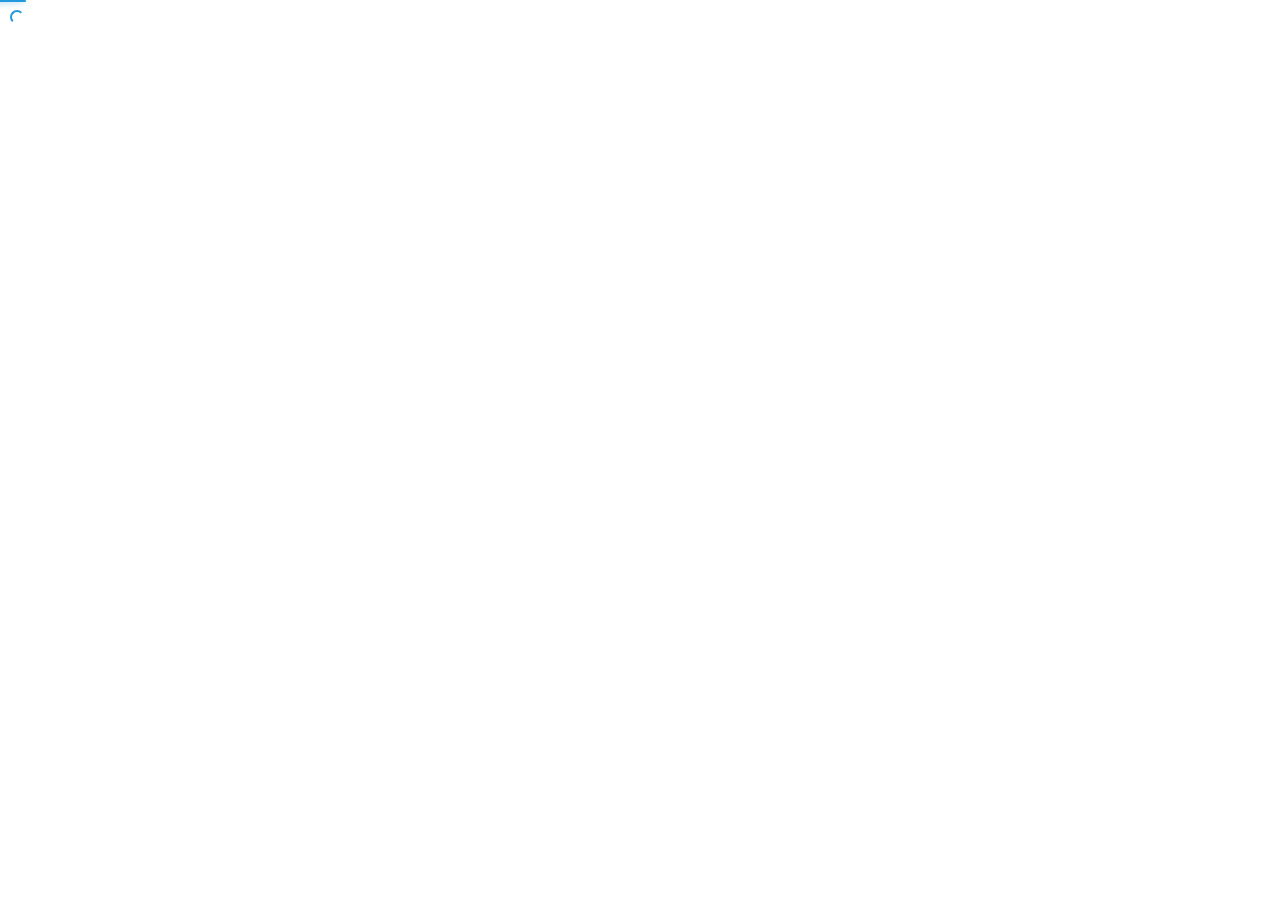 scroll, scrollTop: 0, scrollLeft: 0, axis: both 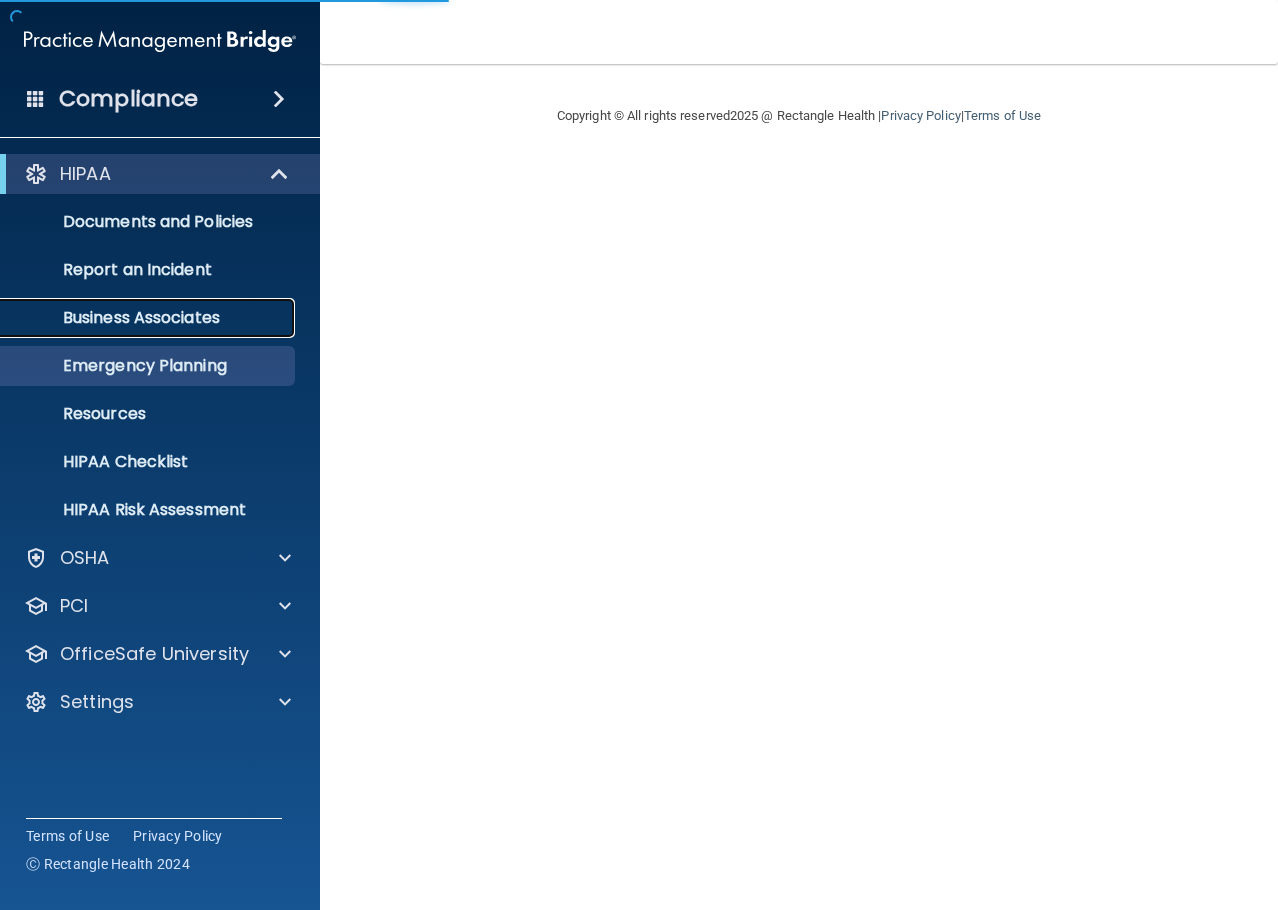 click on "Business Associates" at bounding box center (137, 318) 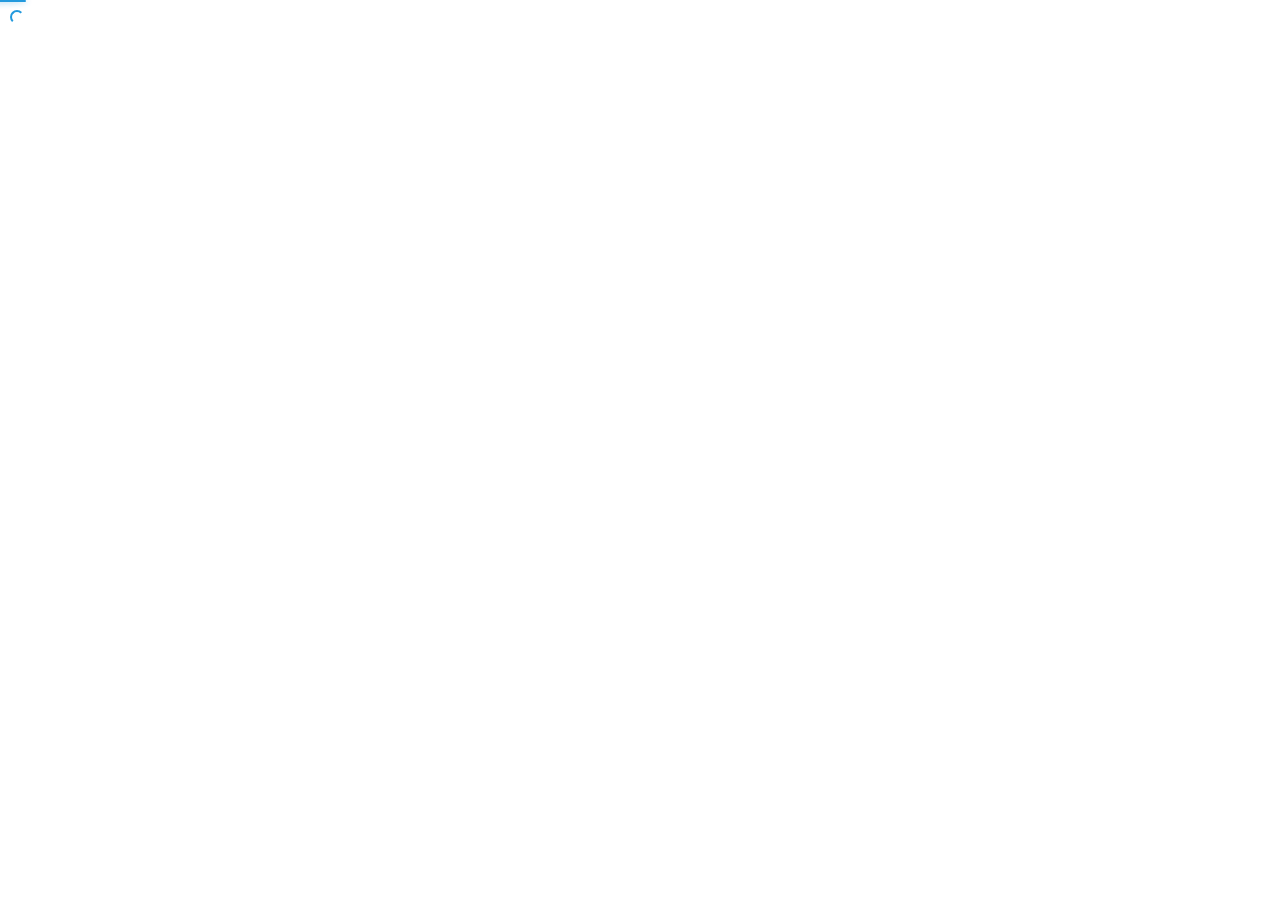 scroll, scrollTop: 0, scrollLeft: 0, axis: both 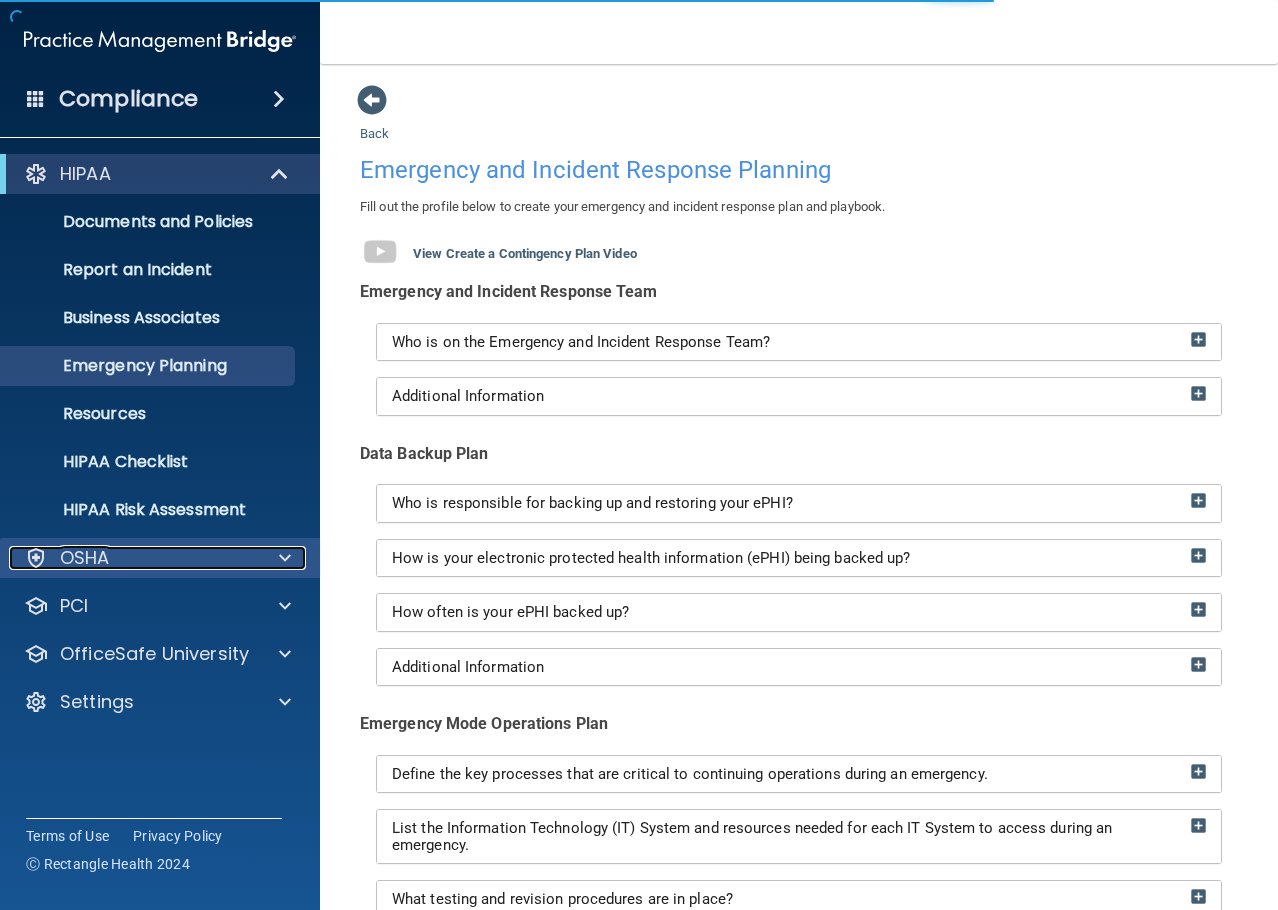 click on "OSHA" at bounding box center (85, 558) 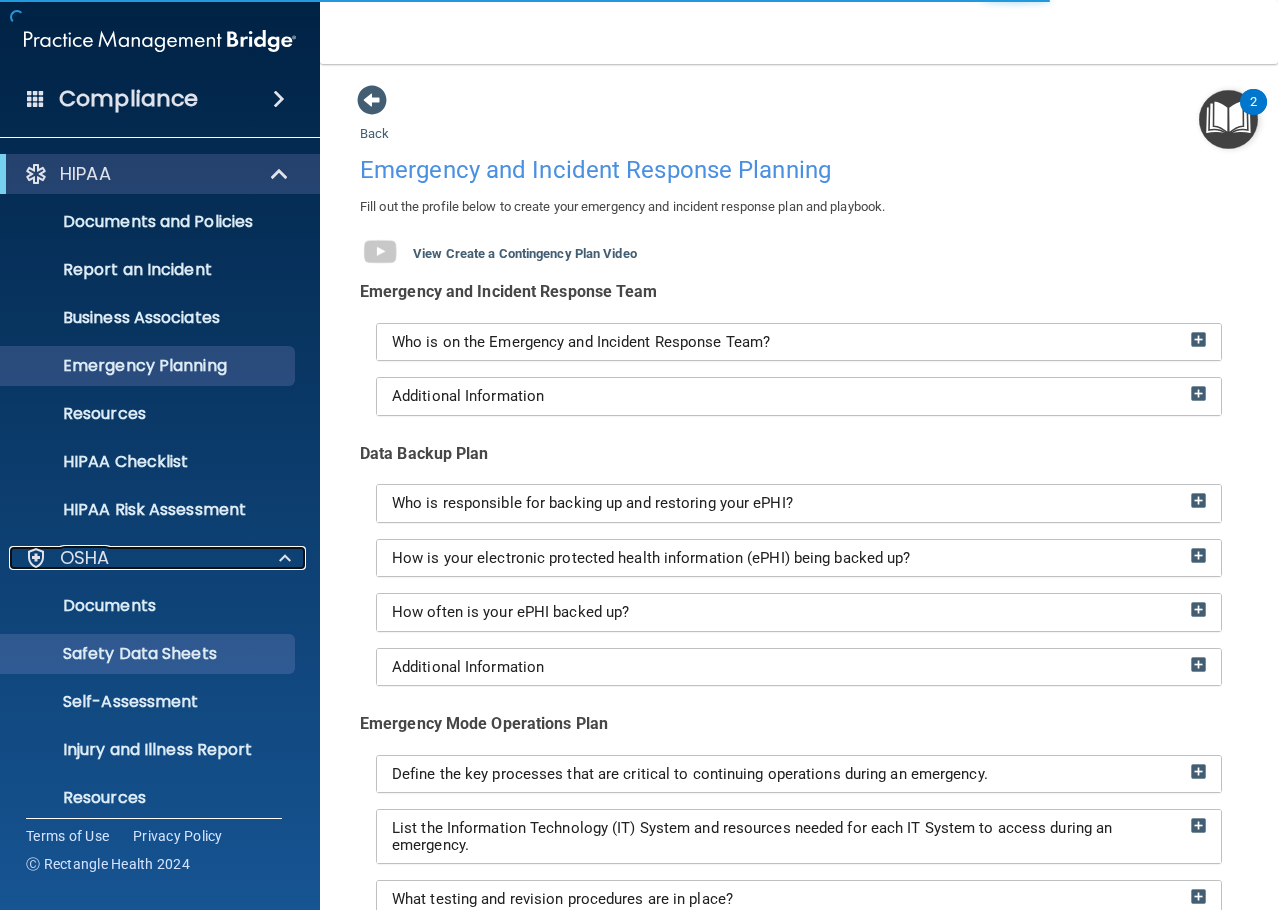 scroll, scrollTop: 160, scrollLeft: 0, axis: vertical 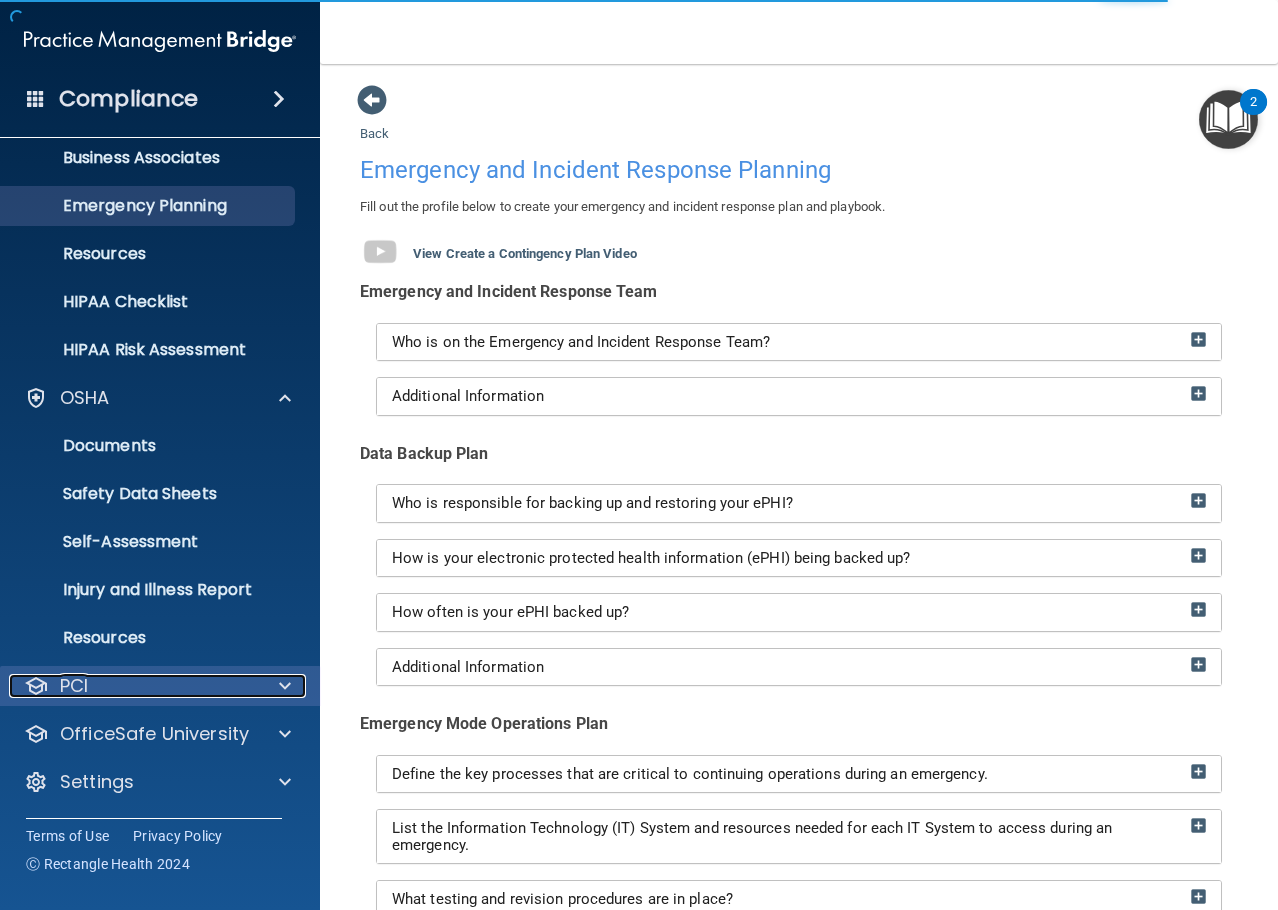 click on "PCI" at bounding box center (133, 686) 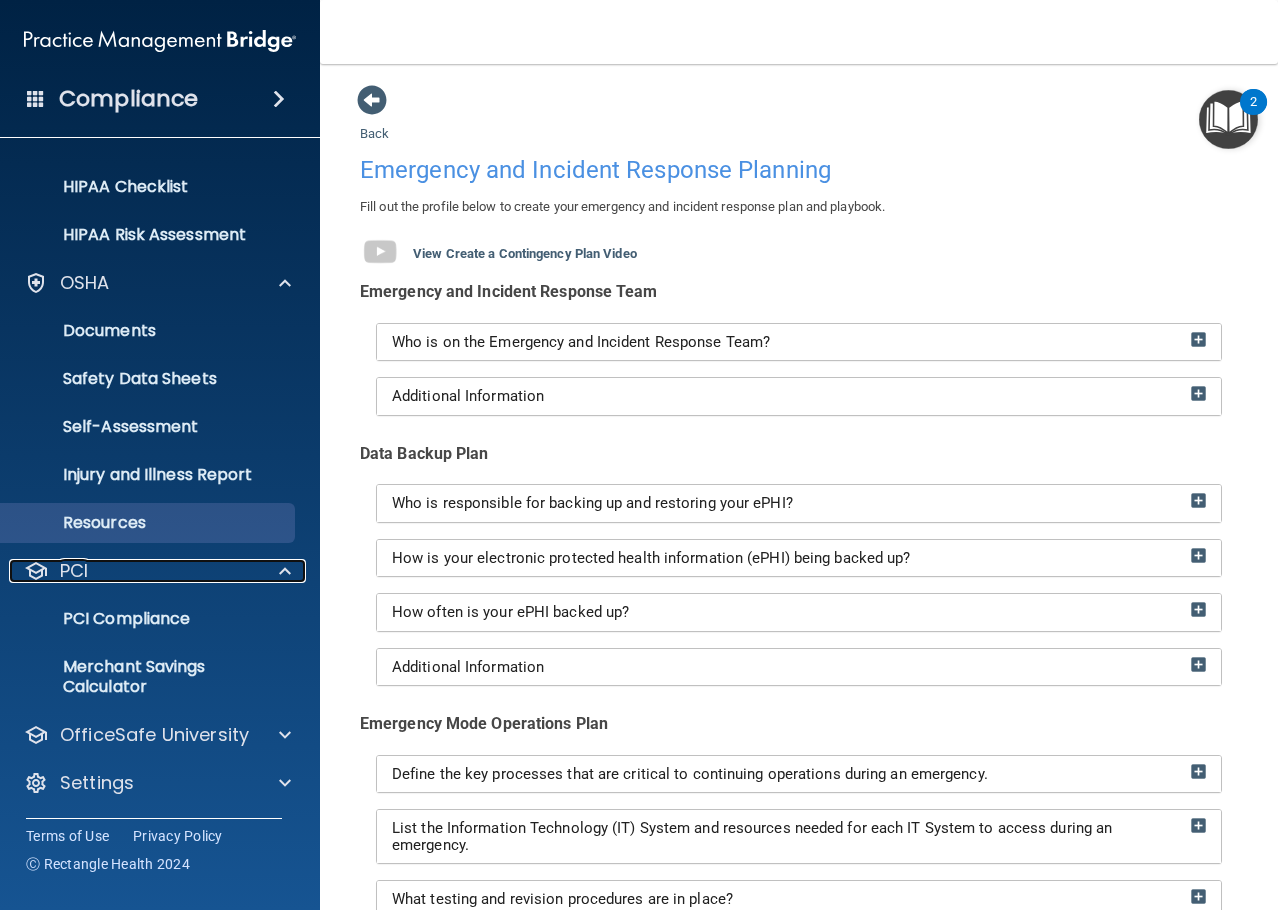 scroll, scrollTop: 276, scrollLeft: 0, axis: vertical 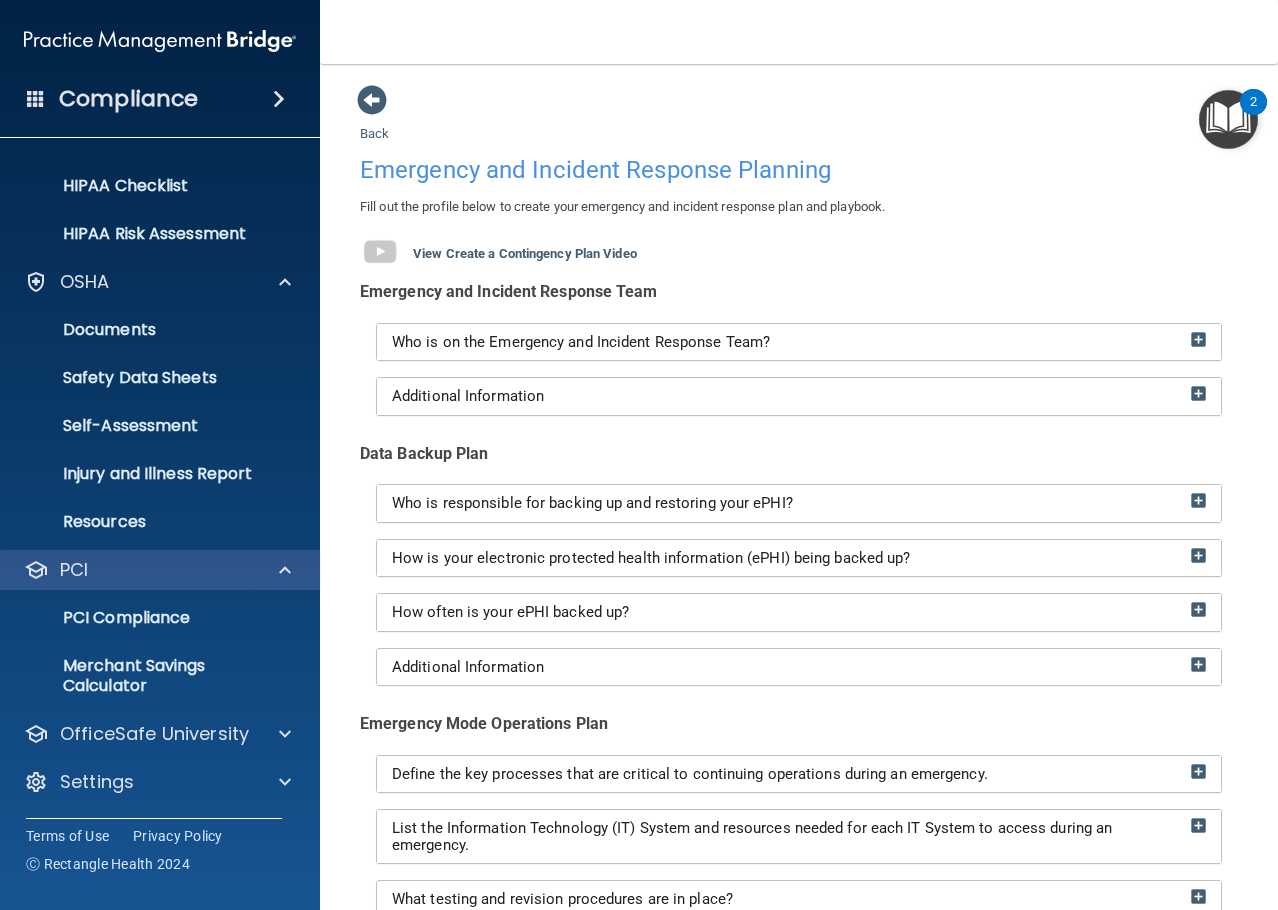 click on "PCI" at bounding box center (160, 570) 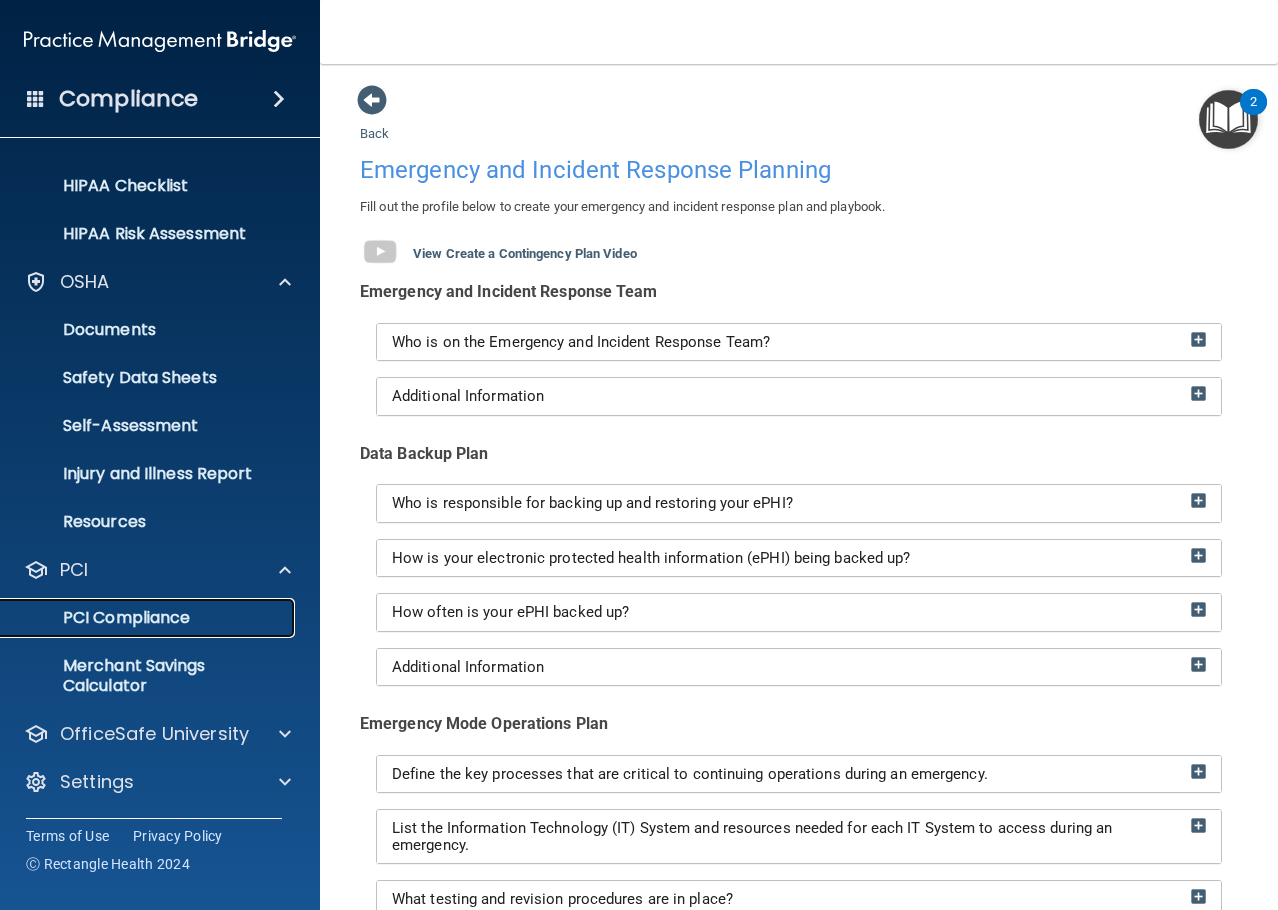 click on "PCI Compliance" at bounding box center (149, 618) 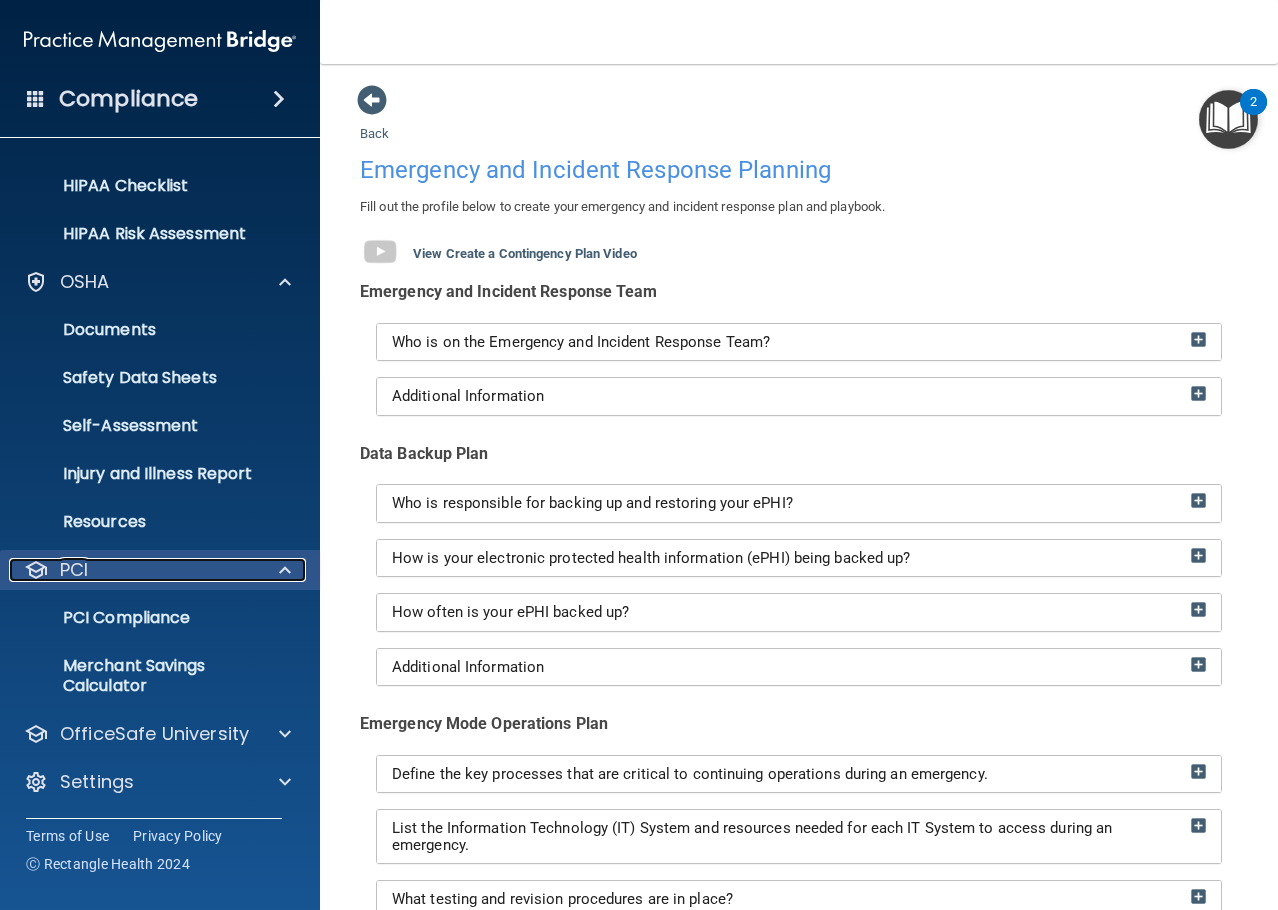 click on "PCI" at bounding box center [133, 570] 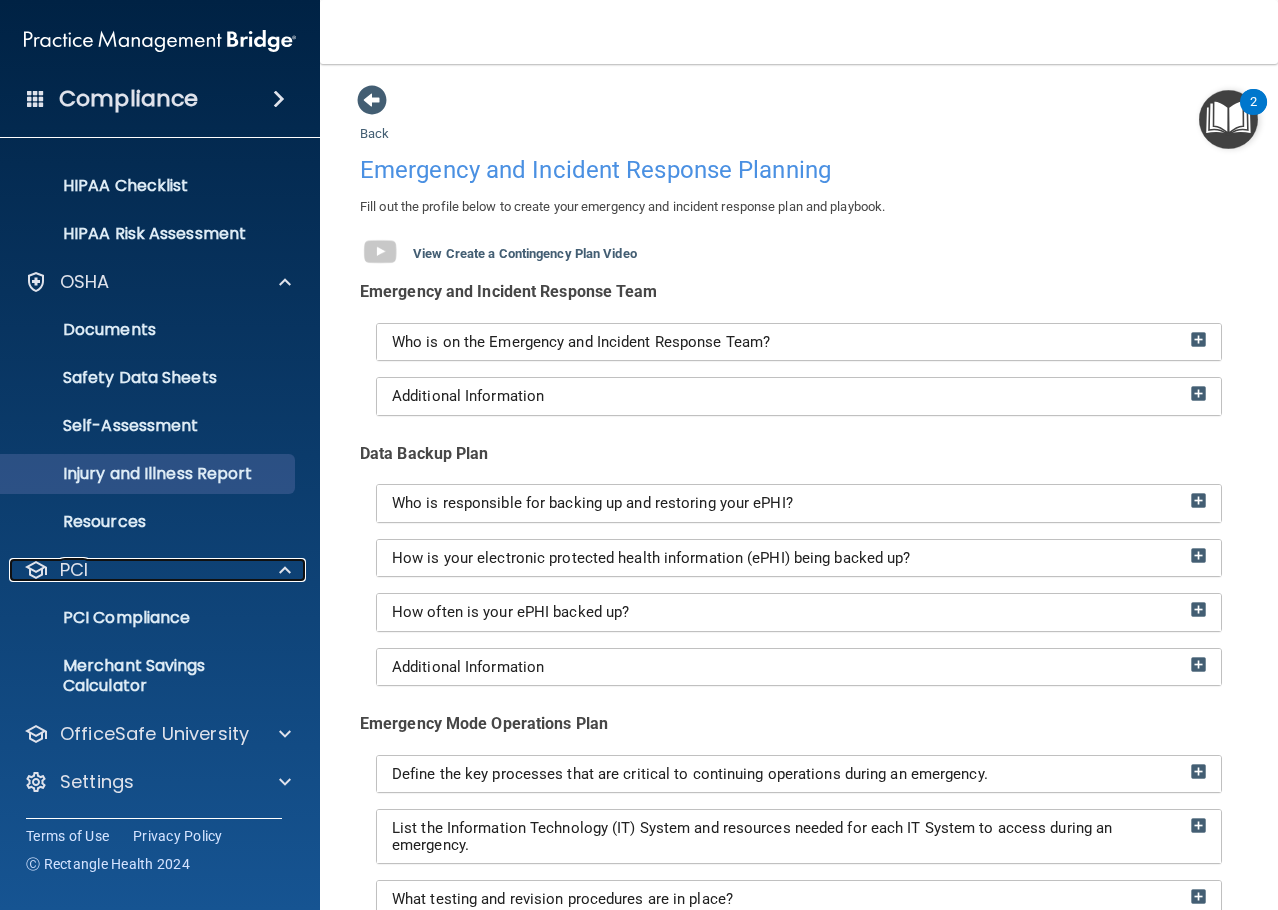 scroll, scrollTop: 160, scrollLeft: 0, axis: vertical 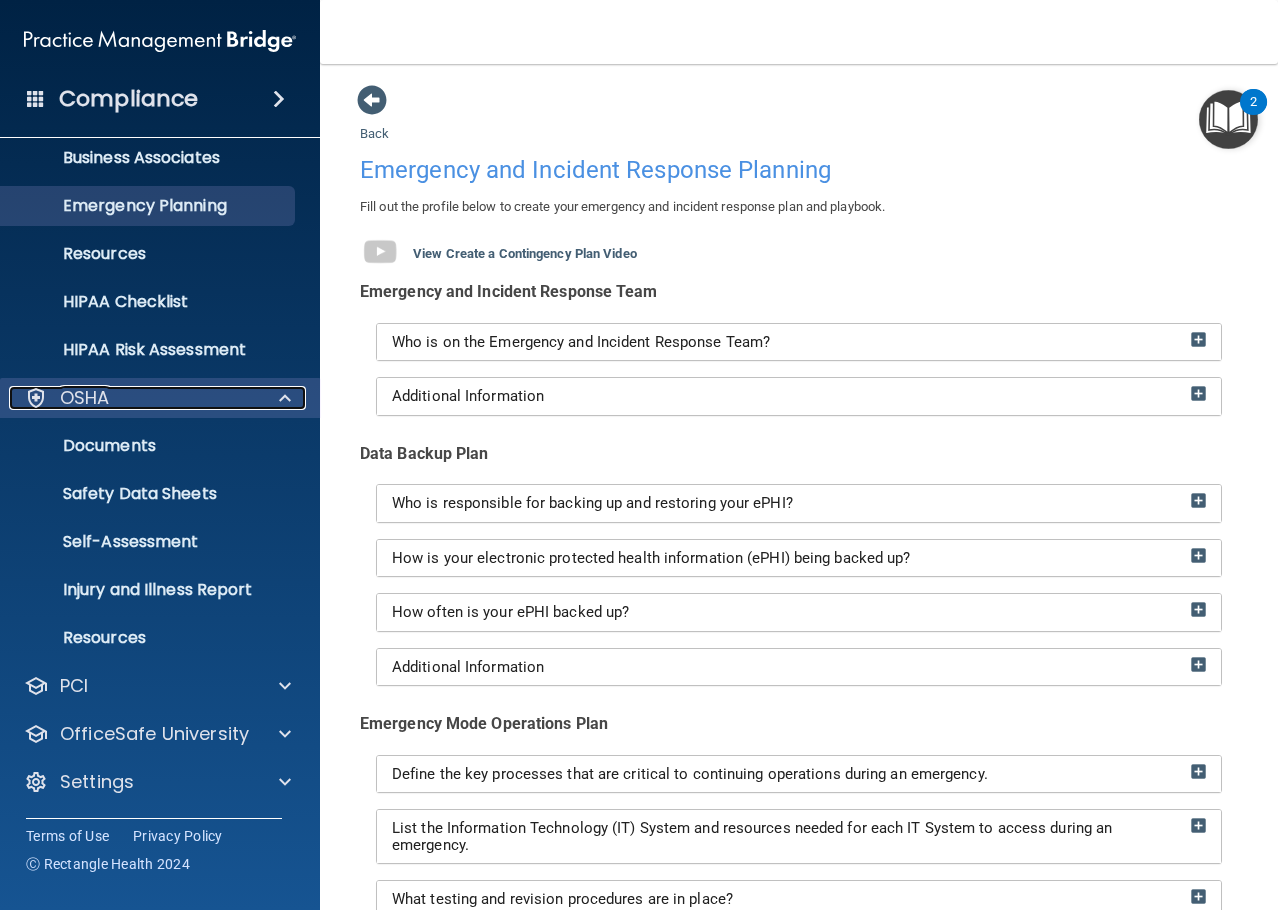 click at bounding box center [282, 398] 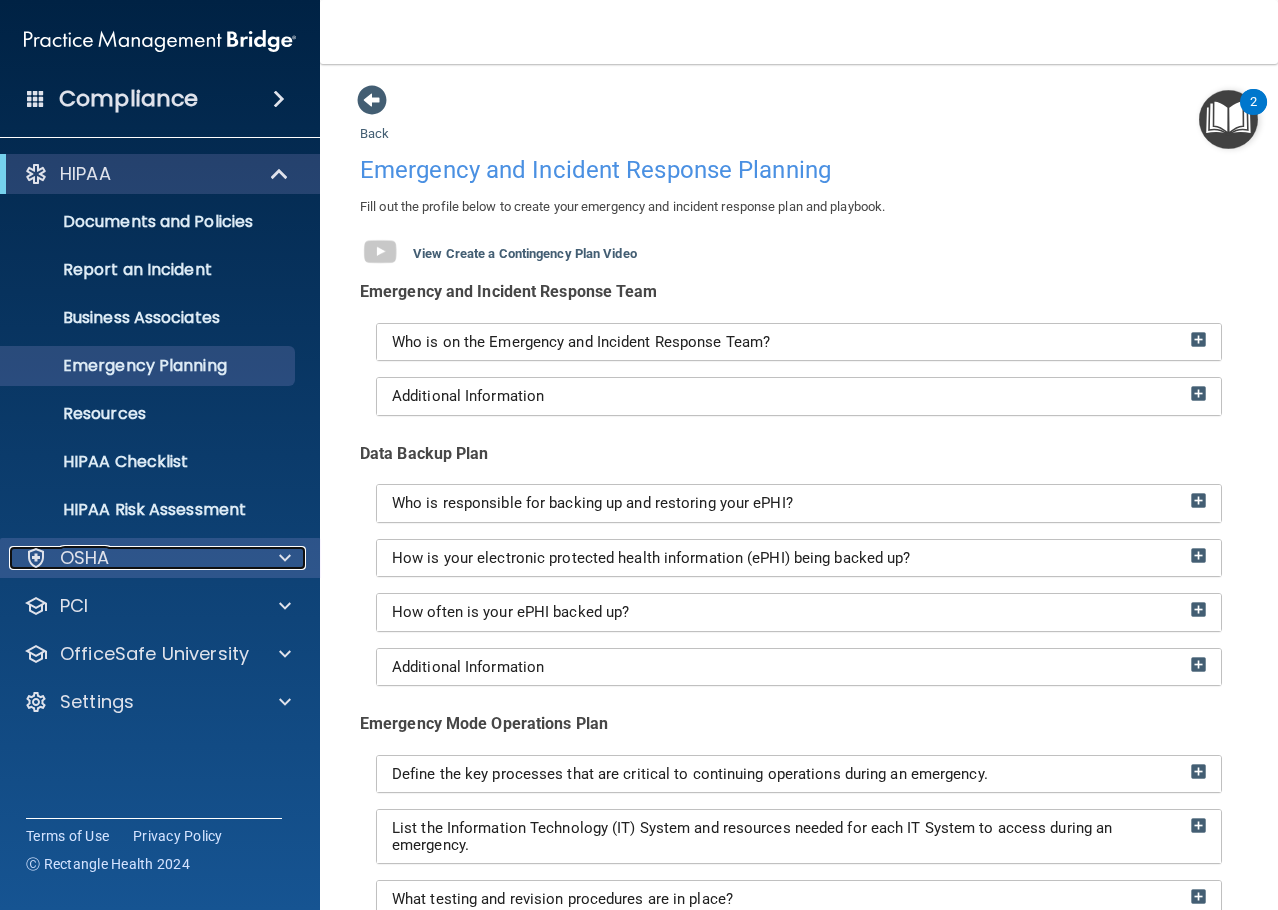 scroll, scrollTop: 0, scrollLeft: 0, axis: both 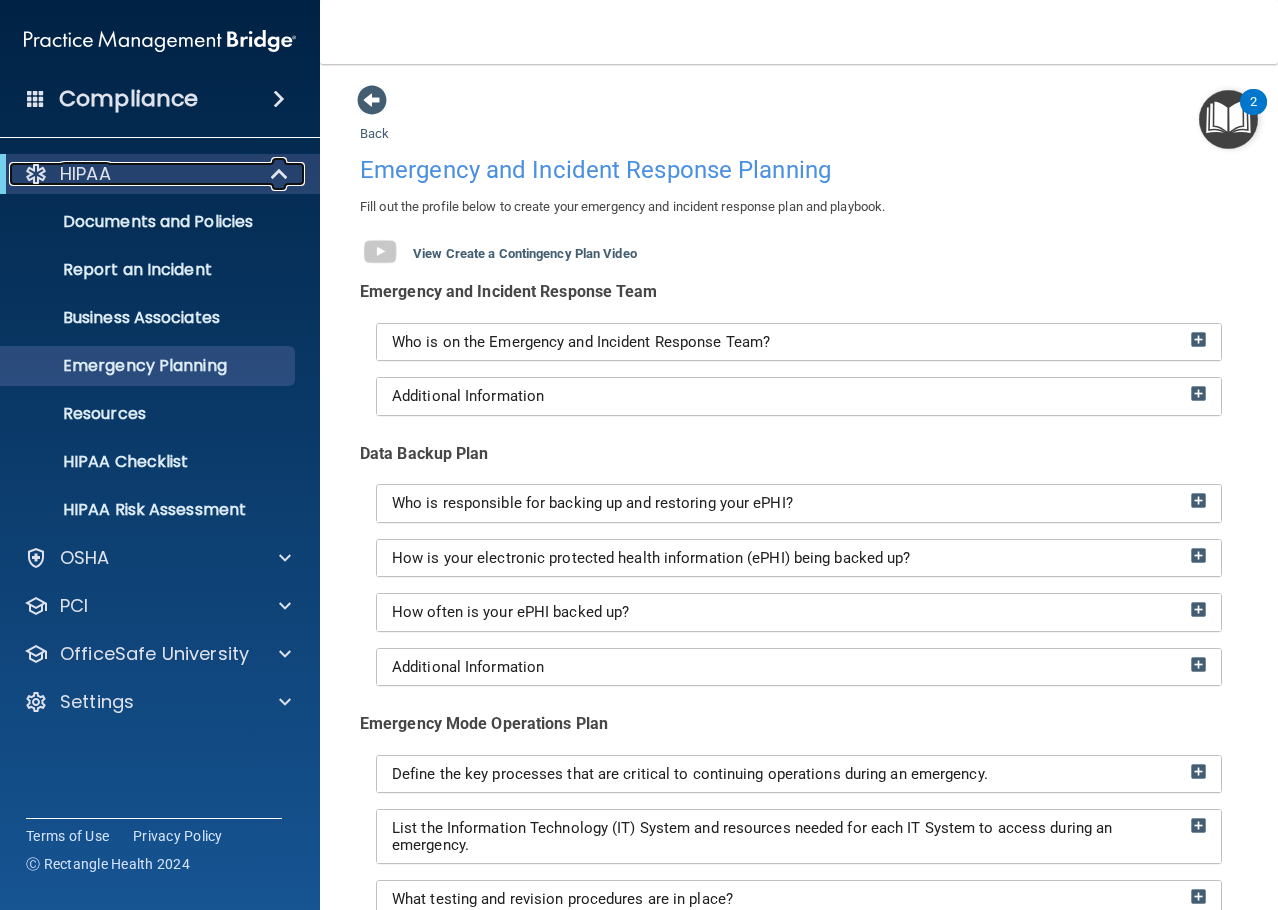 click on "HIPAA" at bounding box center [132, 174] 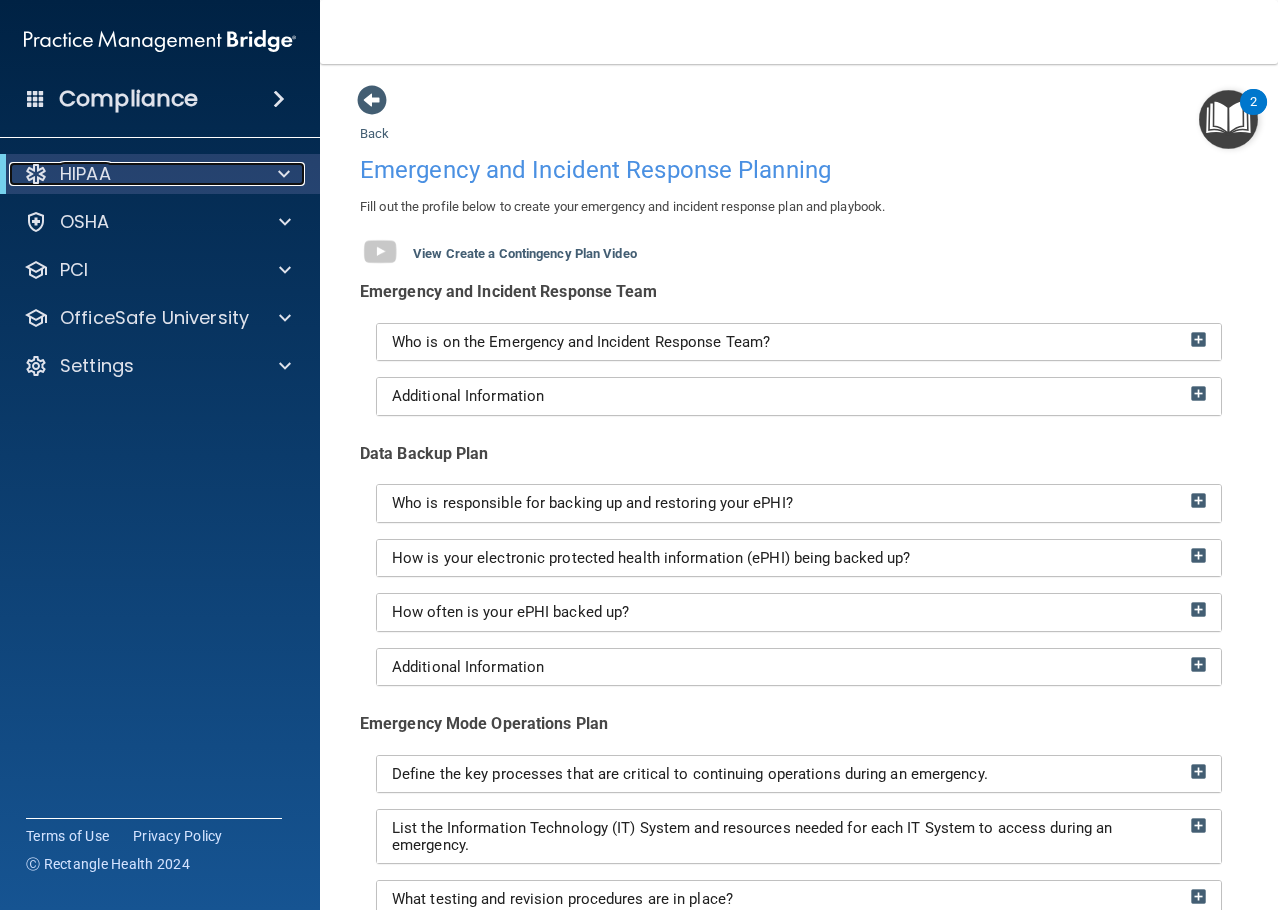 click on "HIPAA" at bounding box center (132, 174) 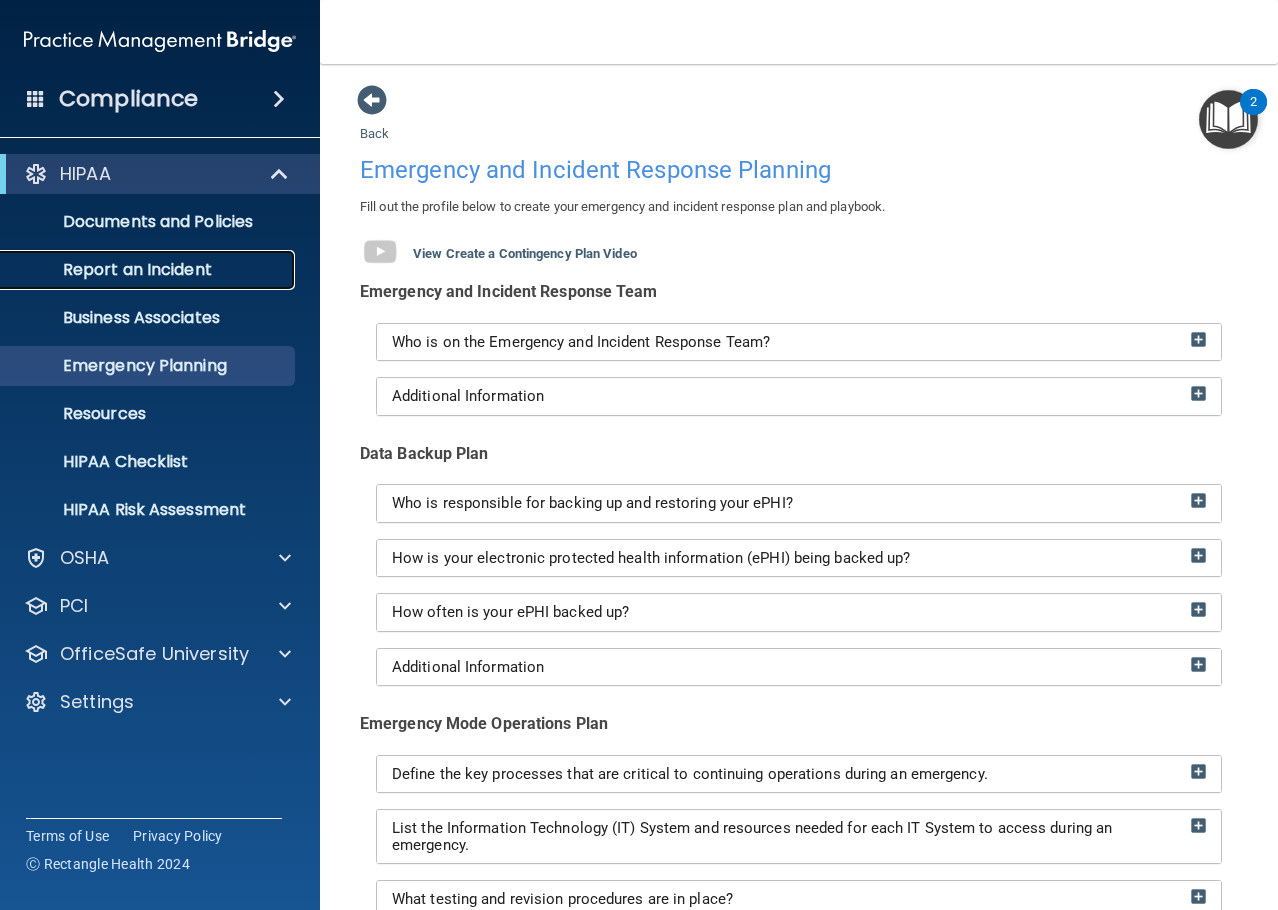 click on "Report an Incident" at bounding box center (149, 270) 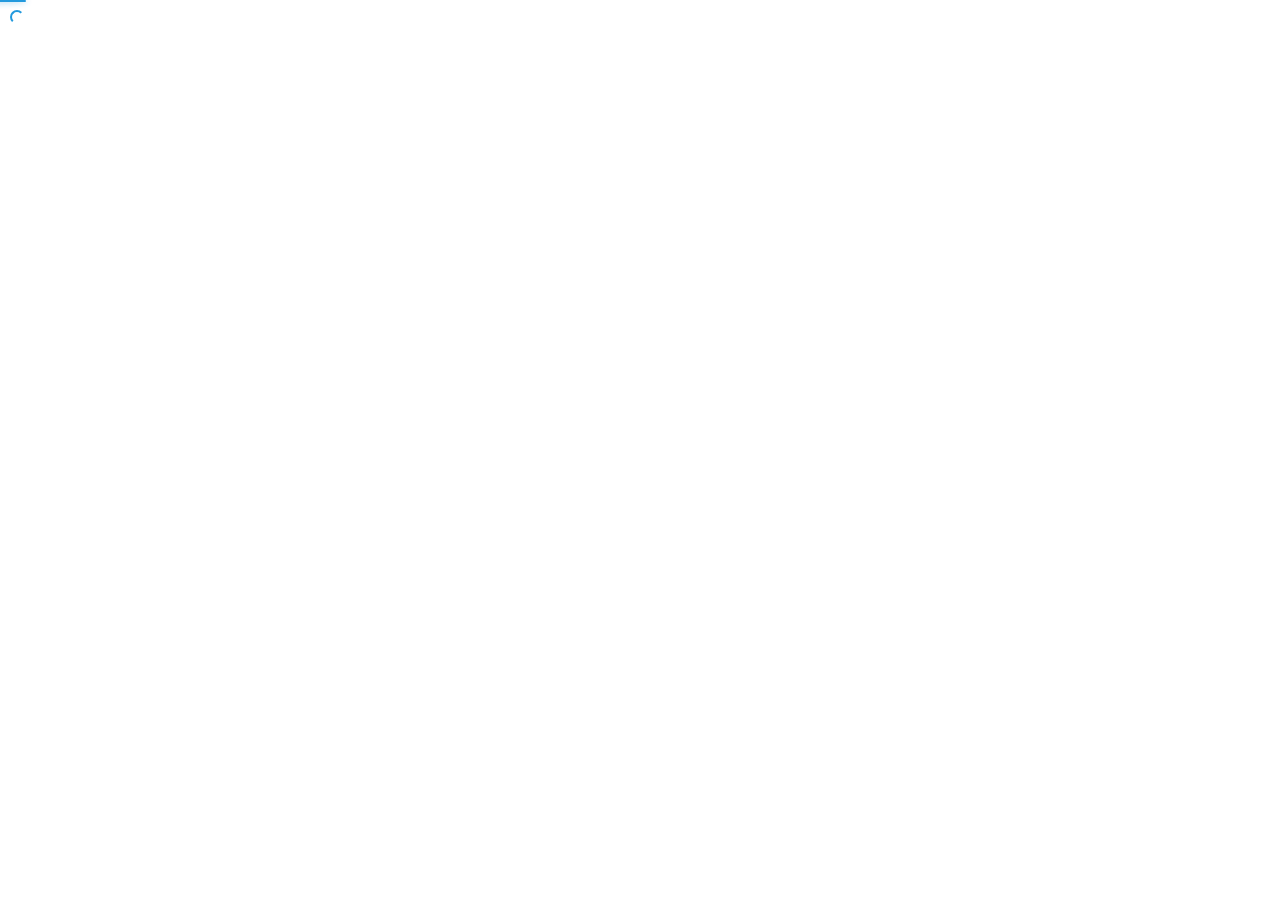 scroll, scrollTop: 0, scrollLeft: 0, axis: both 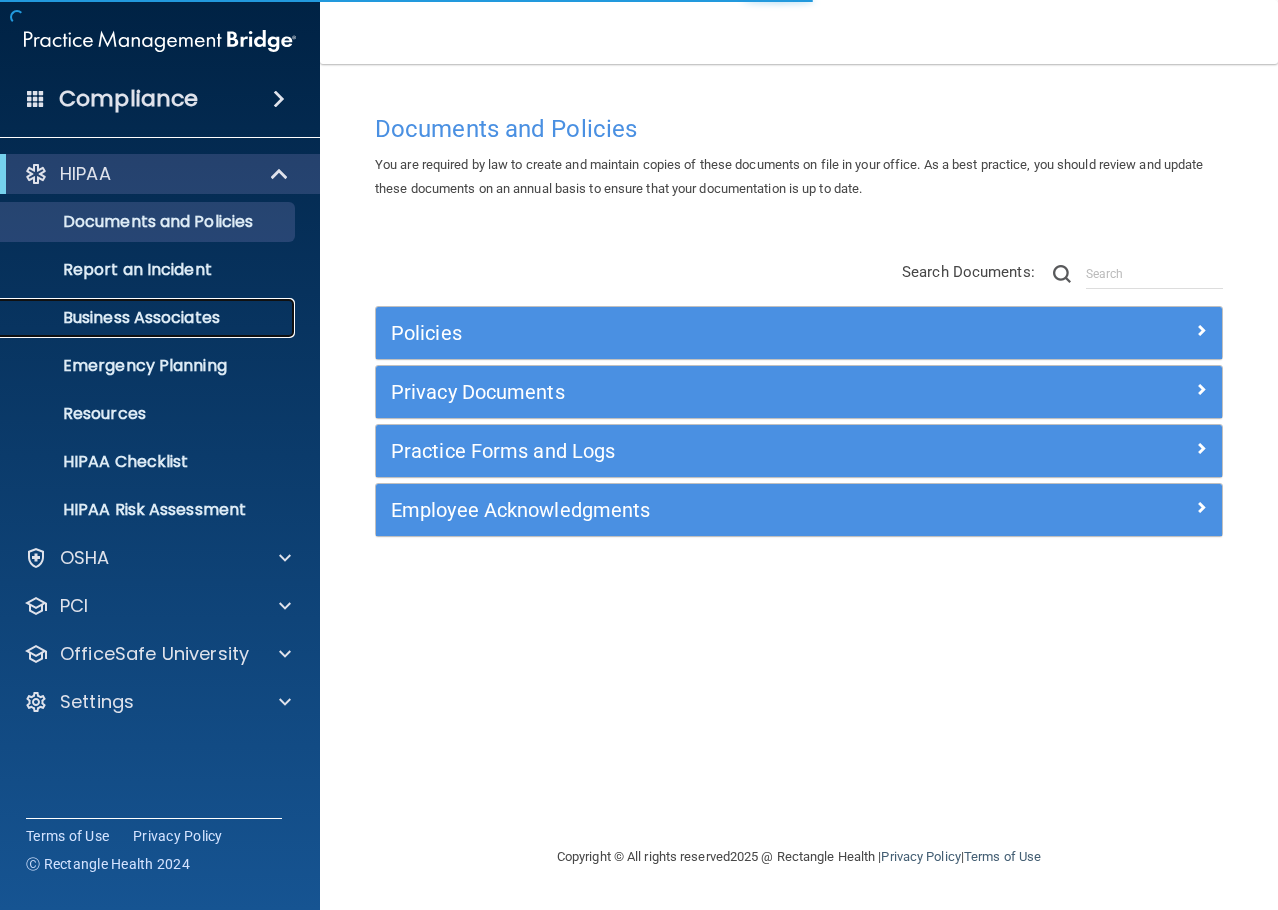 click on "Business Associates" at bounding box center (149, 318) 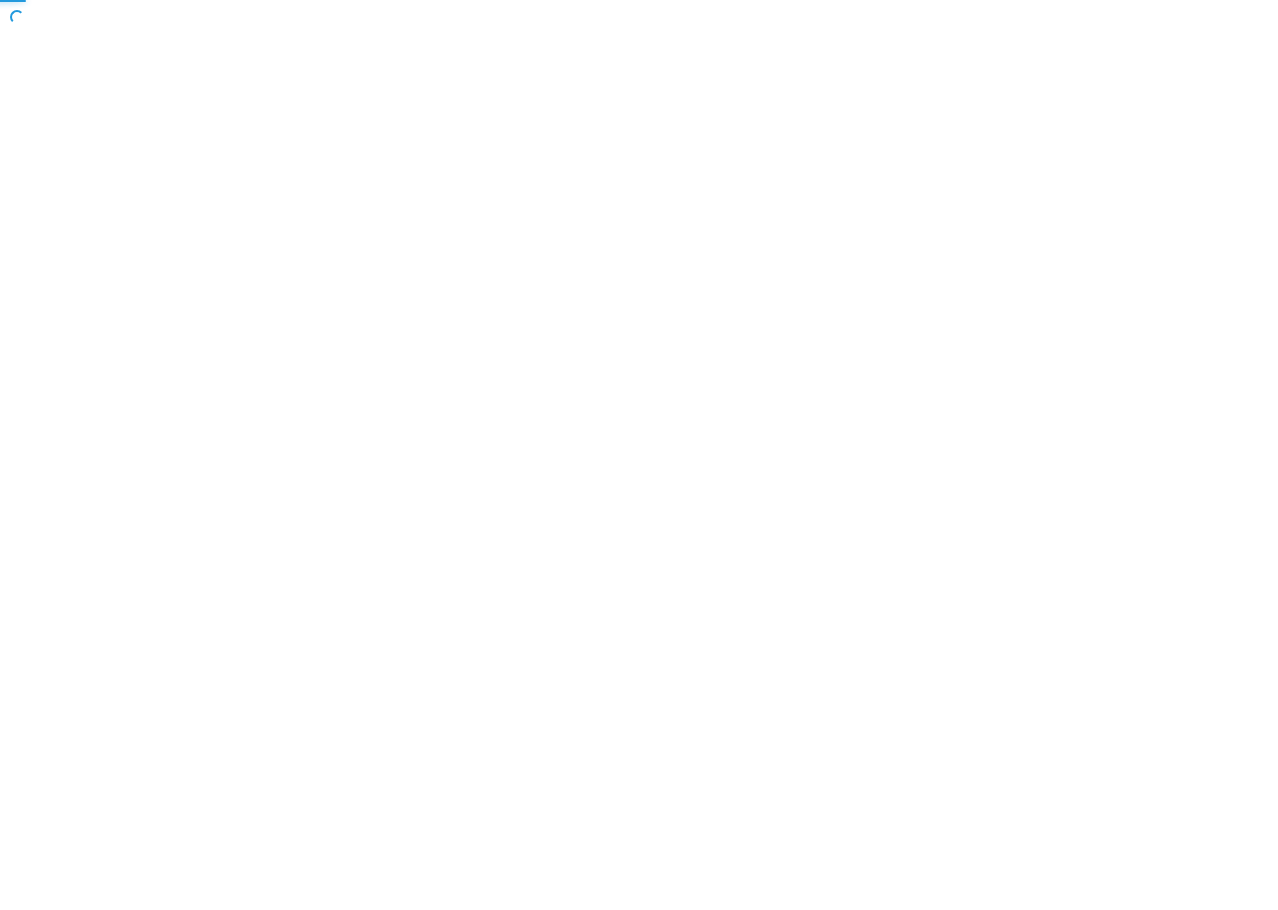 scroll, scrollTop: 0, scrollLeft: 0, axis: both 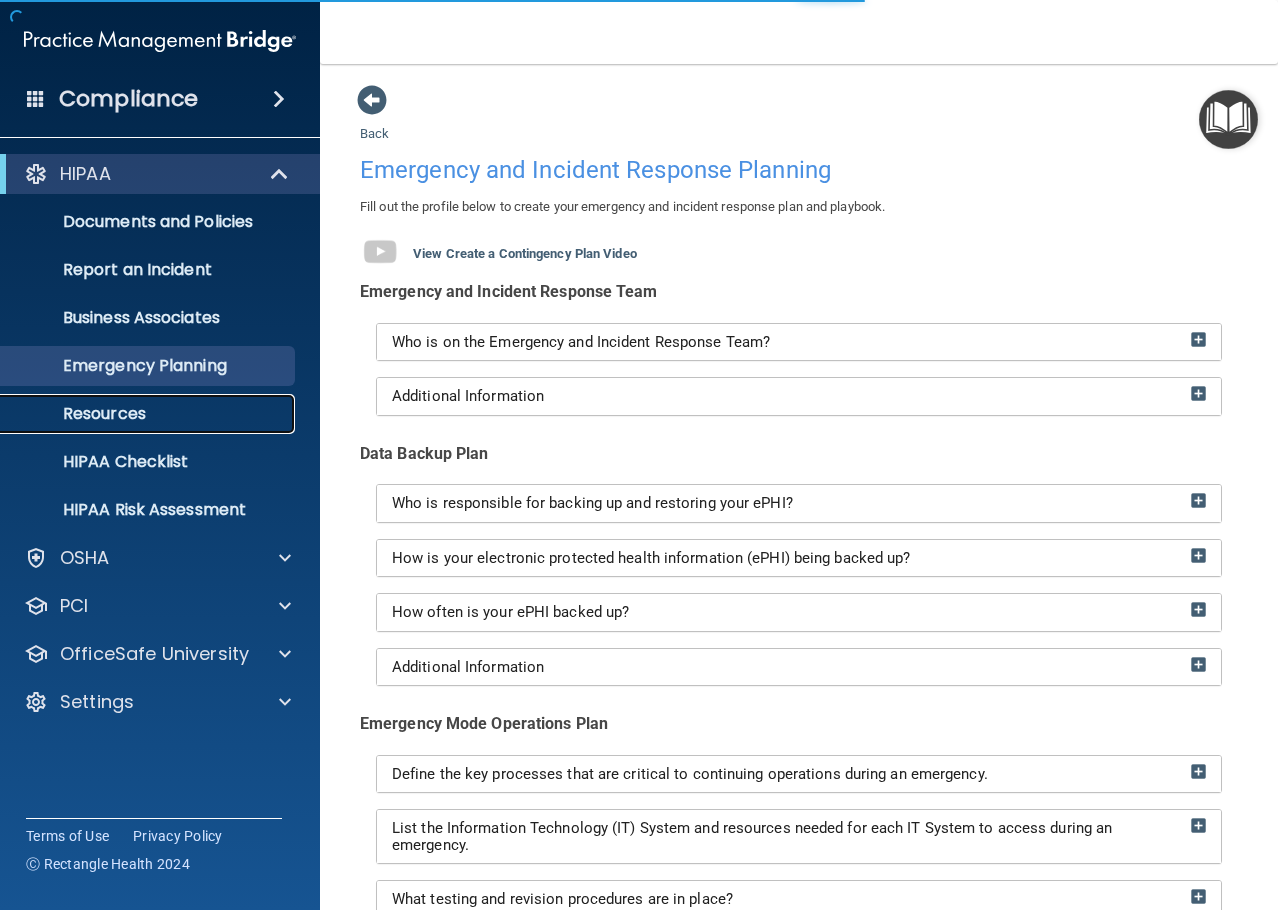click on "Resources" at bounding box center (149, 414) 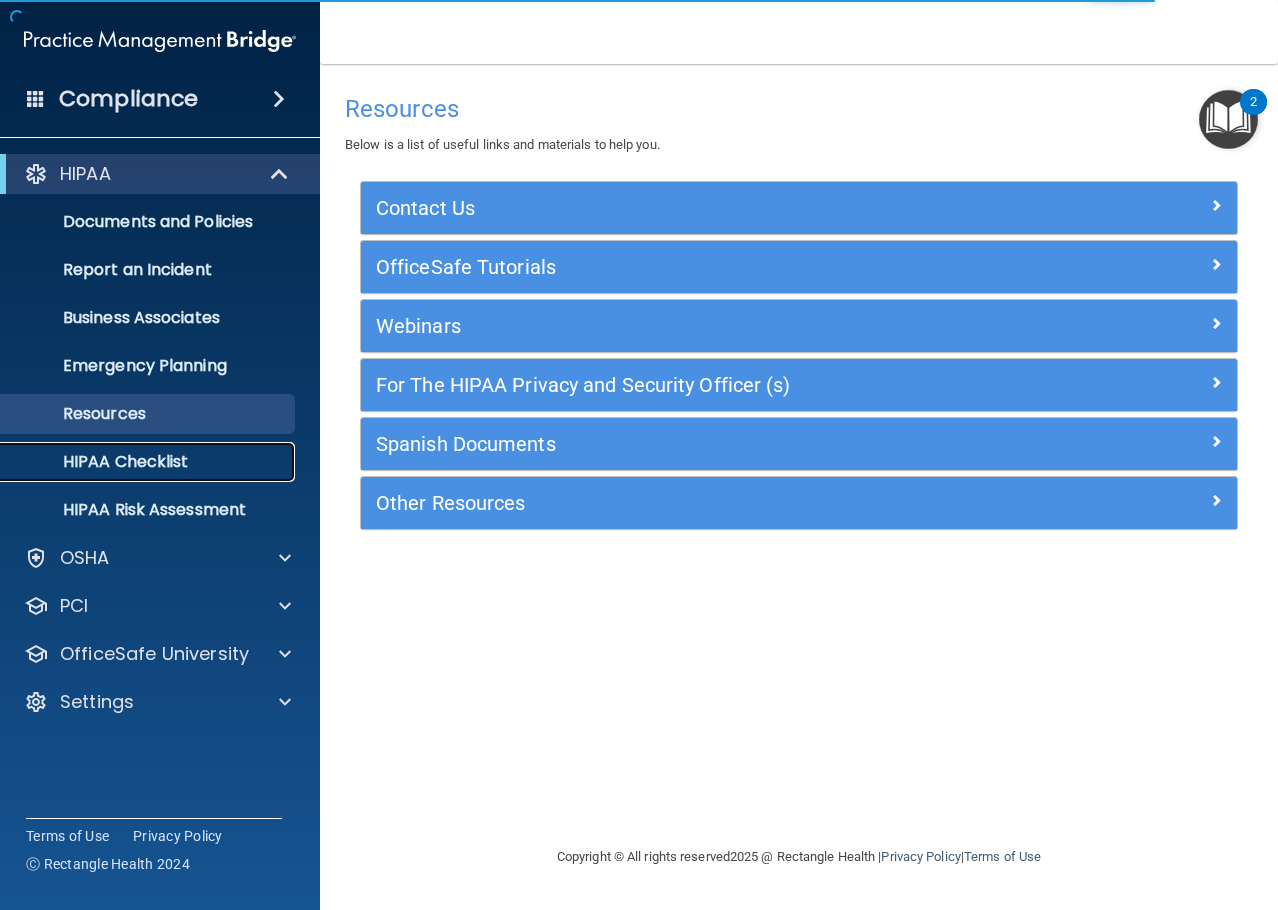 click on "HIPAA Checklist" at bounding box center (149, 462) 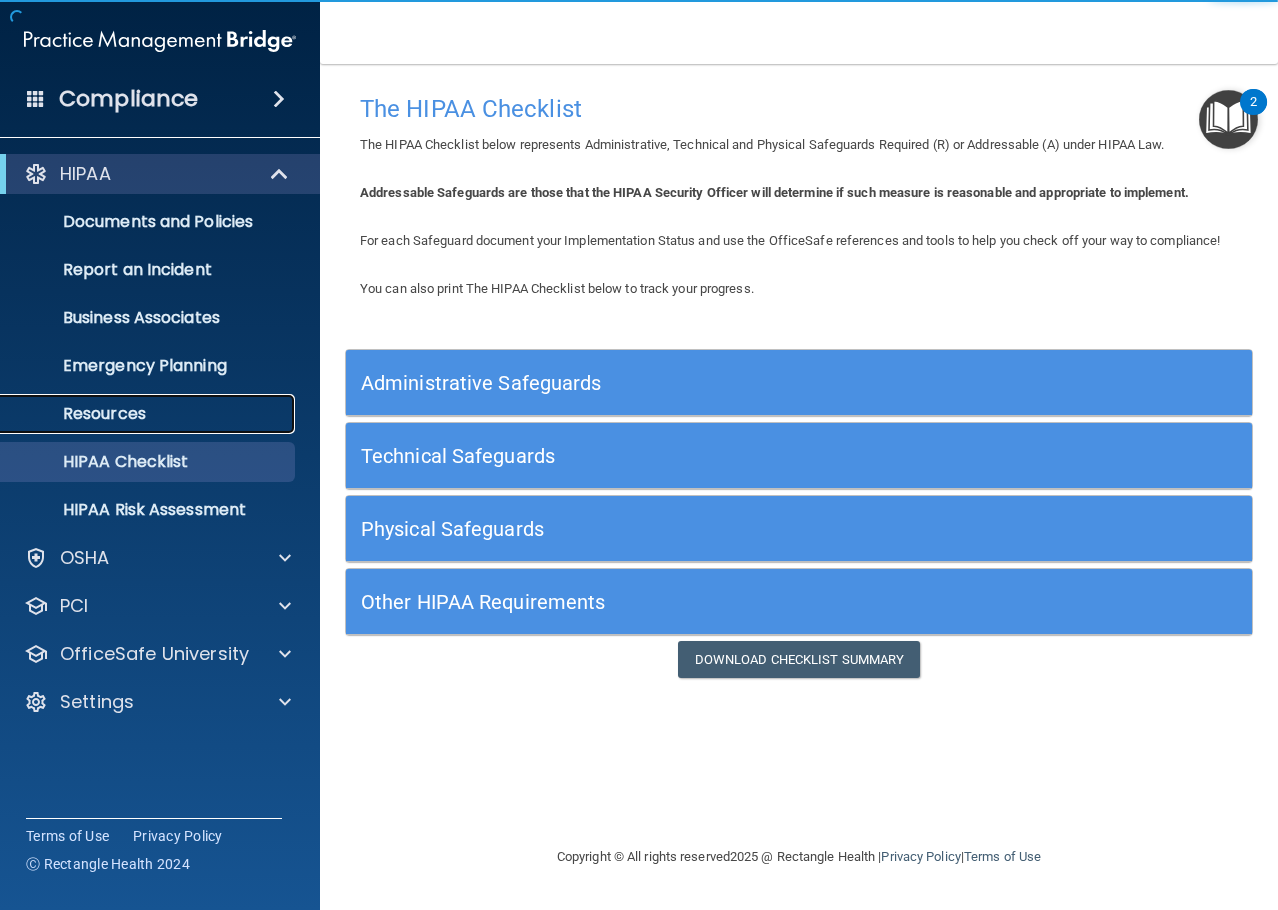 click on "Resources" at bounding box center [149, 414] 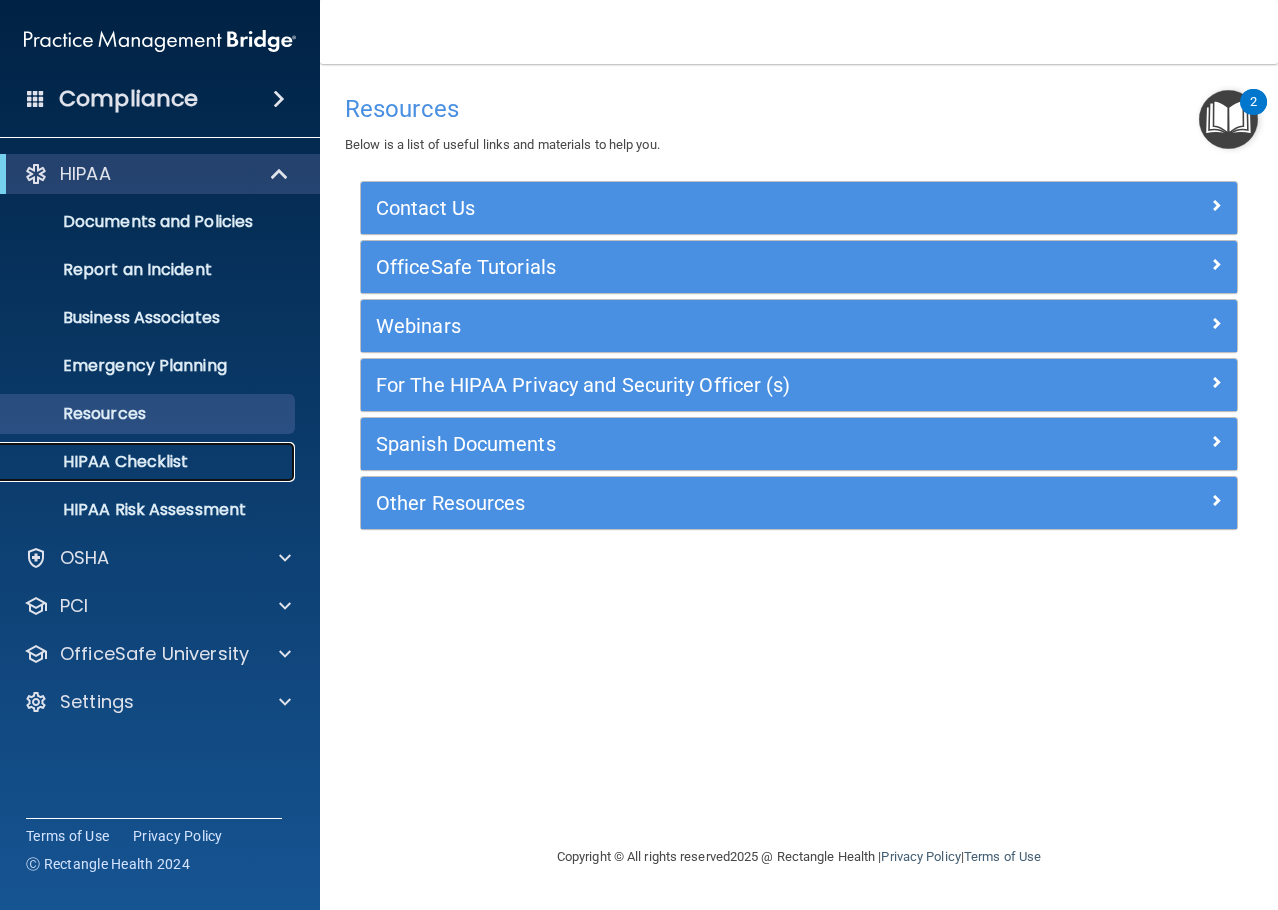 click on "HIPAA Checklist" at bounding box center [149, 462] 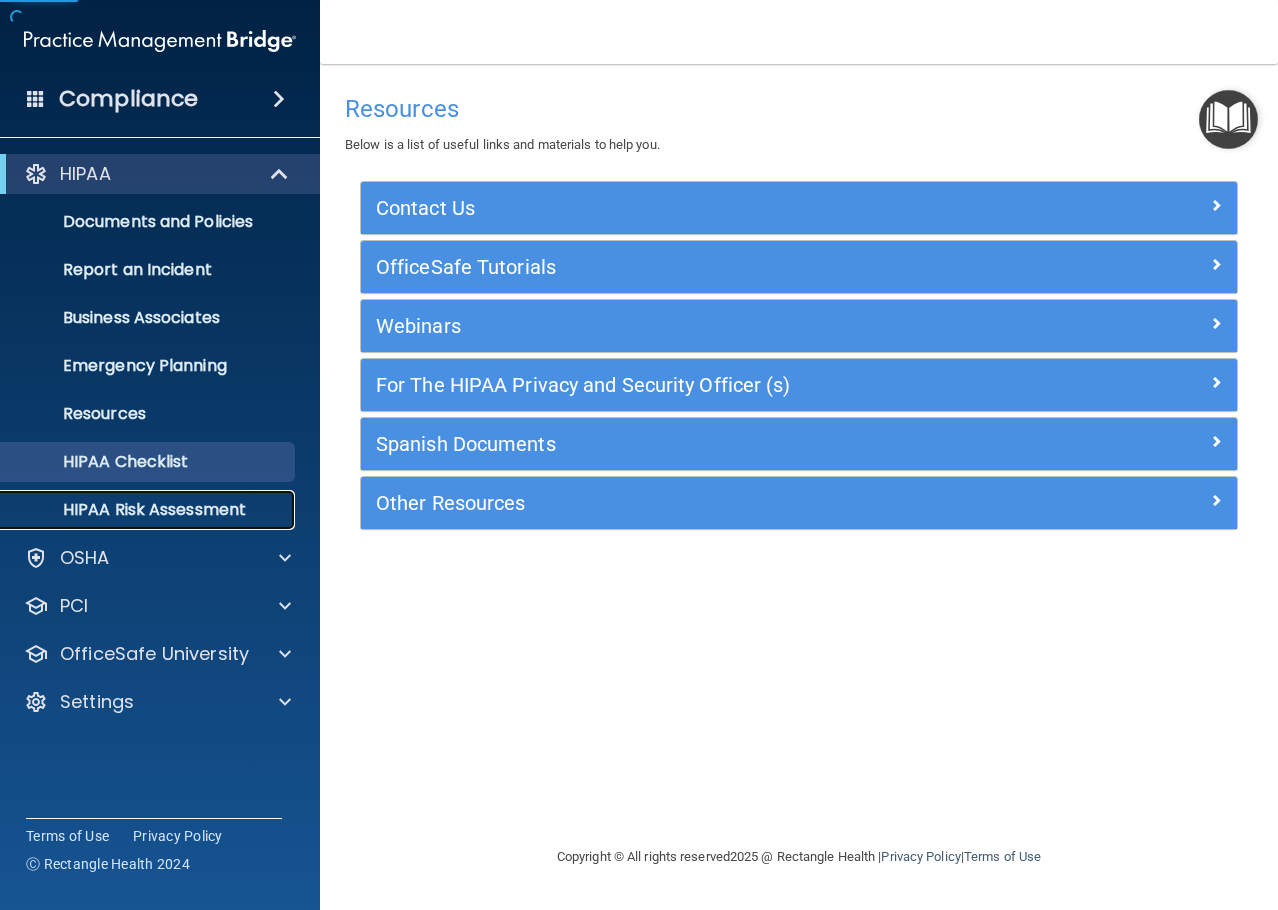 click on "HIPAA Risk Assessment" at bounding box center (149, 510) 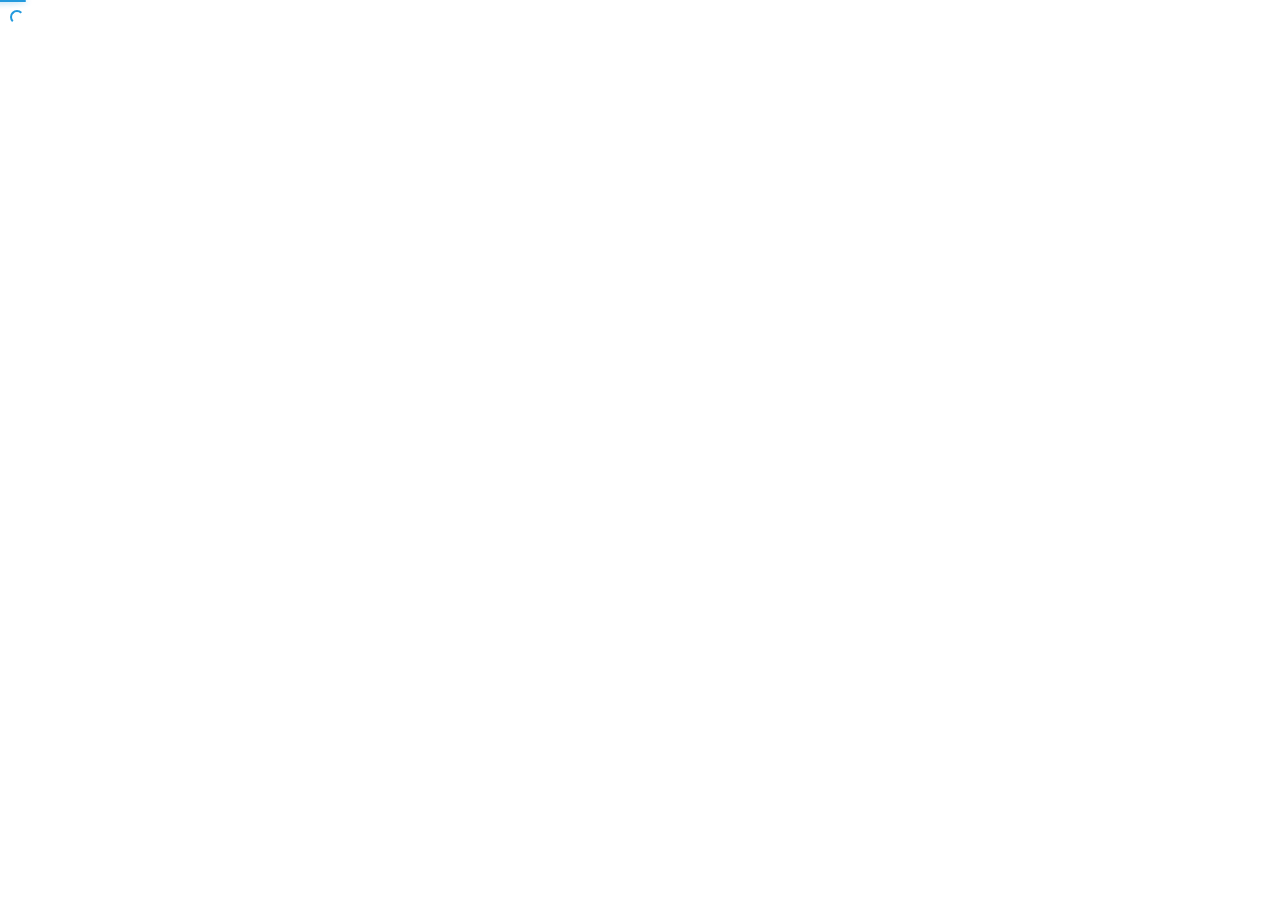 scroll, scrollTop: 0, scrollLeft: 0, axis: both 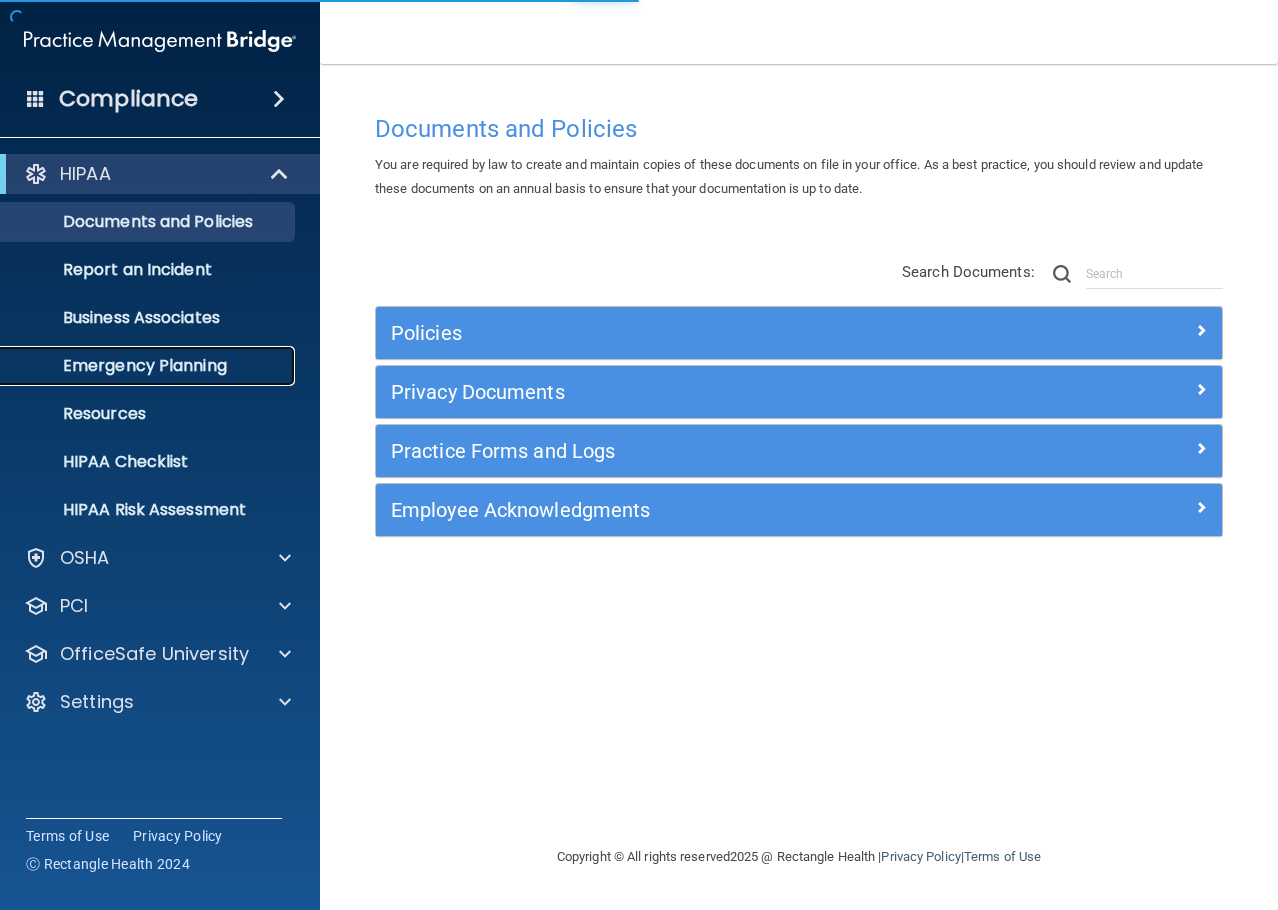 click on "Emergency Planning" at bounding box center (137, 366) 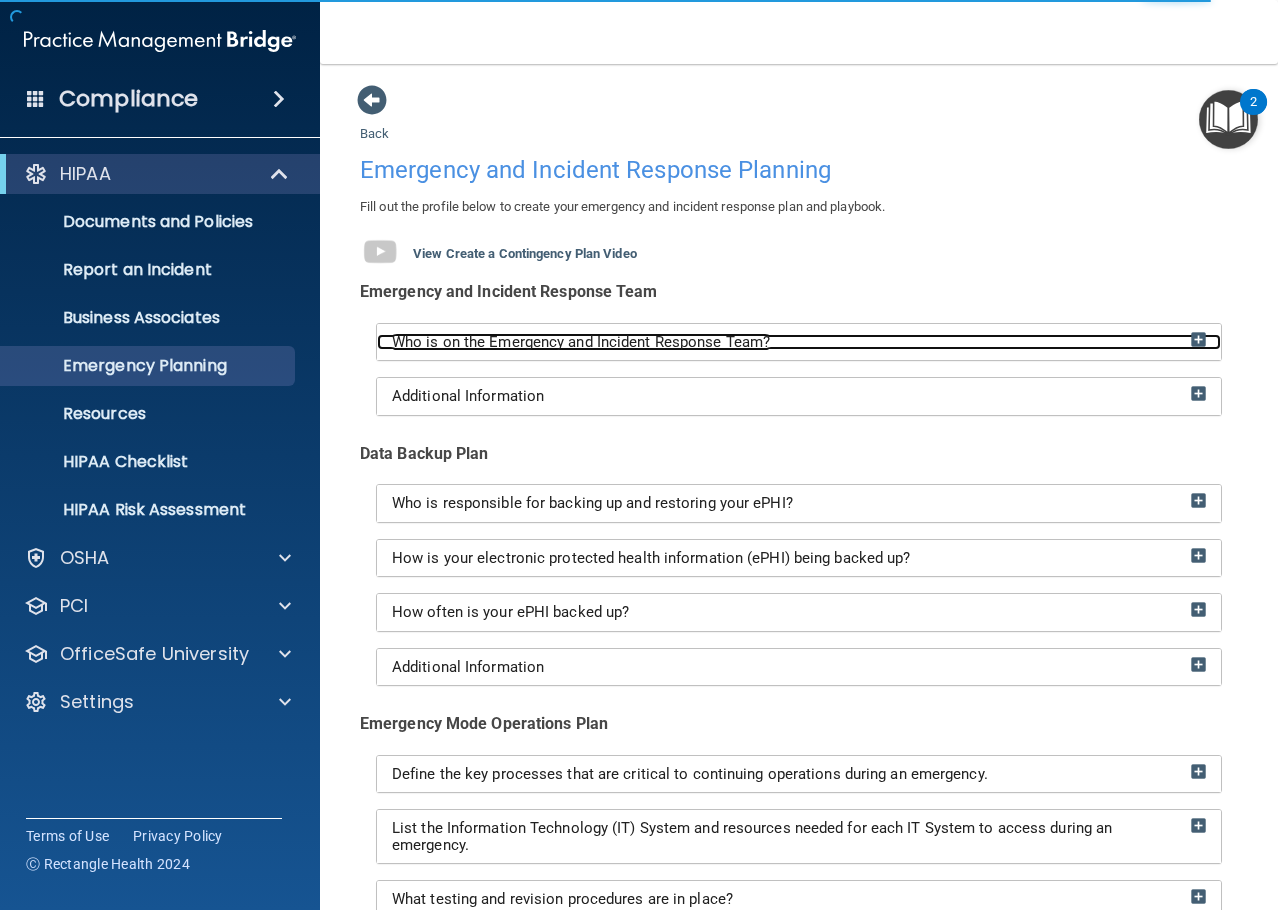 click at bounding box center (1198, 339) 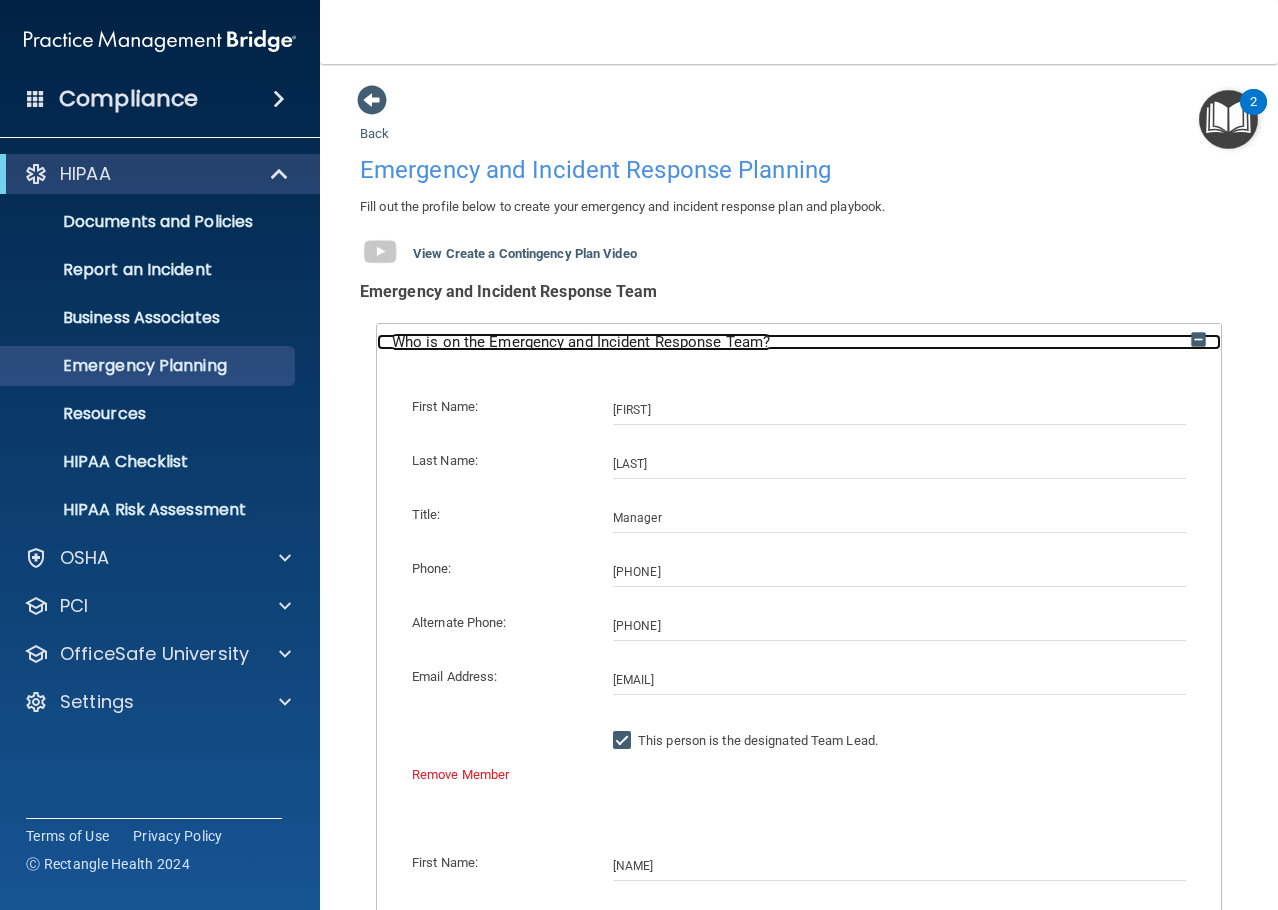 click at bounding box center (1198, 339) 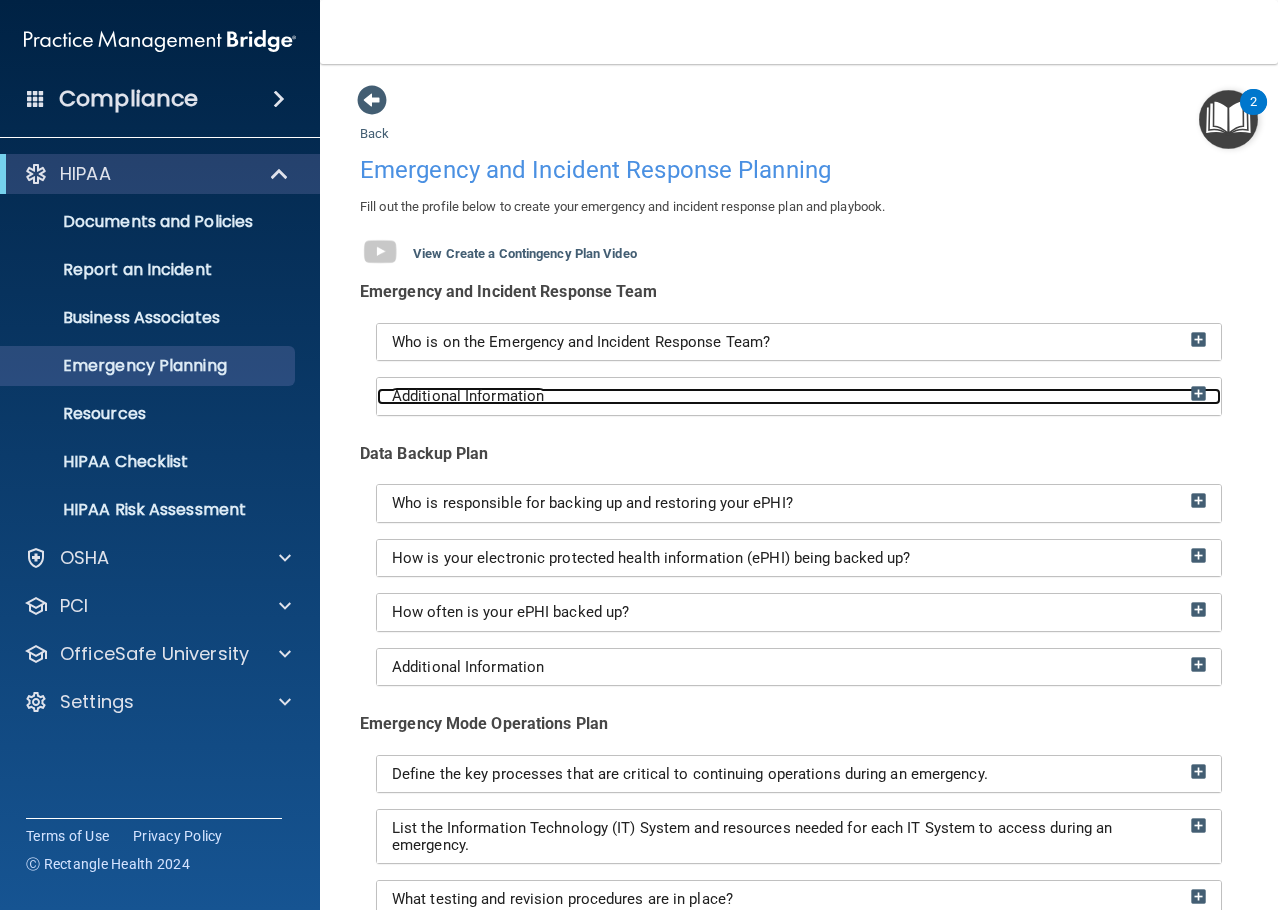 click at bounding box center (1198, 393) 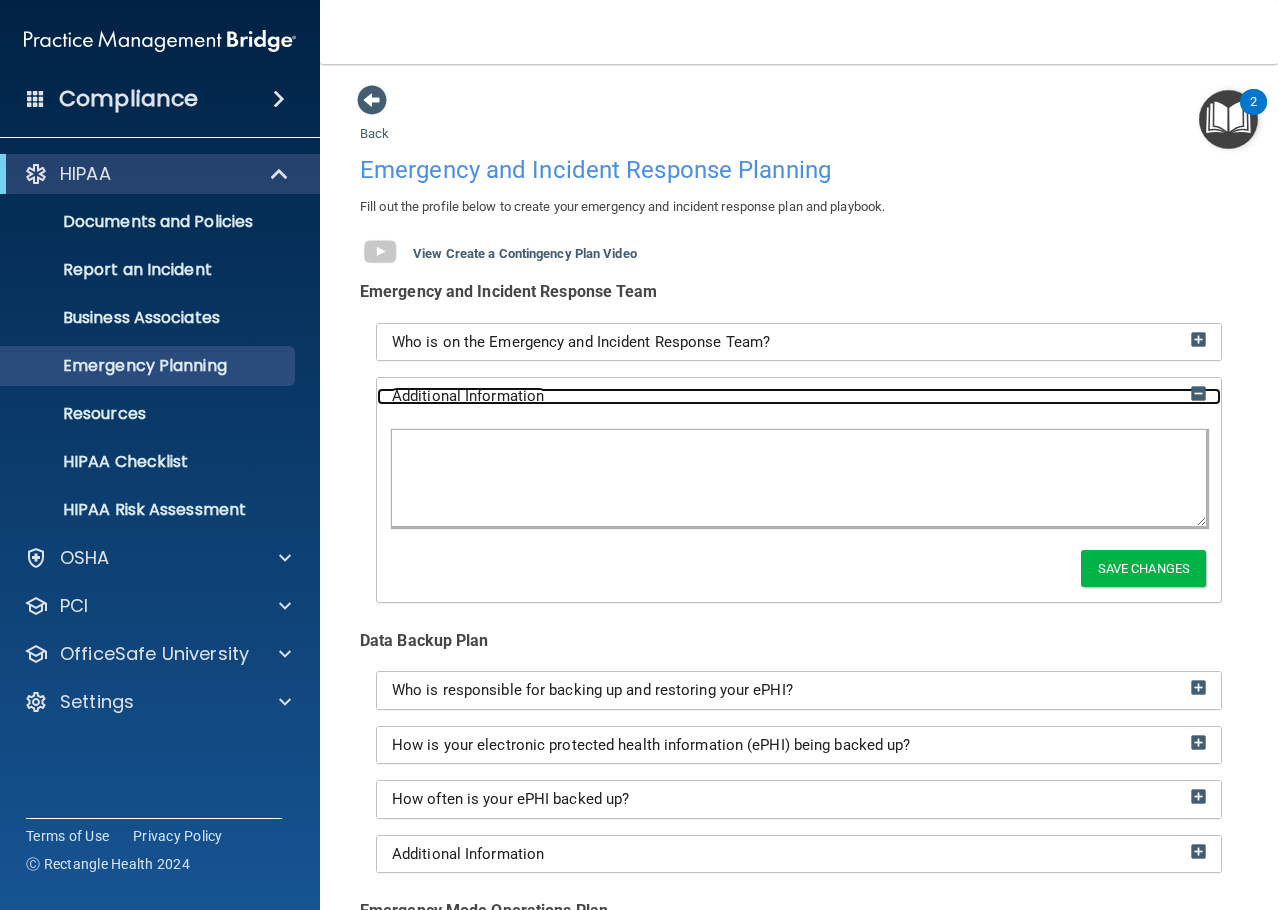 click at bounding box center (1198, 393) 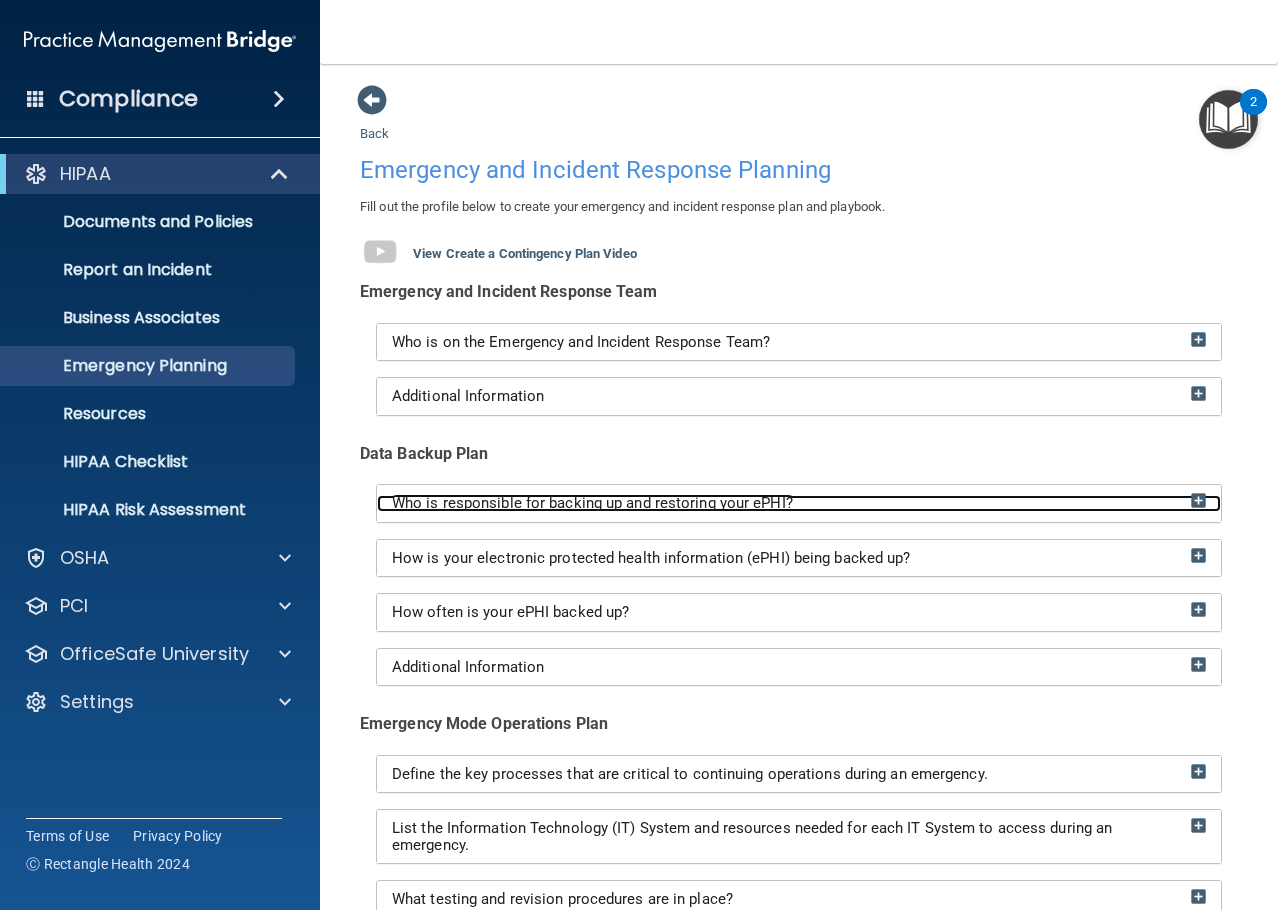 click at bounding box center [1198, 500] 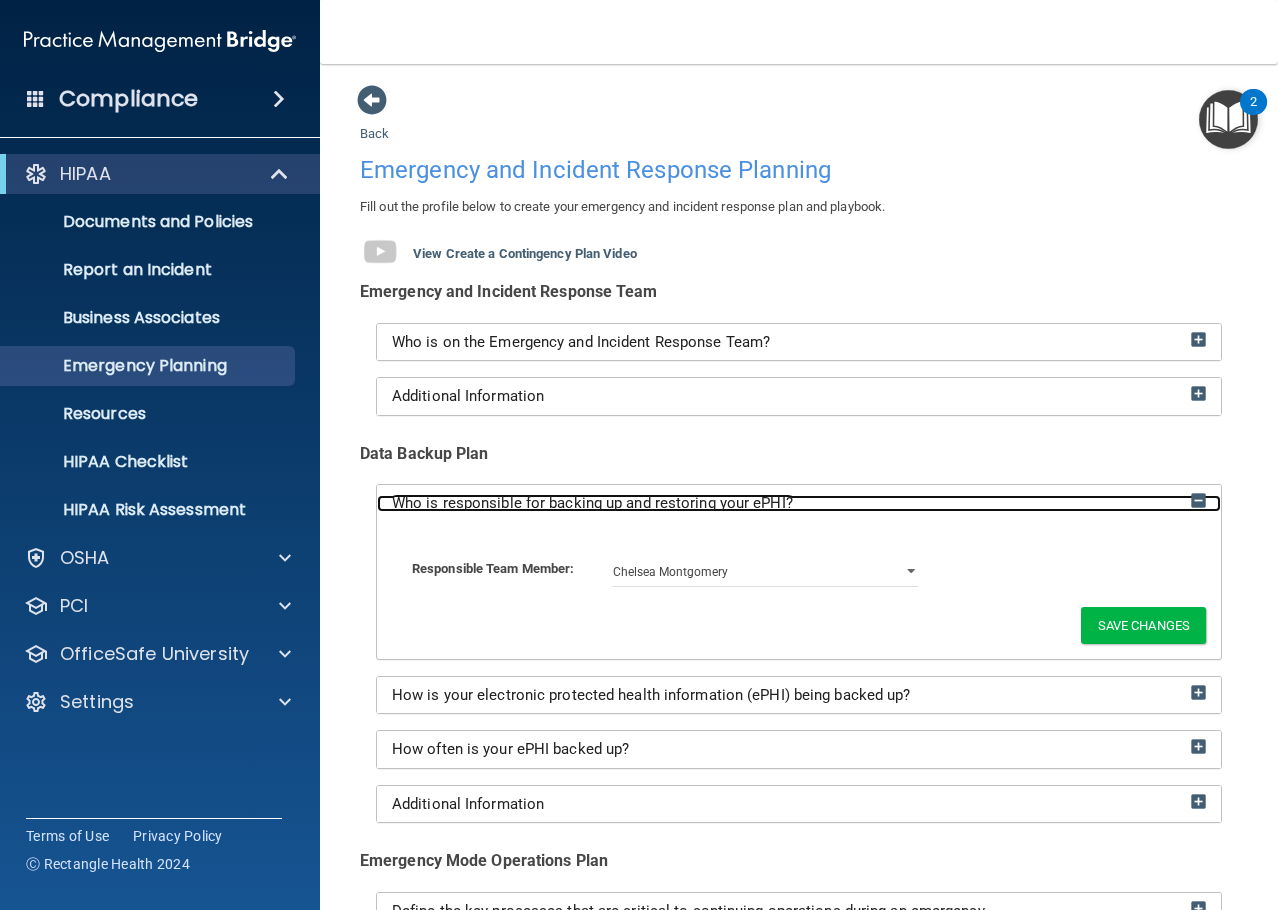 click at bounding box center (1198, 500) 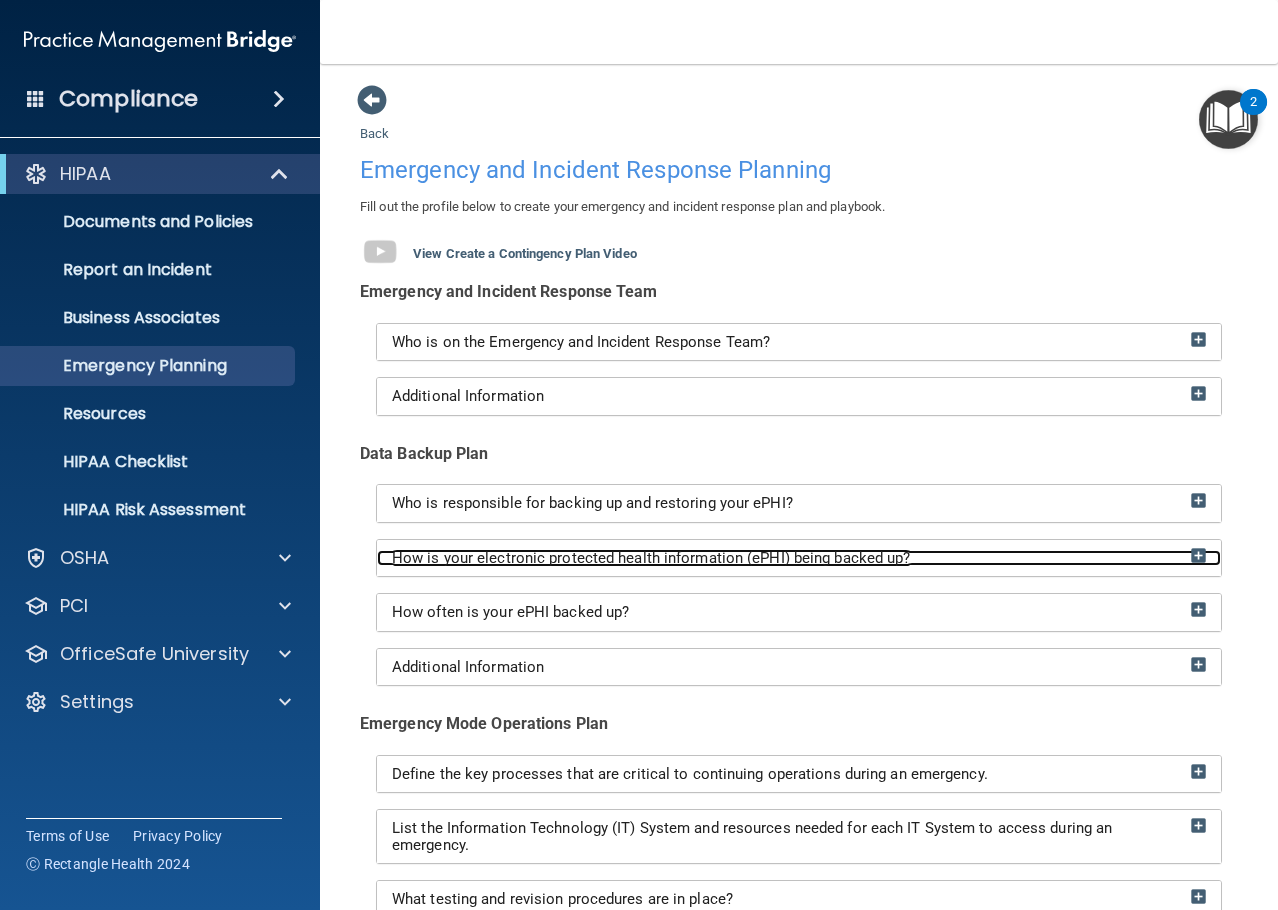 click on "How is your electronic protected health information (ePHI) being backed up?" at bounding box center (799, 558) 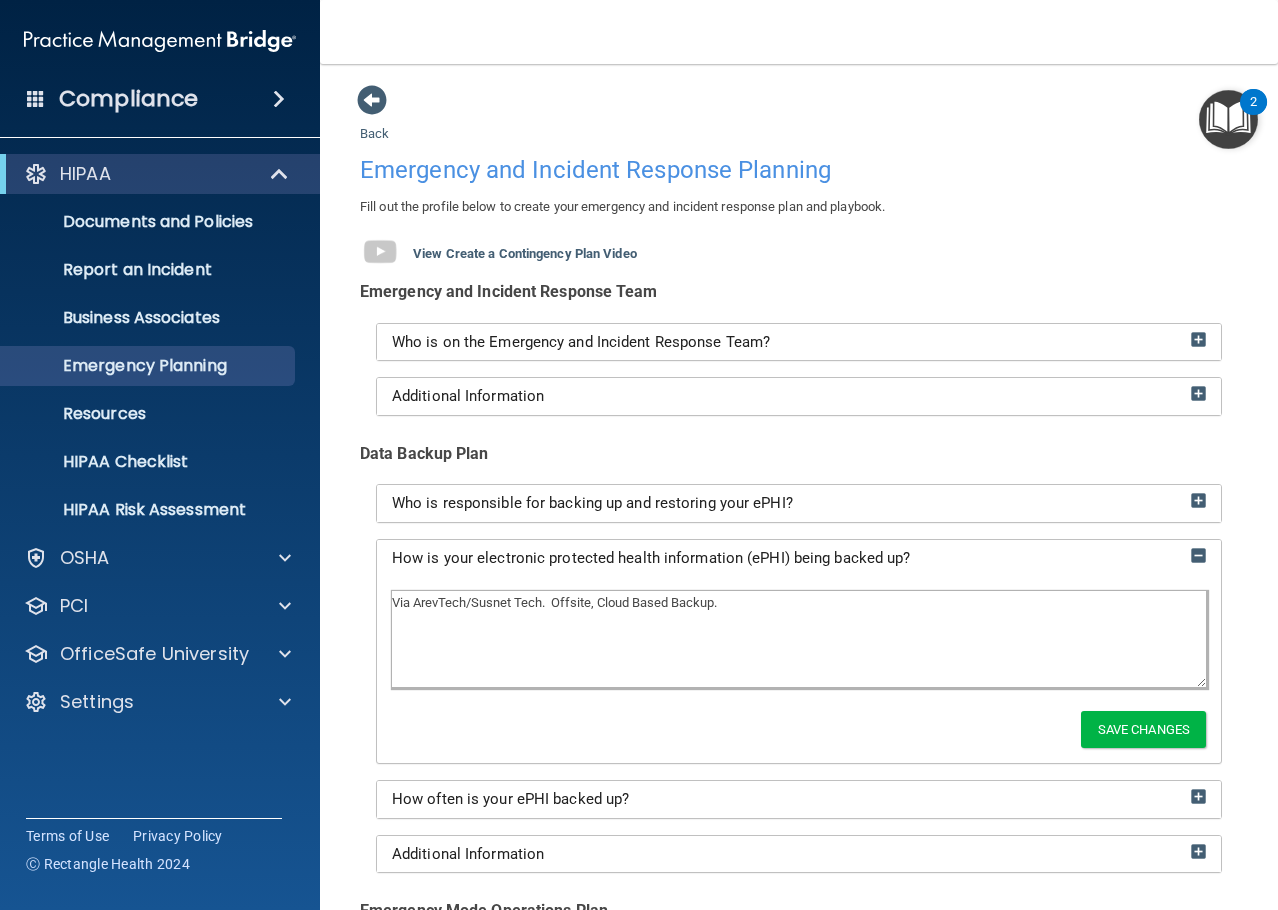 drag, startPoint x: 473, startPoint y: 603, endPoint x: 414, endPoint y: 603, distance: 59 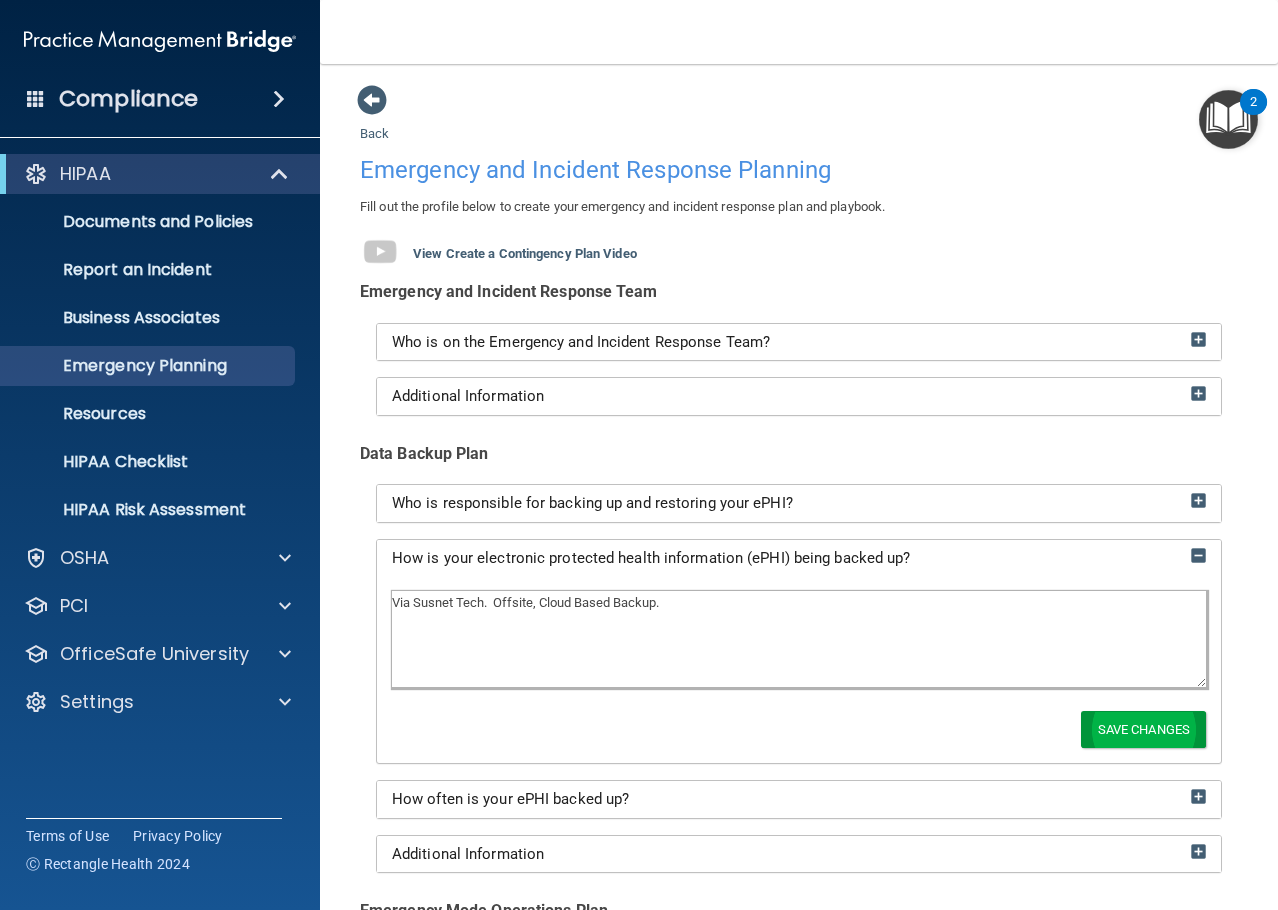 type on "Via Susnet Tech.  Offsite, Cloud Based Backup." 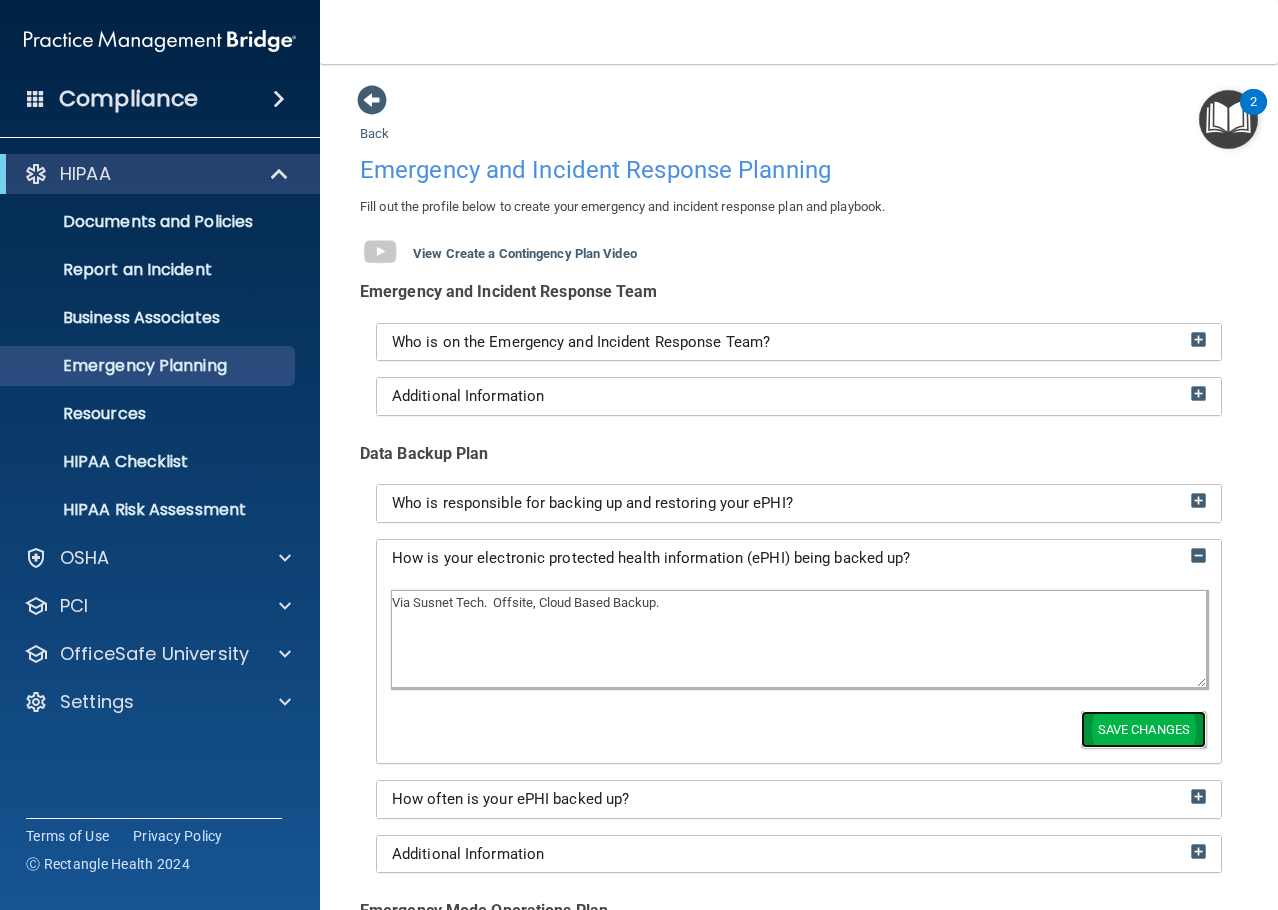 click on "Save Changes" at bounding box center (1143, 729) 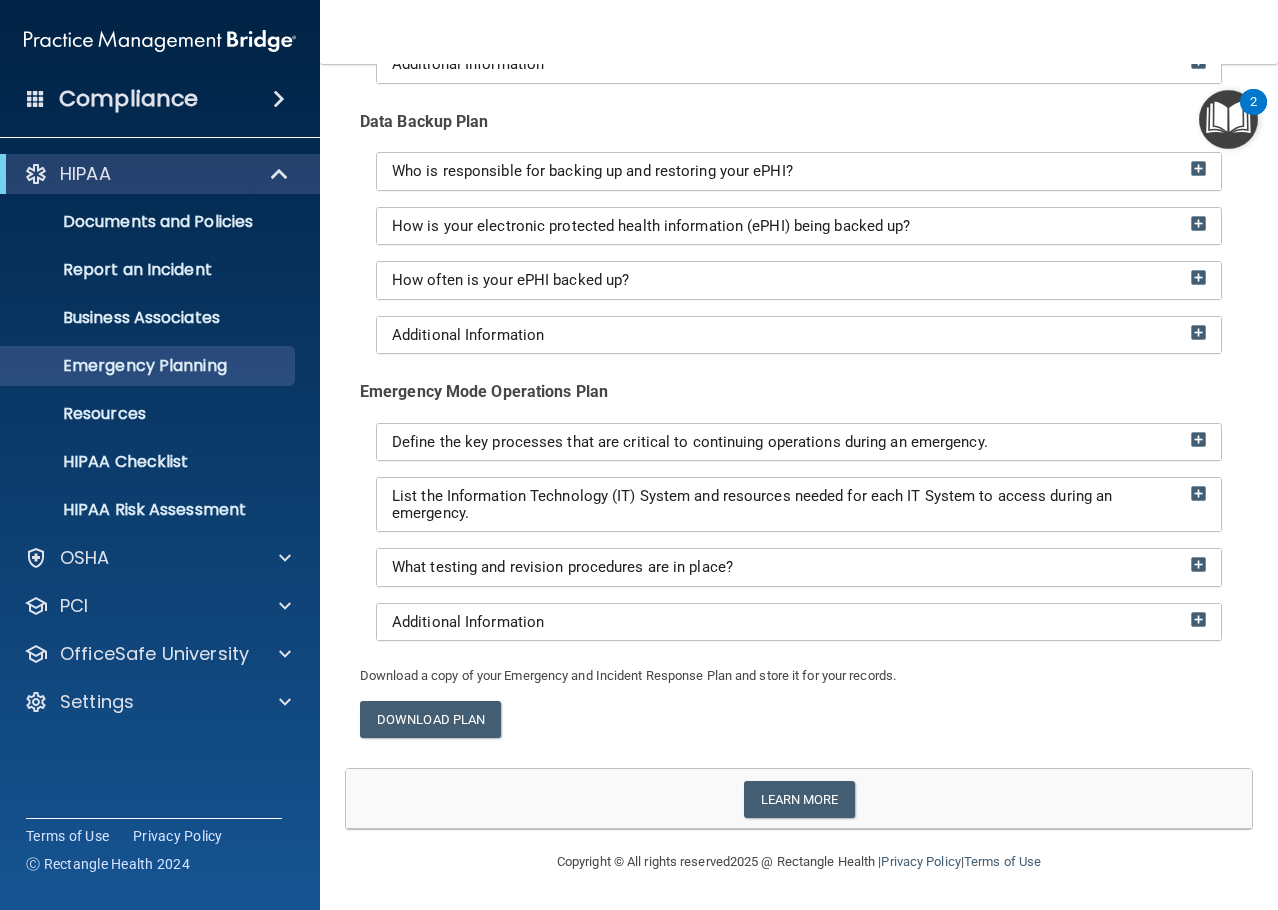 scroll, scrollTop: 332, scrollLeft: 0, axis: vertical 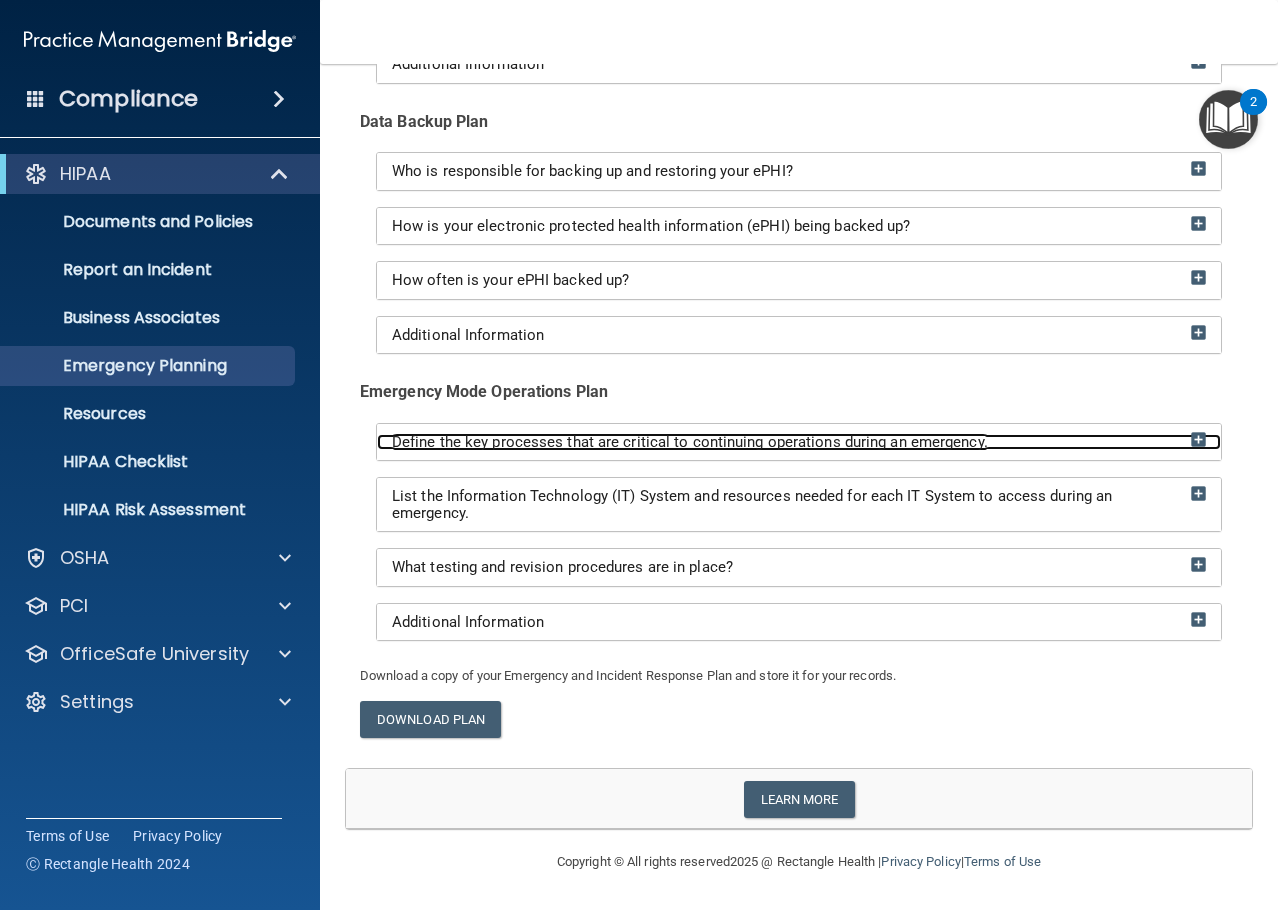click at bounding box center [1198, 439] 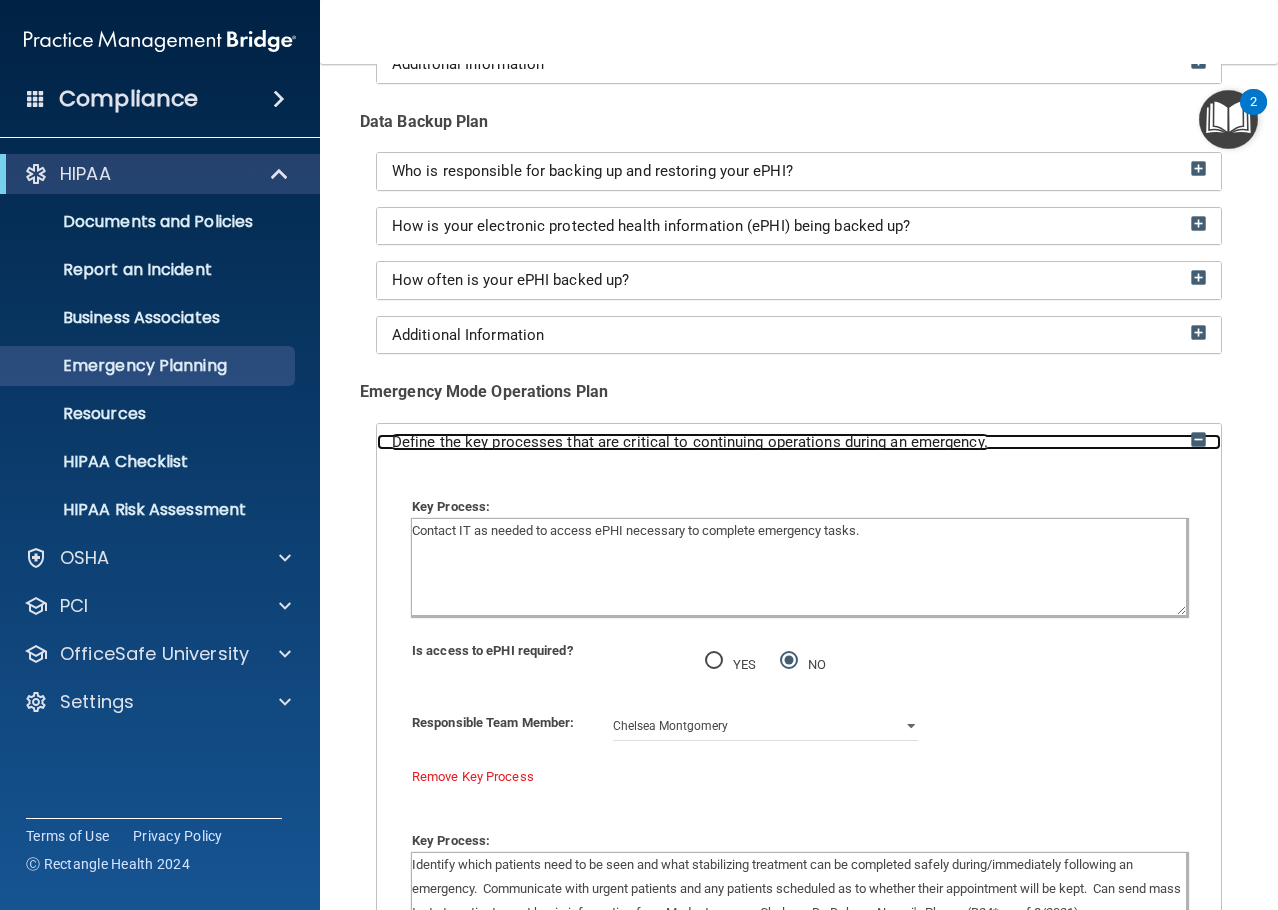 click at bounding box center [1198, 439] 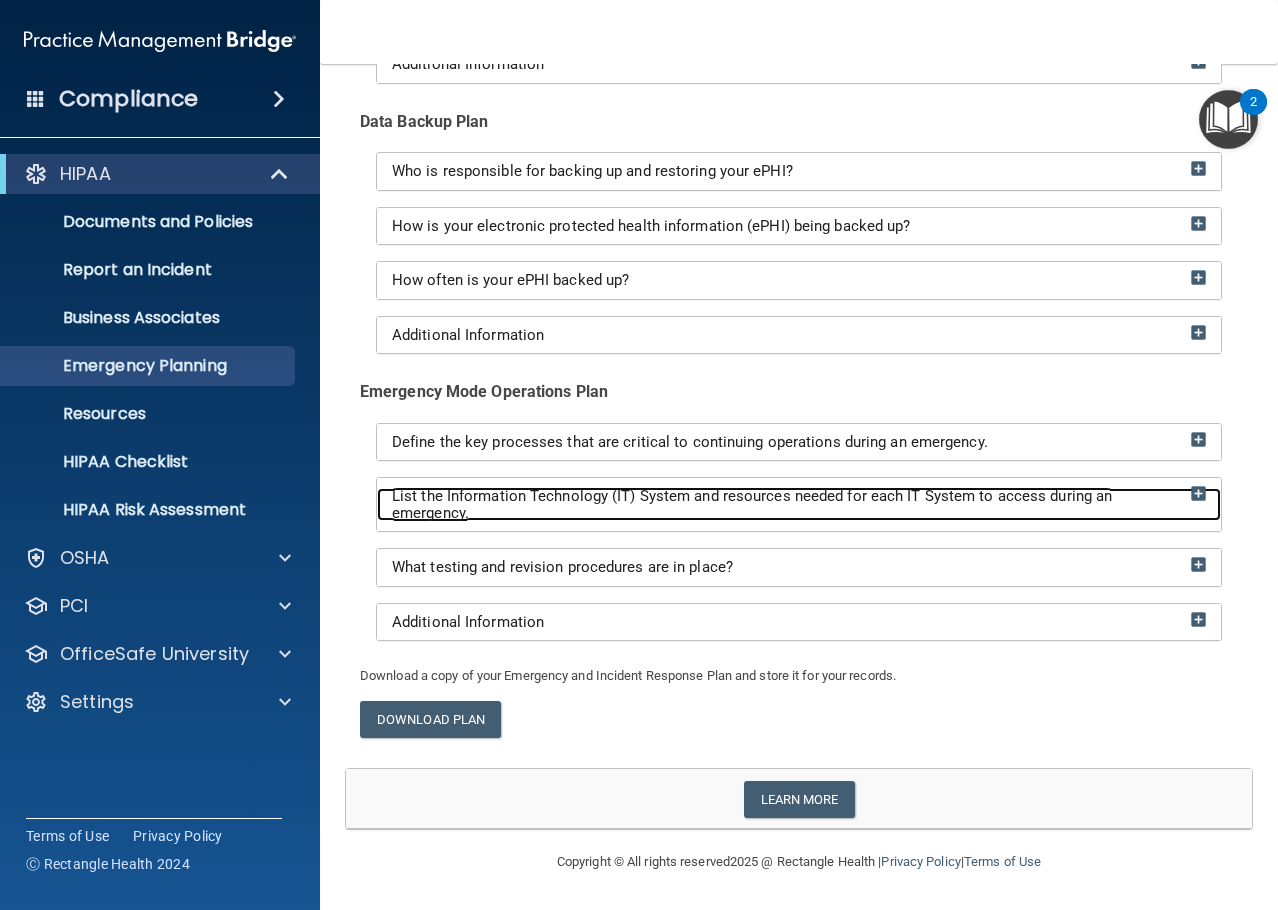 click at bounding box center [1198, 493] 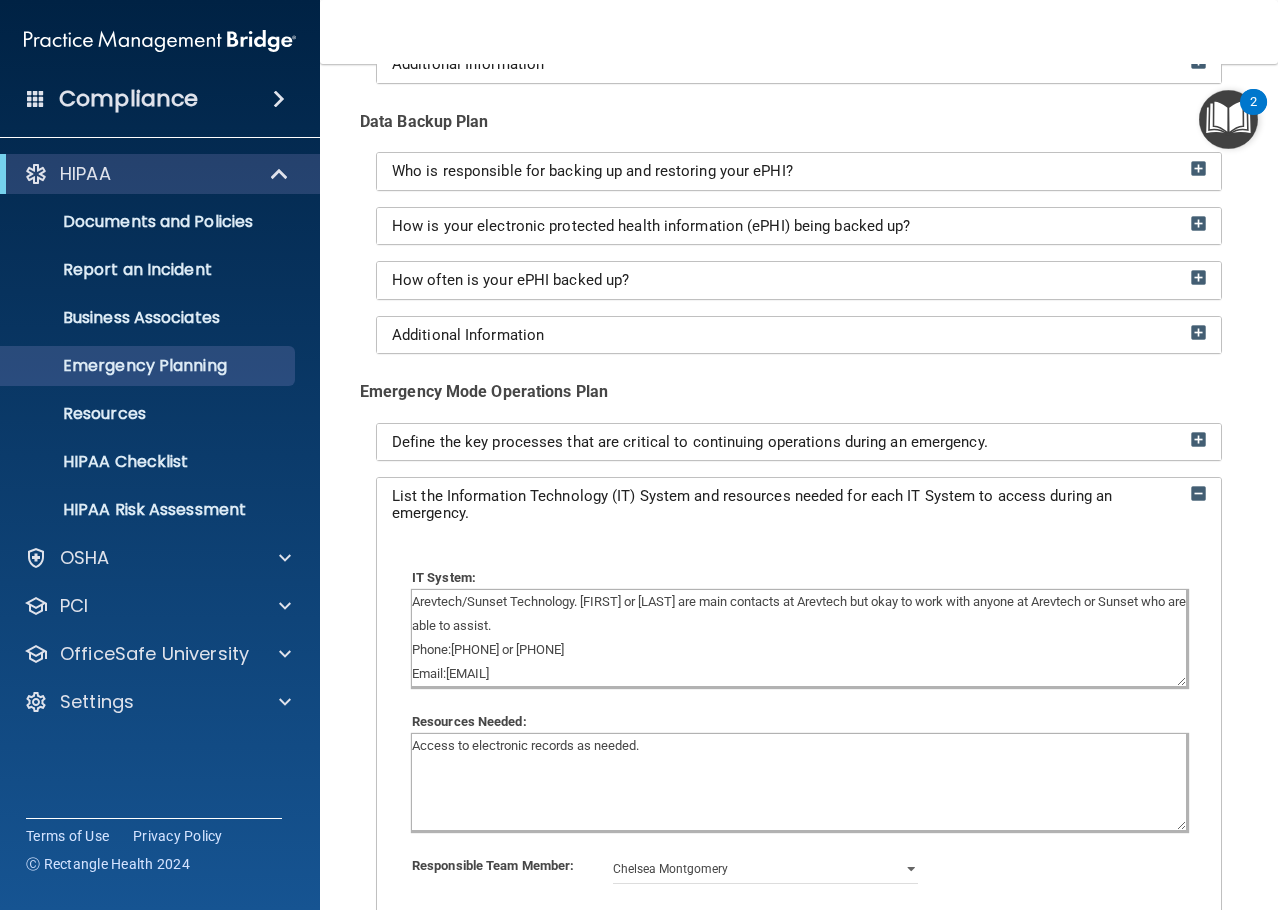 drag, startPoint x: 469, startPoint y: 602, endPoint x: 374, endPoint y: 599, distance: 95.047356 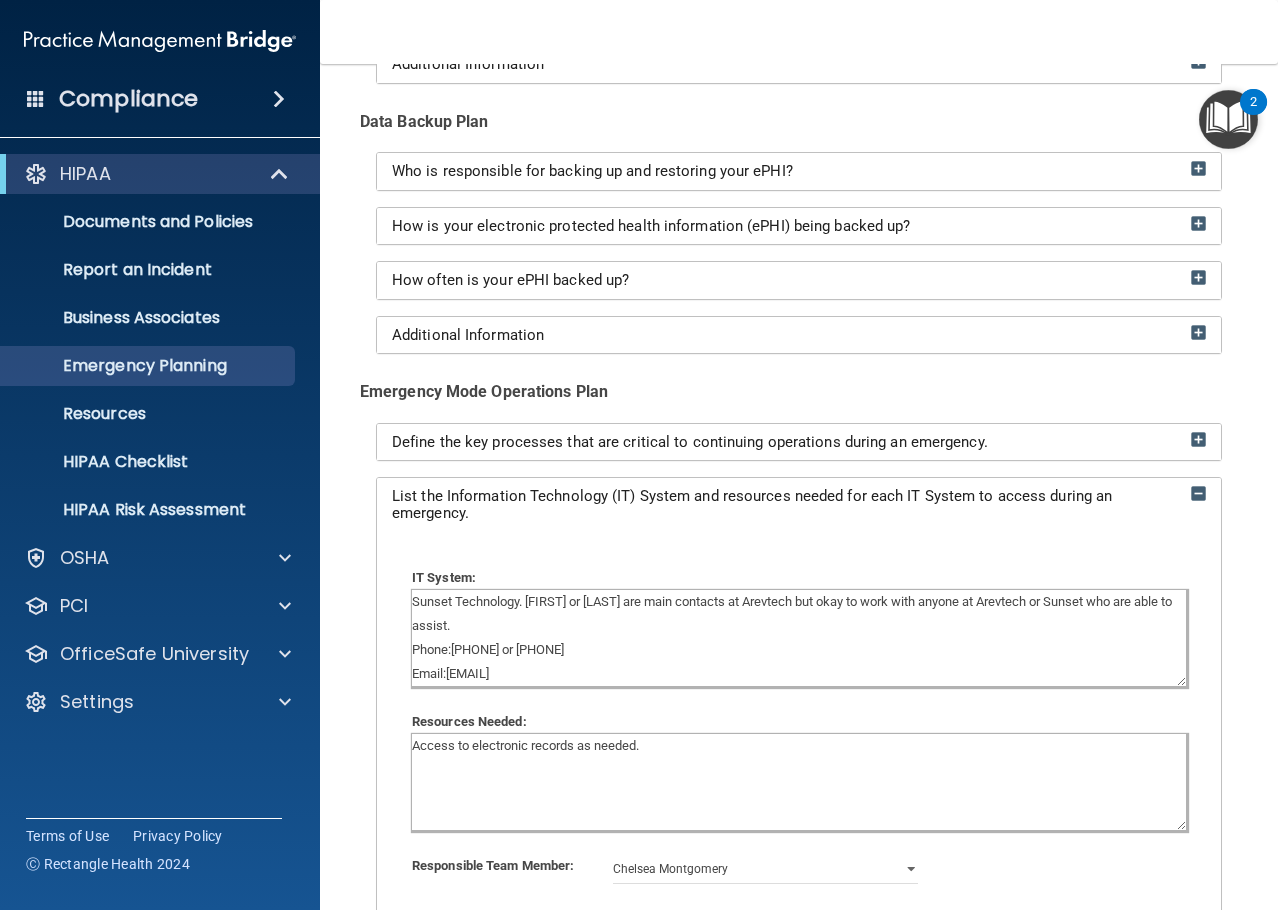 drag, startPoint x: 553, startPoint y: 646, endPoint x: 455, endPoint y: 648, distance: 98.02041 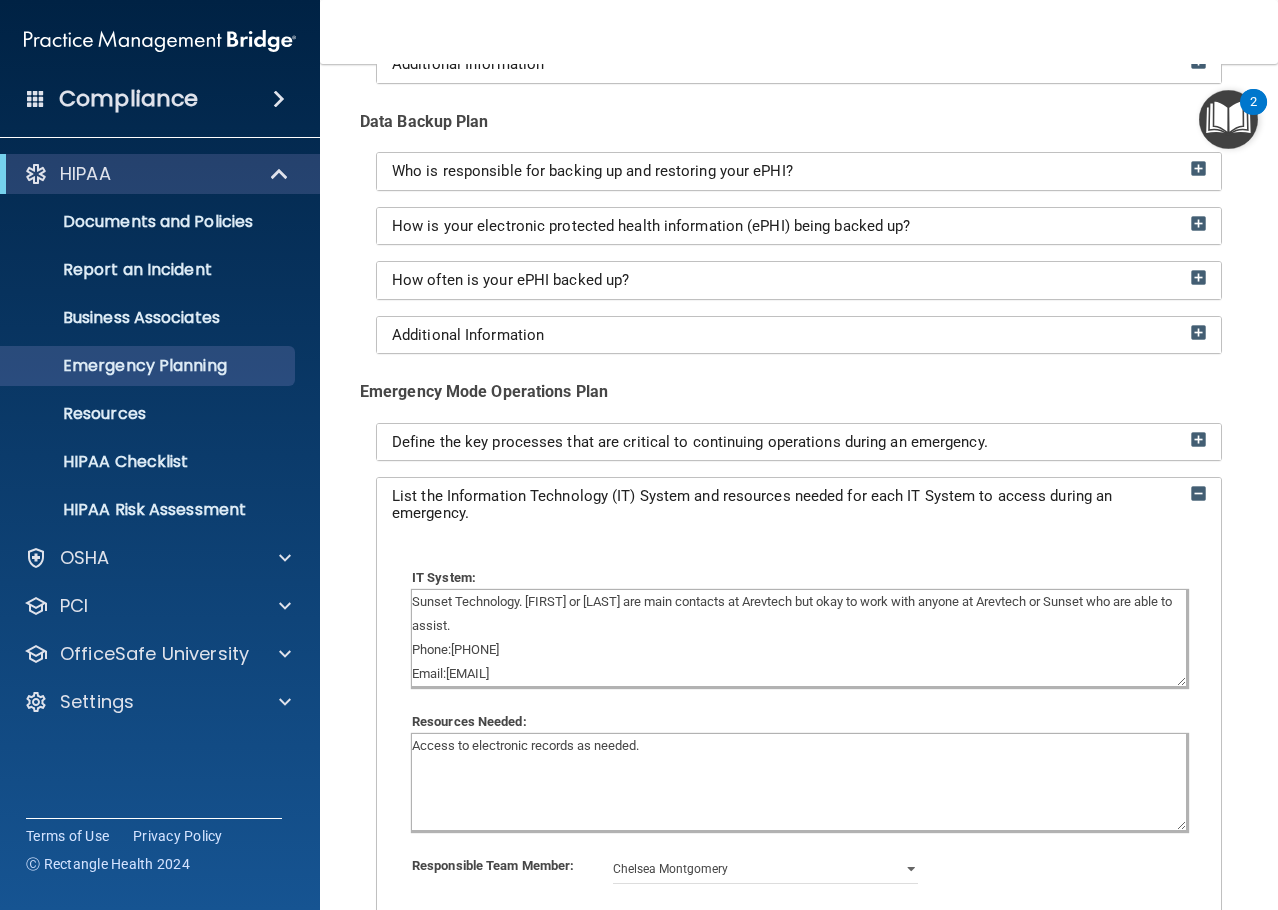 drag, startPoint x: 612, startPoint y: 673, endPoint x: 454, endPoint y: 676, distance: 158.02847 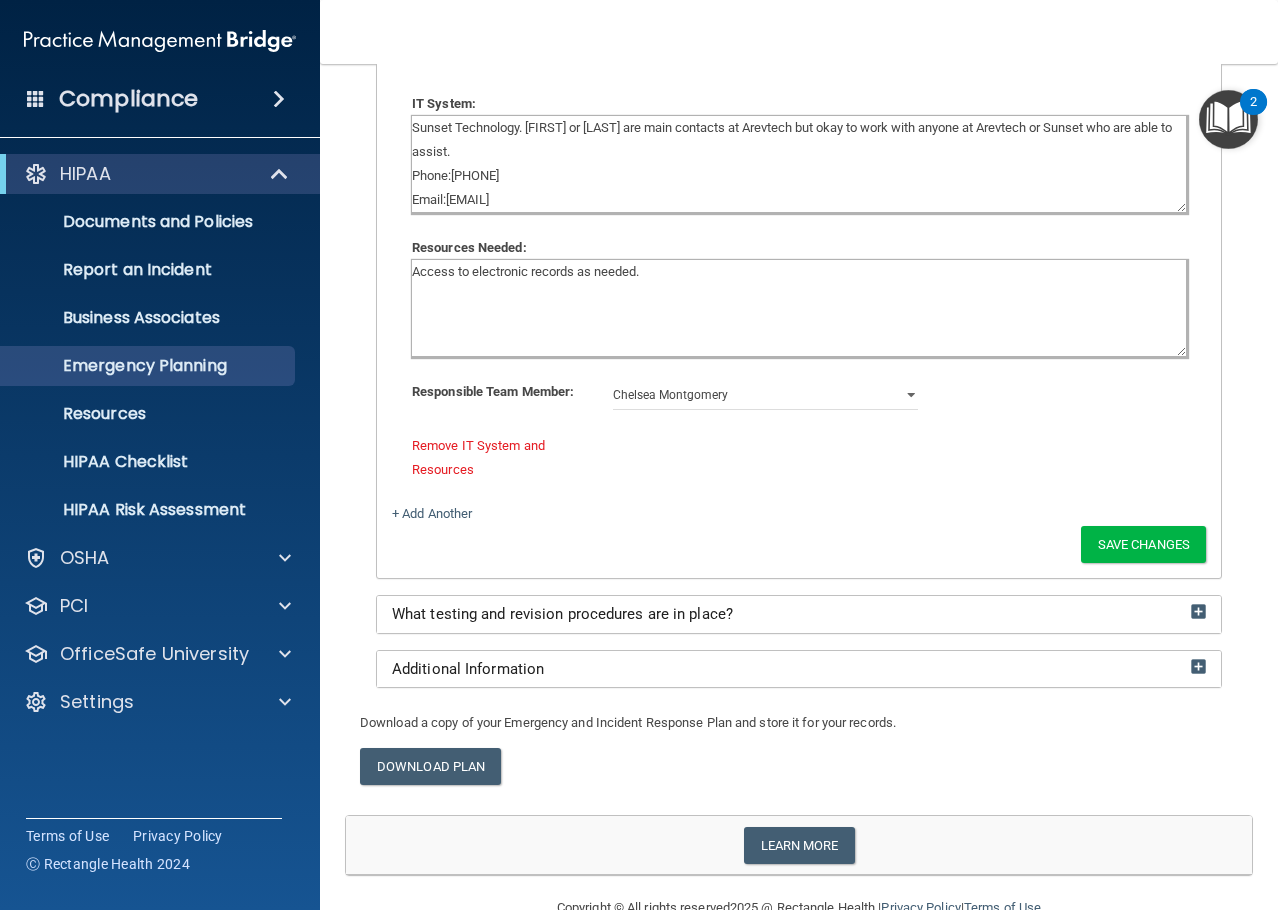 scroll, scrollTop: 832, scrollLeft: 0, axis: vertical 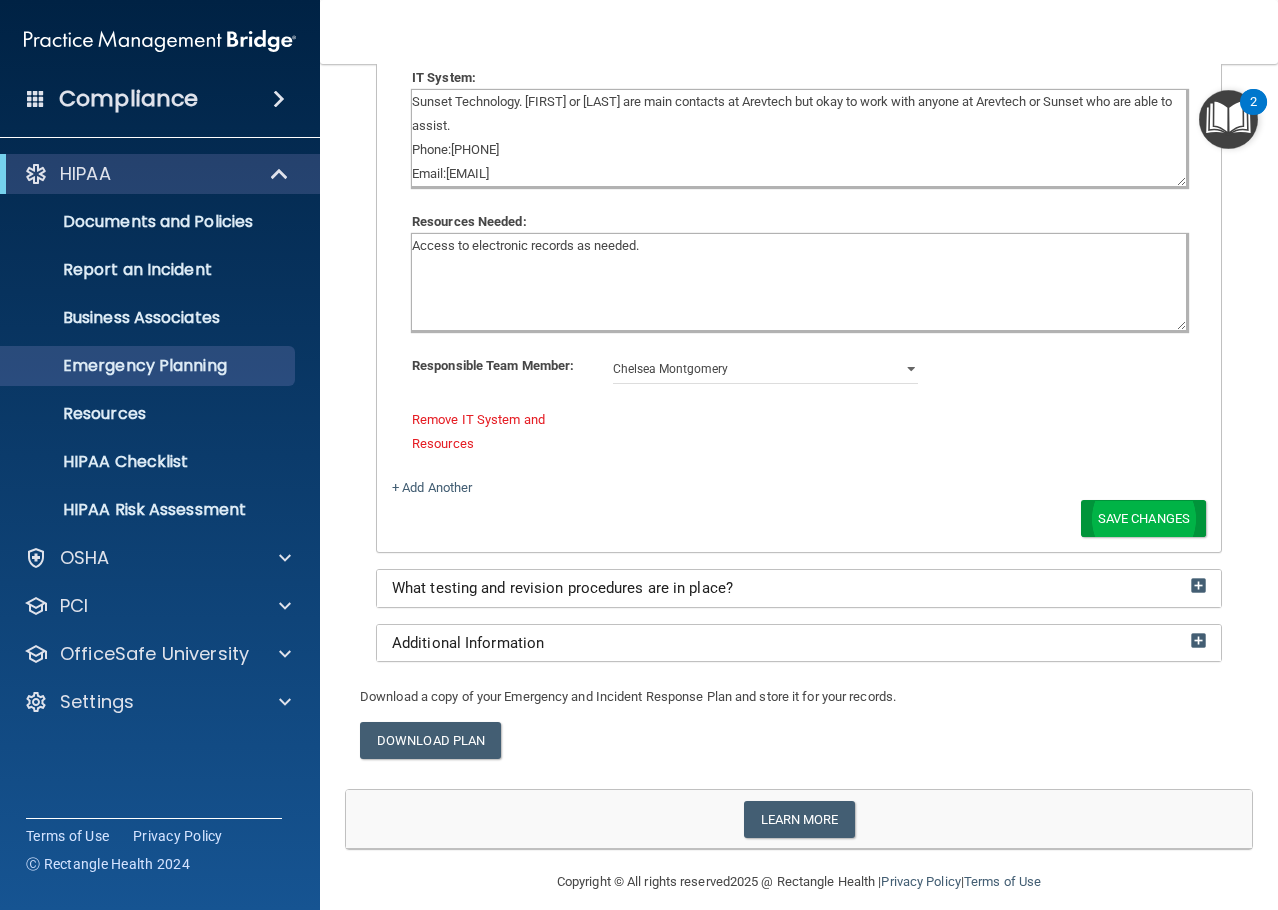 type on "Sunset Technology.  Ron or Frances are main contacts at Arevtech but okay to work with anyone at Arevtech or Sunset who are able to assist.
Phone:763-786-9221
Email: support@sunsetsecure.com" 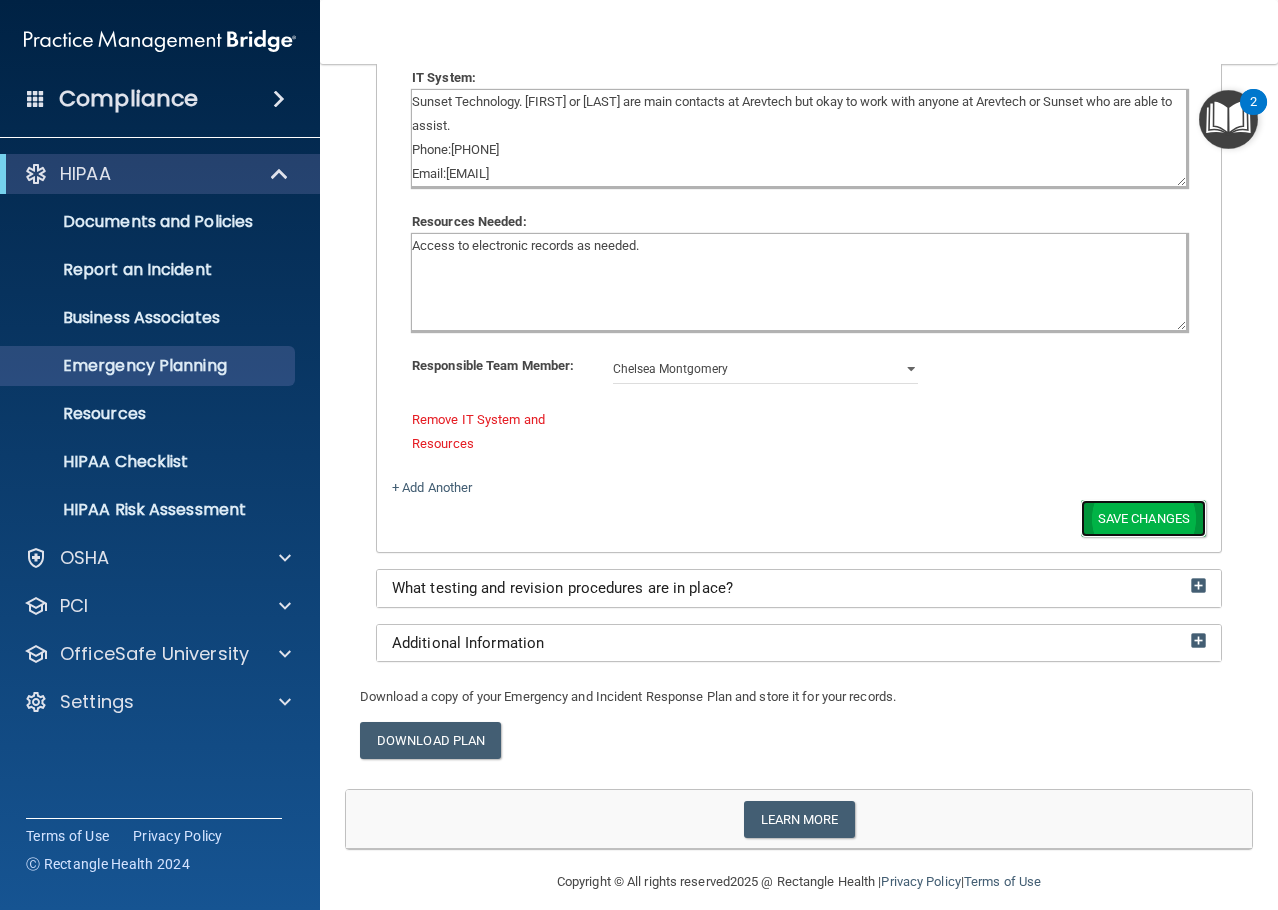 click on "Save Changes" at bounding box center [1143, 518] 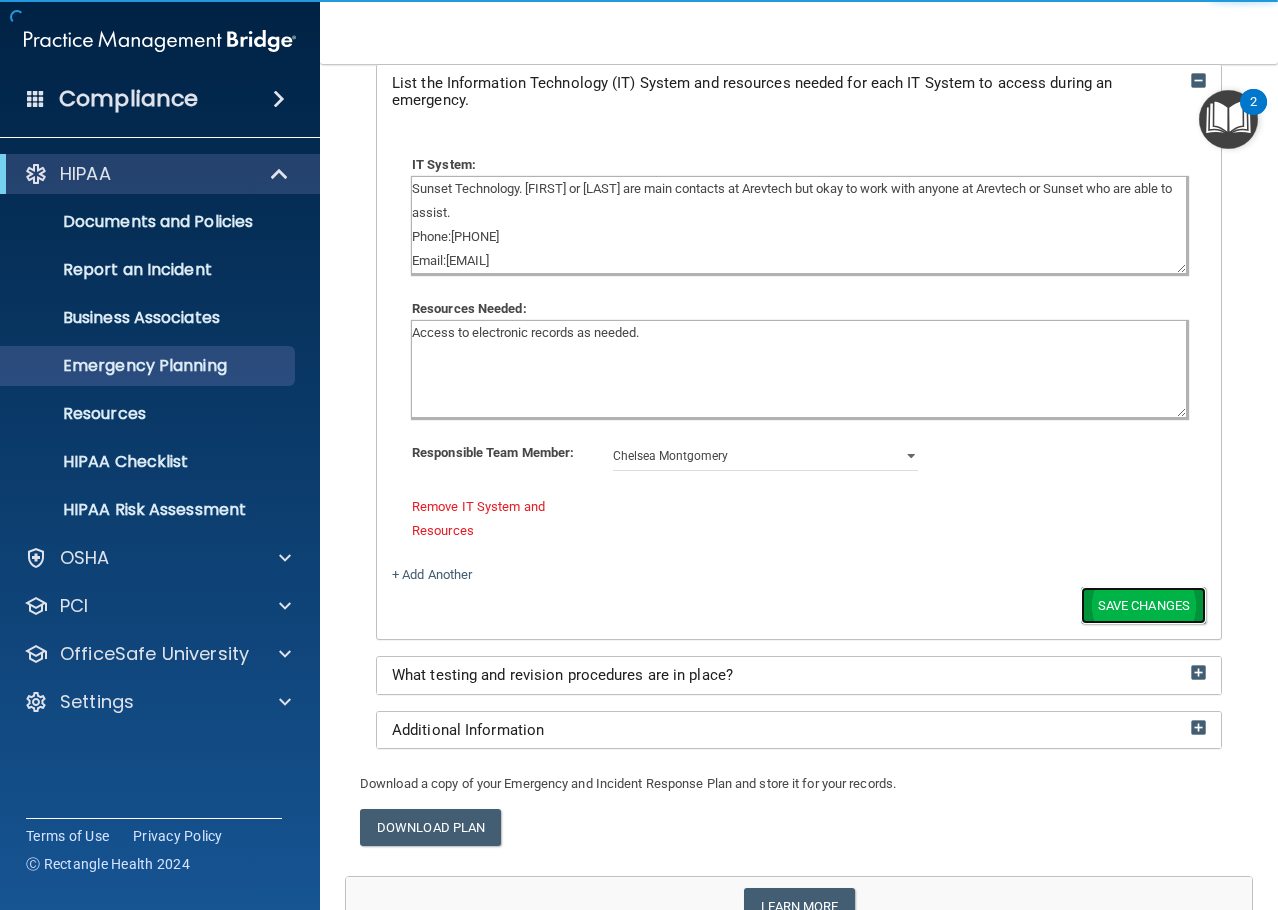 scroll, scrollTop: 919, scrollLeft: 0, axis: vertical 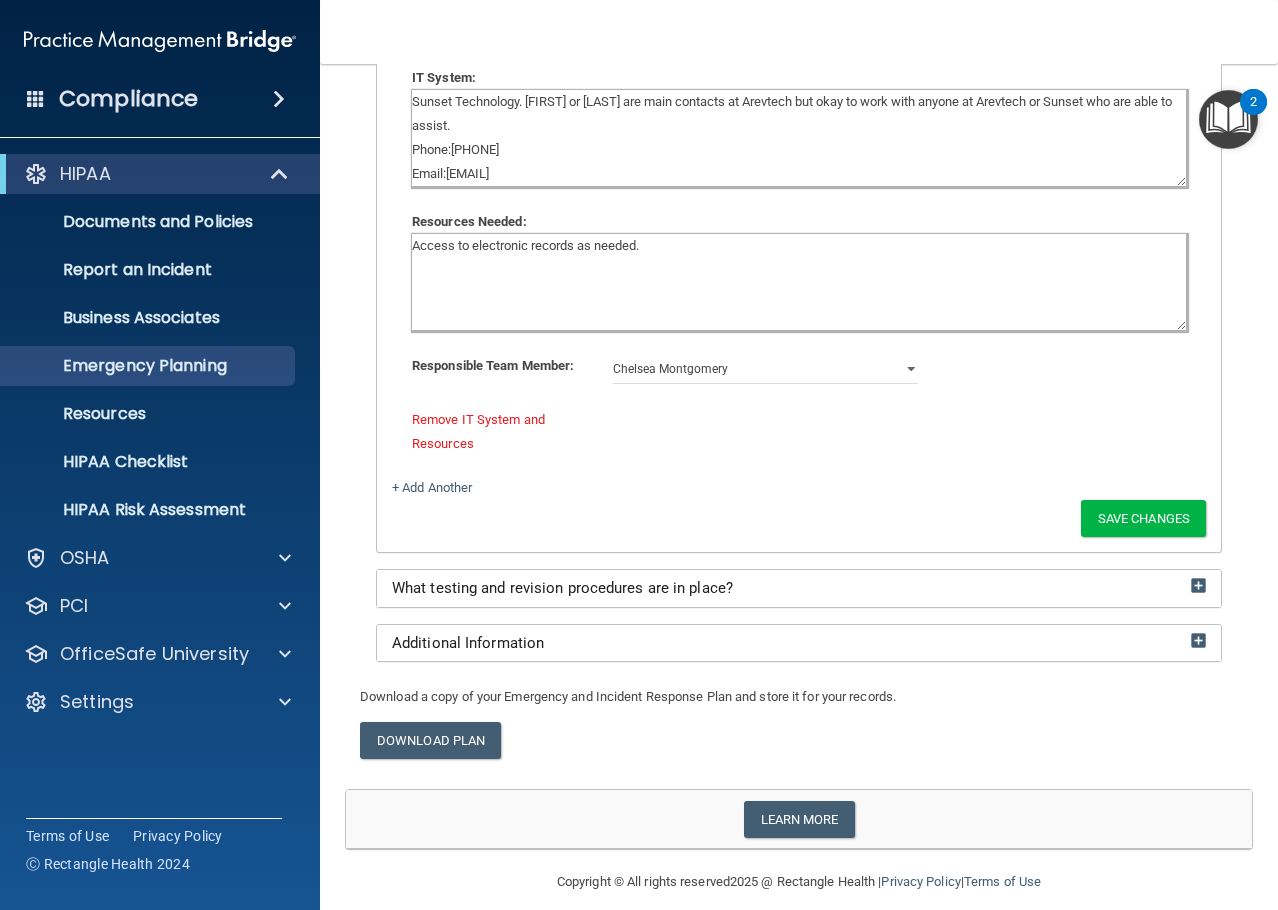 click on "Sunset Technology.  Ron or Frances are main contacts at Arevtech but okay to work with anyone at Arevtech or Sunset who are able to assist.
Phone:763-786-9221
Email: support@sunsetsecure.com" 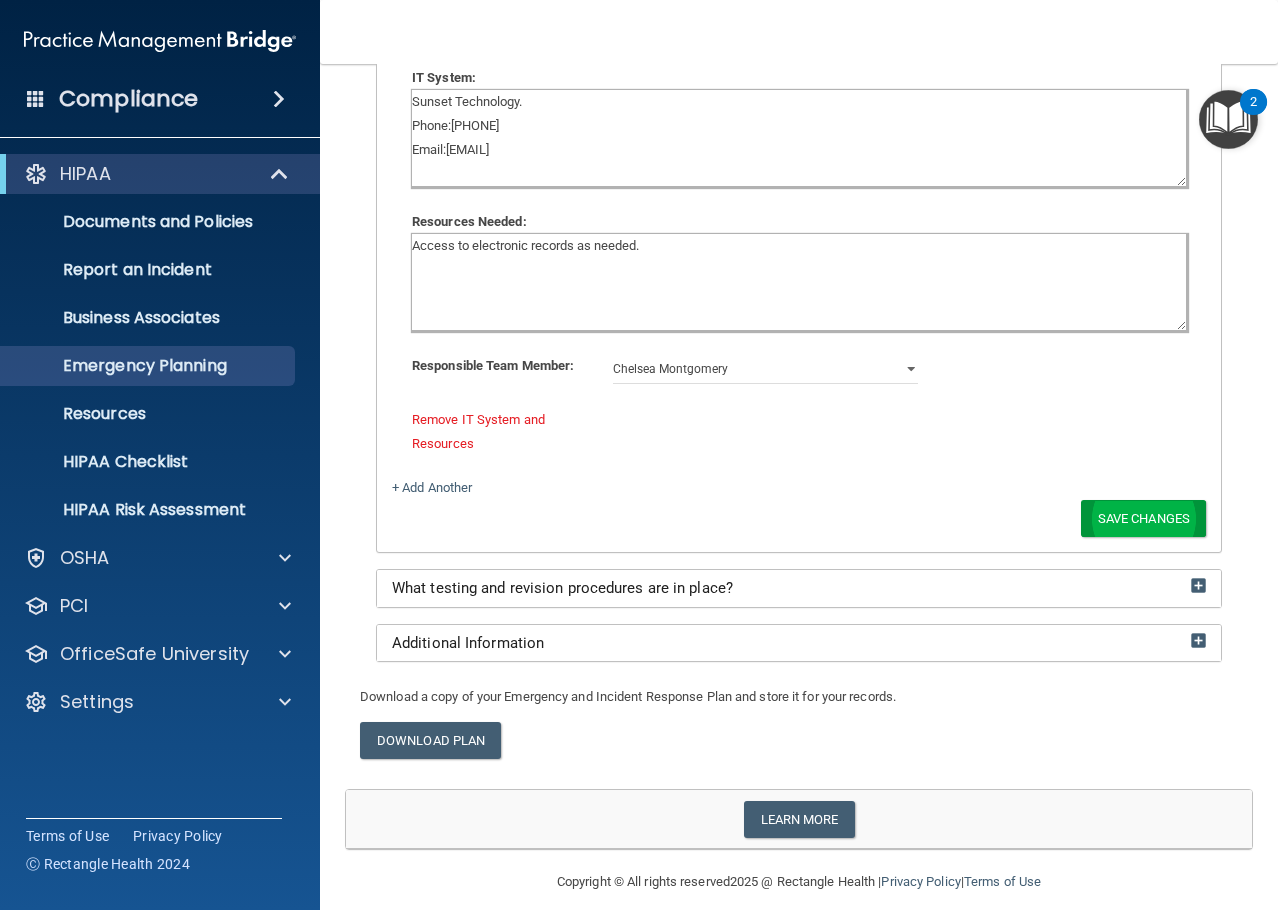 type on "Sunset Technology.
Phone:[PHONE]
Email: [EMAIL]" 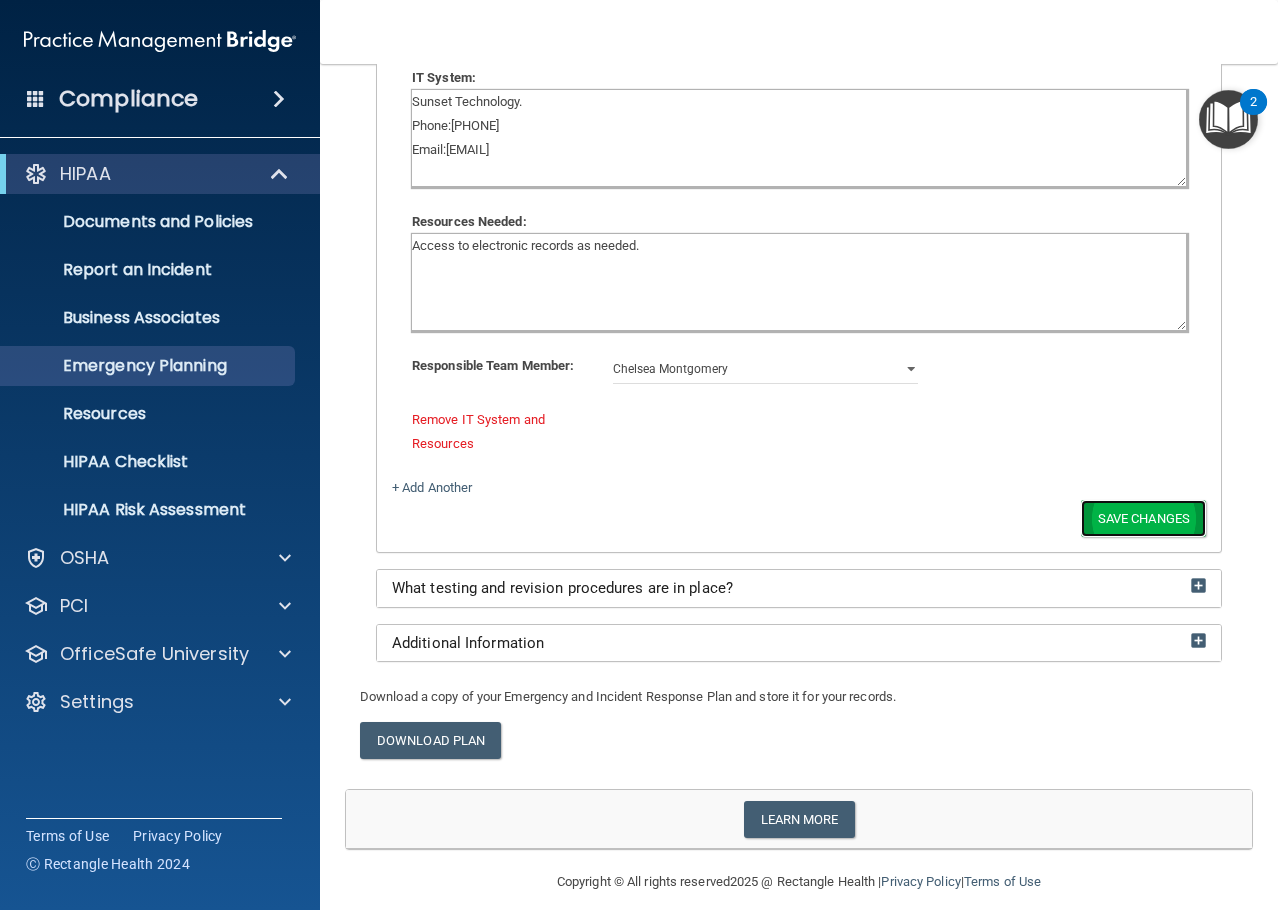 click on "Save Changes" at bounding box center [1143, 518] 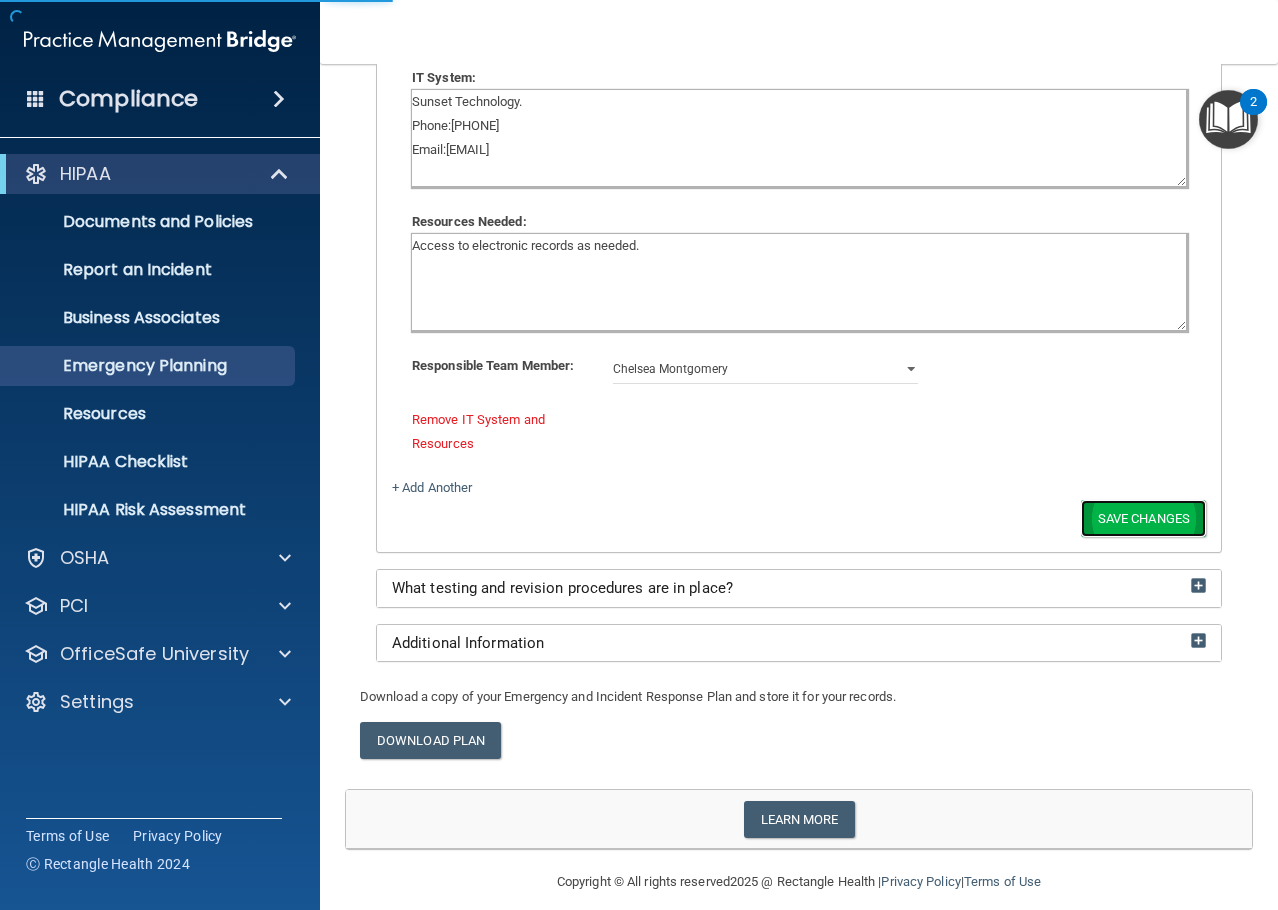 scroll, scrollTop: 919, scrollLeft: 0, axis: vertical 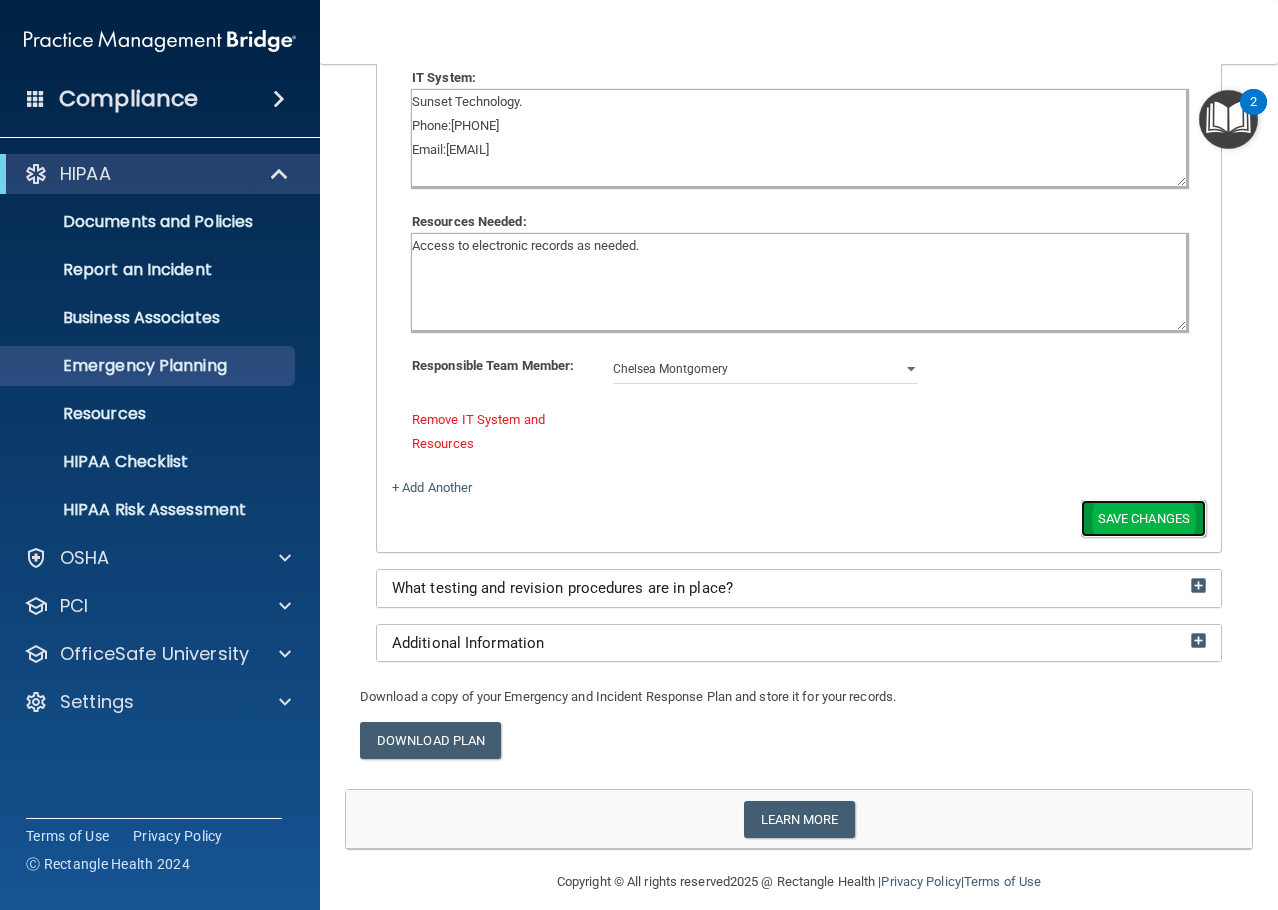 click on "Save Changes" at bounding box center [1143, 518] 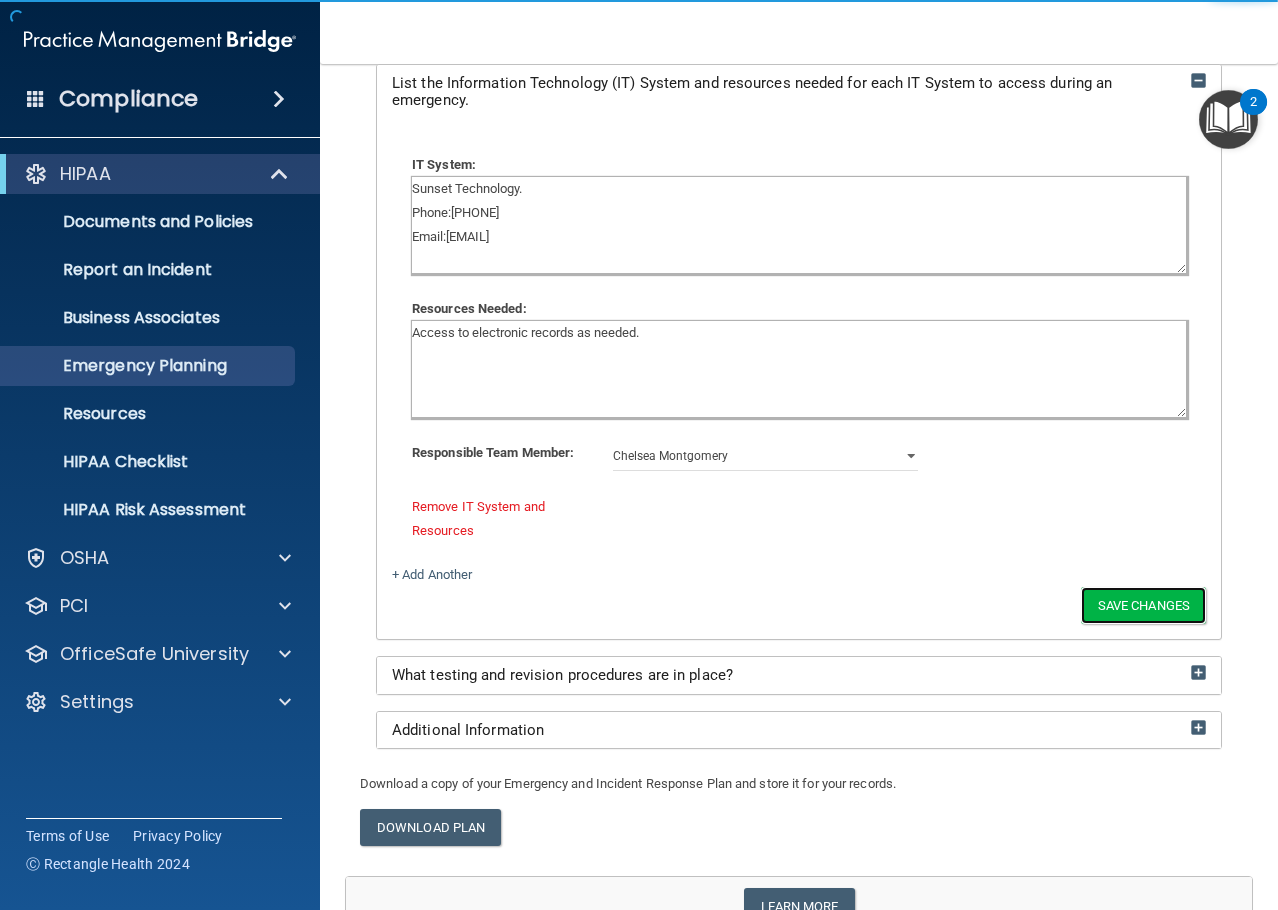 scroll, scrollTop: 919, scrollLeft: 0, axis: vertical 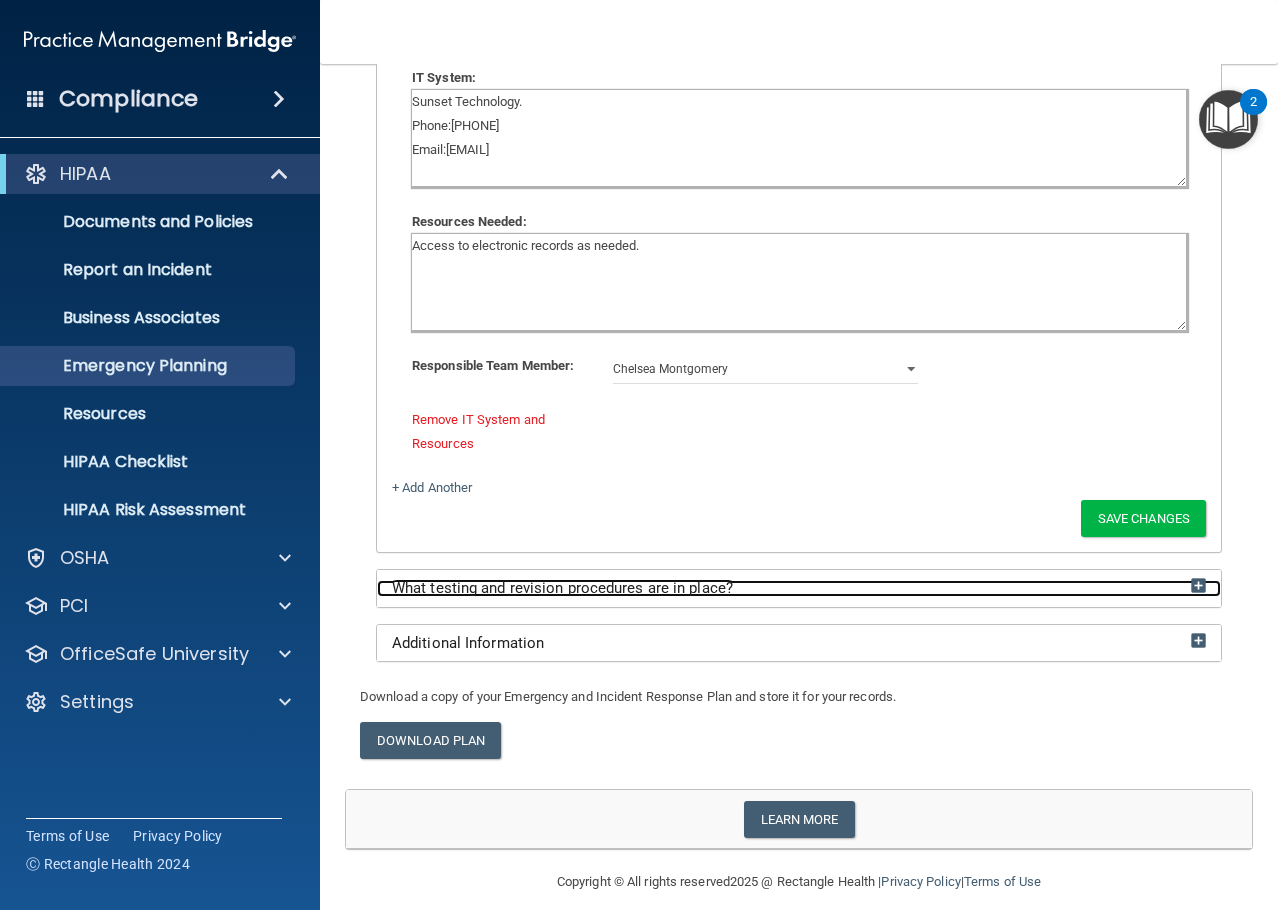 click at bounding box center (1198, 585) 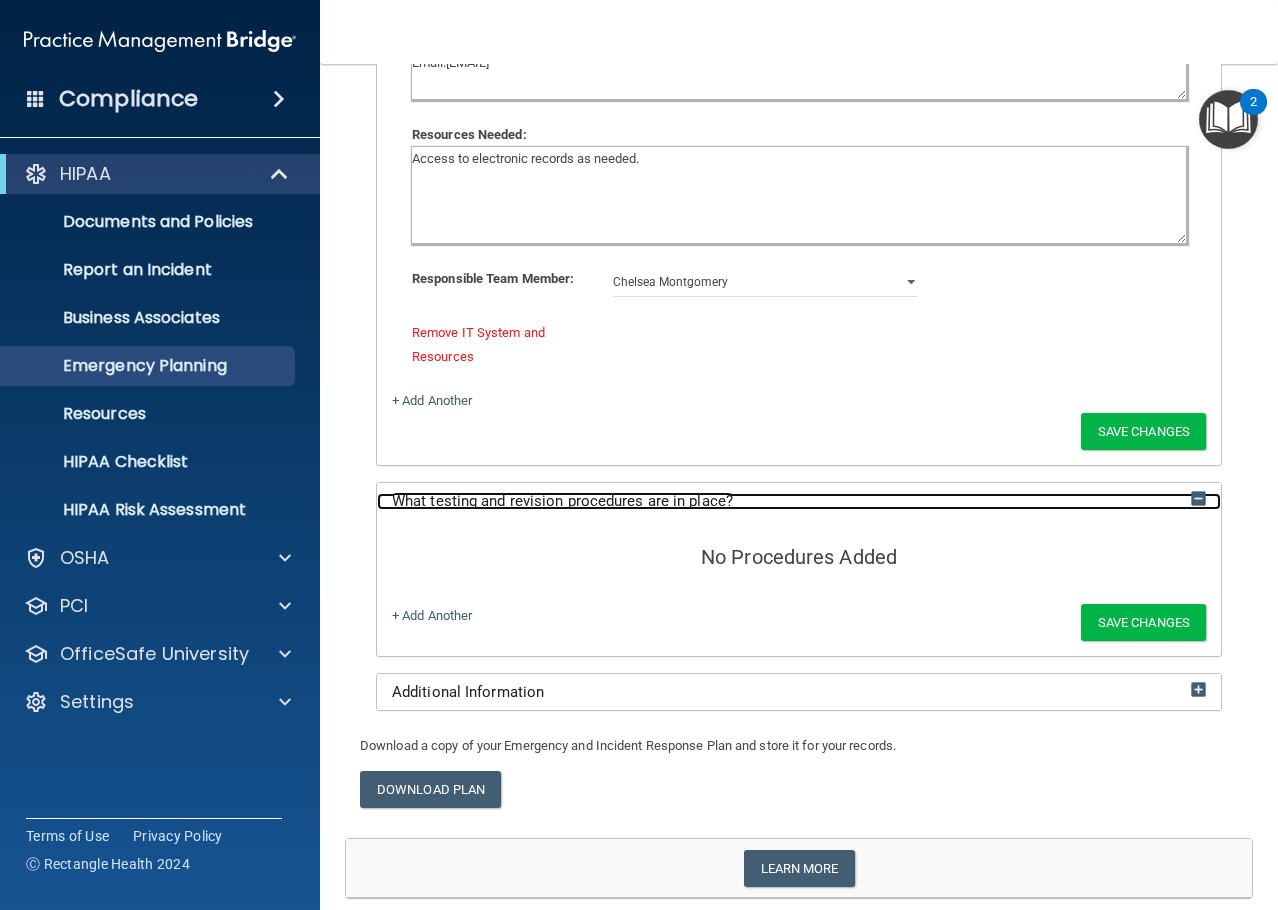 scroll, scrollTop: 832, scrollLeft: 0, axis: vertical 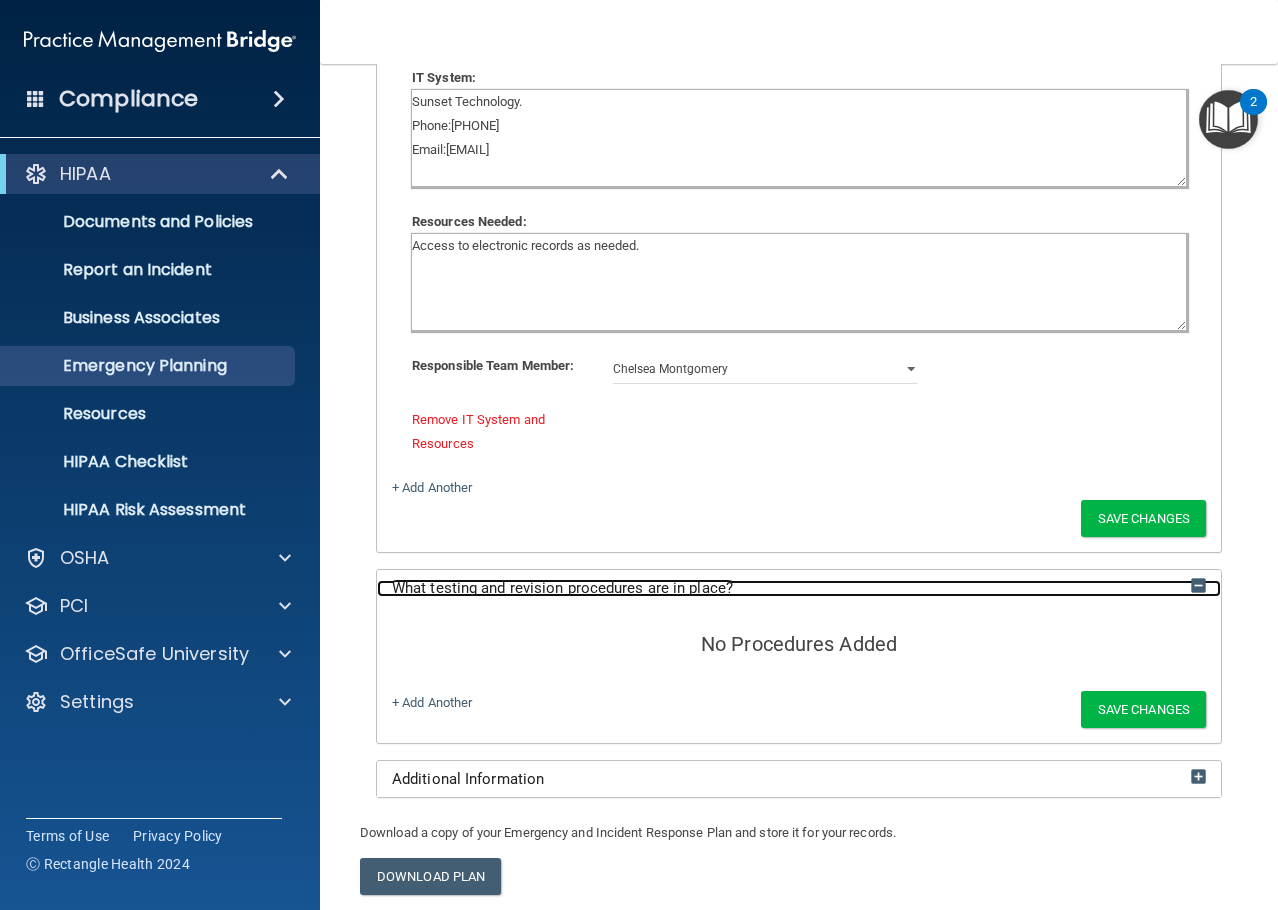 click at bounding box center [1198, 585] 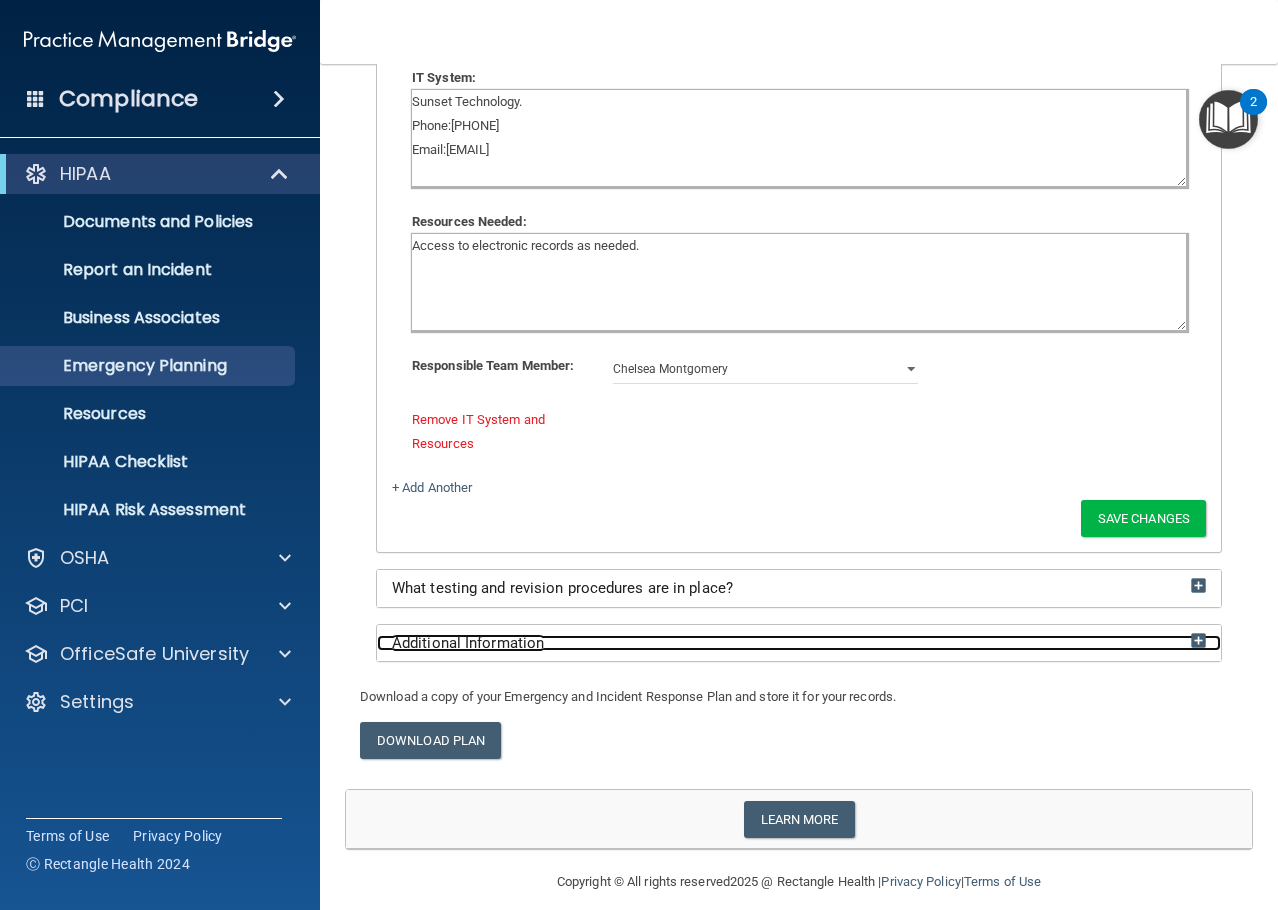 click at bounding box center (1198, 640) 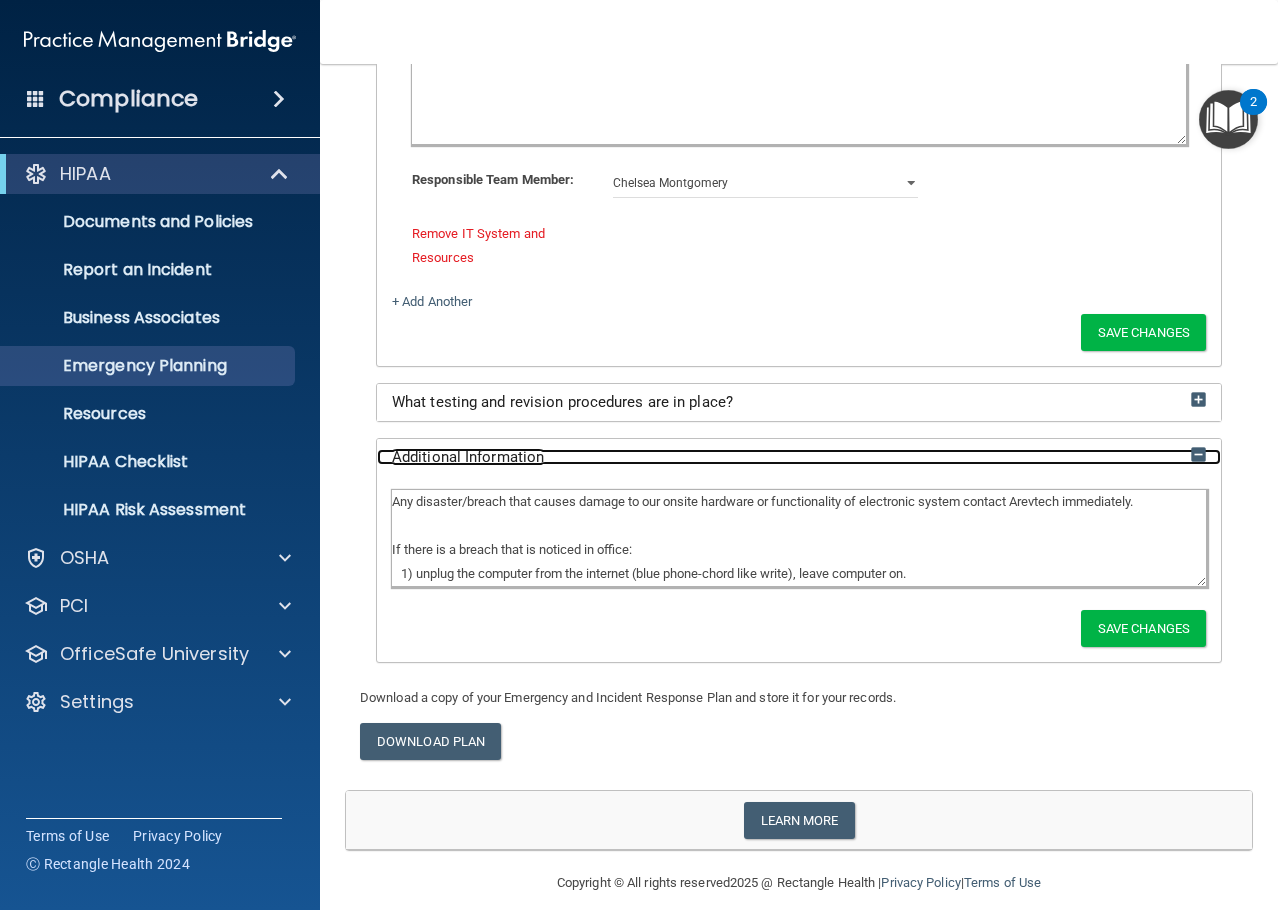 scroll, scrollTop: 1032, scrollLeft: 0, axis: vertical 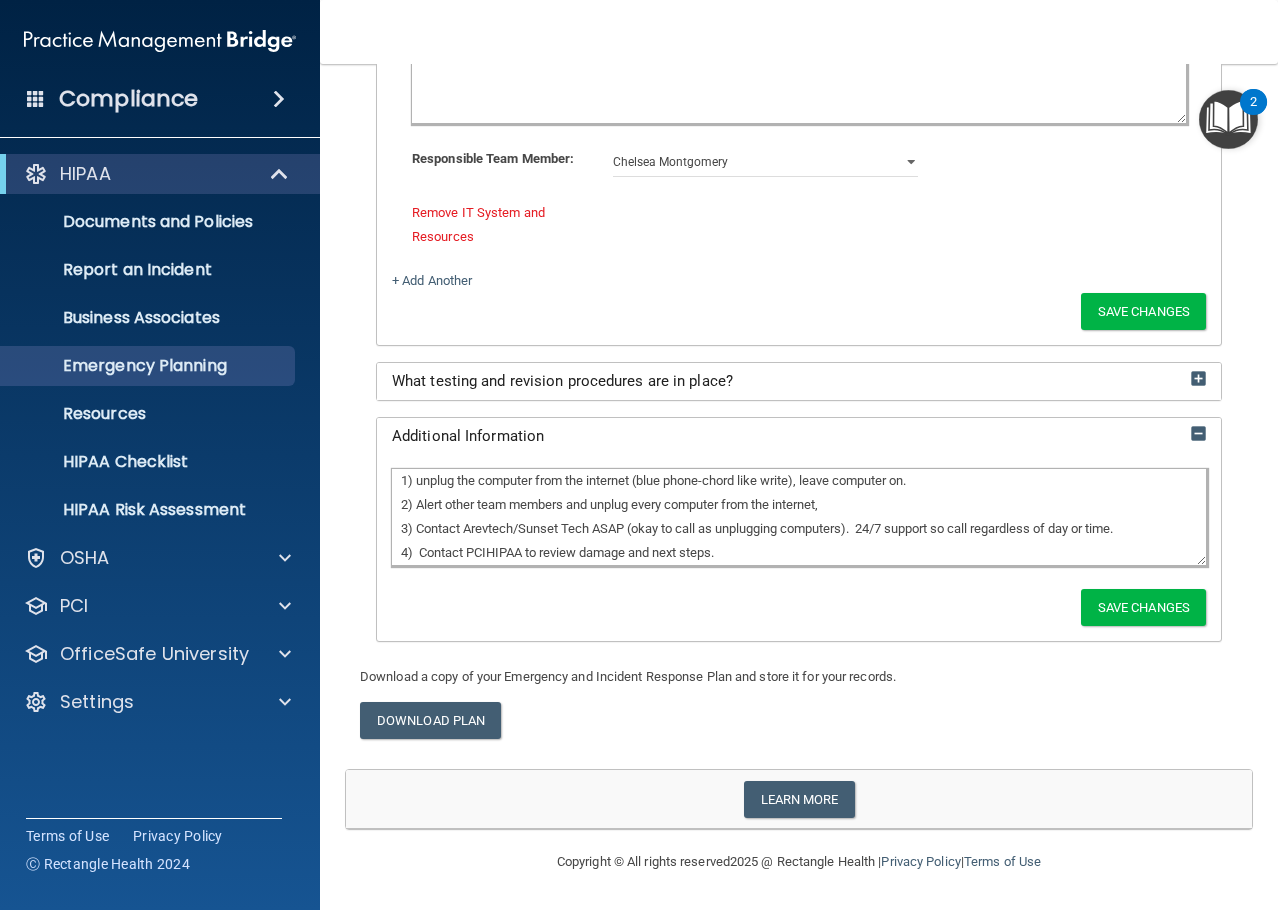 drag, startPoint x: 522, startPoint y: 526, endPoint x: 465, endPoint y: 523, distance: 57.07889 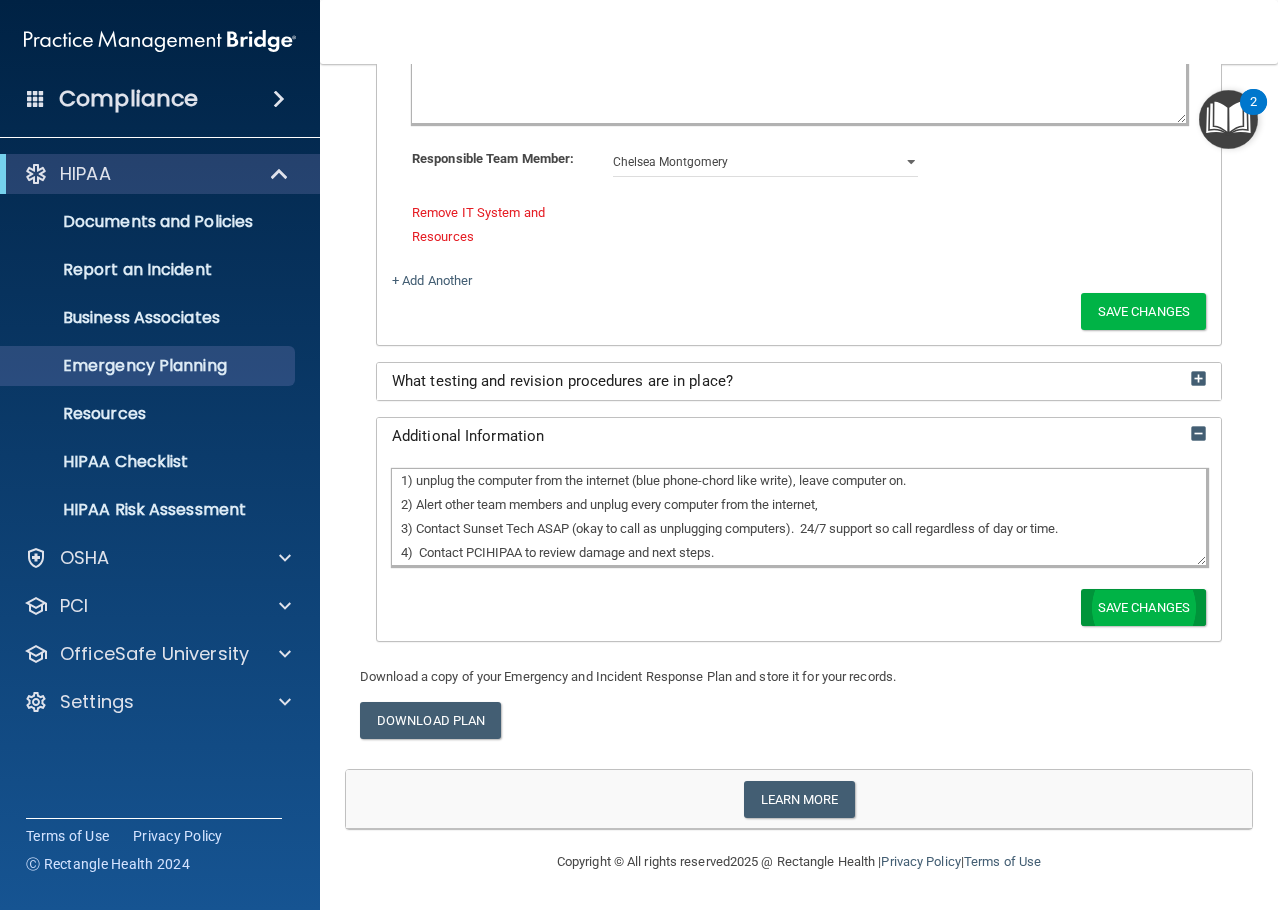 type on "Any disaster/breach that causes damage to our onsite hardware or functionality of electronic system contact Arevtech immediately.
If there is a breach that is noticed in office:
1) unplug the computer from the internet (blue phone-chord like write), leave computer on.
2) Alert other team members and unplug every computer from the internet,
3) Contact Sunset Tech ASAP (okay to call as unplugging computers).  24/7 support so call regardless of day or time.
4)  Contact PCIHIPAA to review damage and next steps." 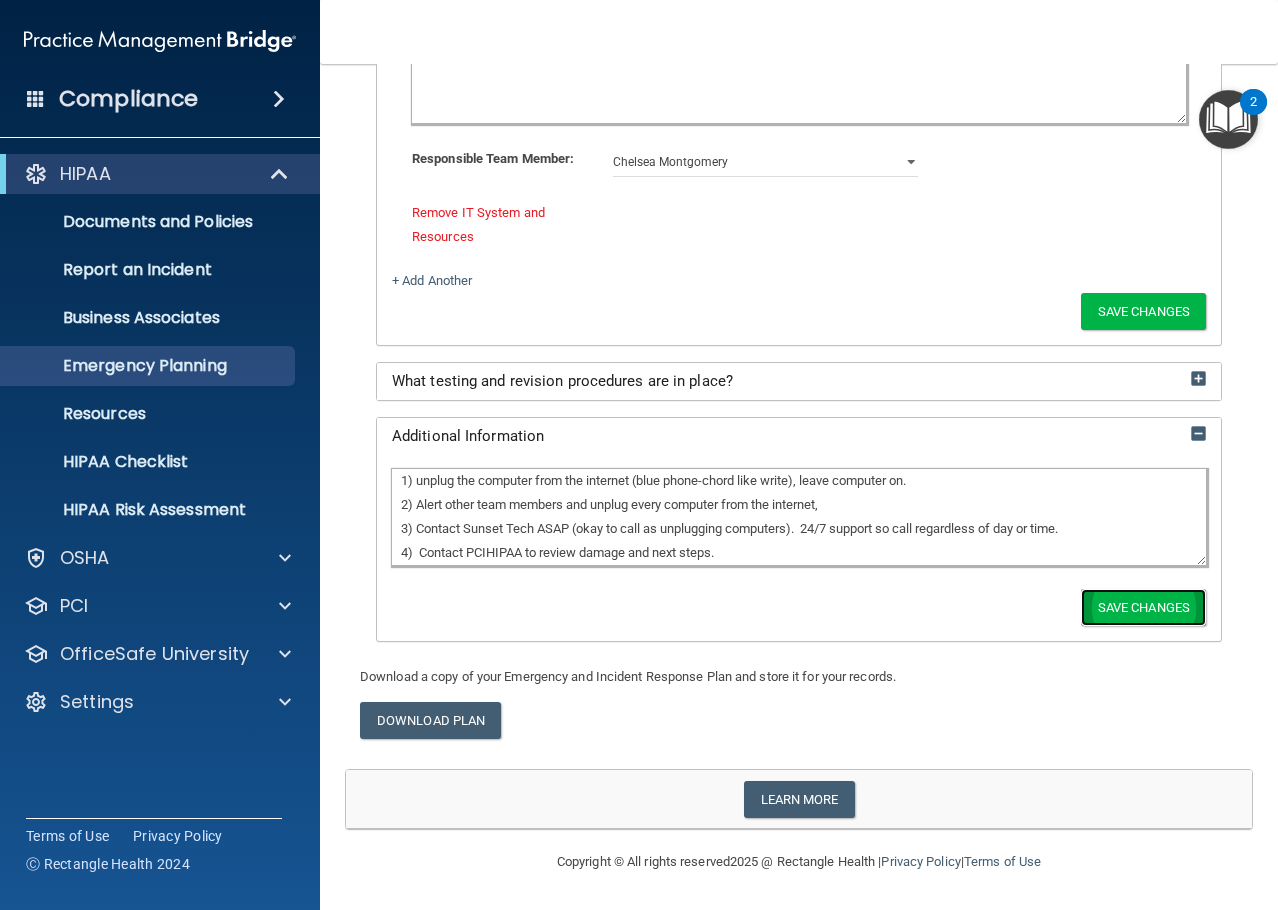 click on "Save Changes" at bounding box center (1143, 607) 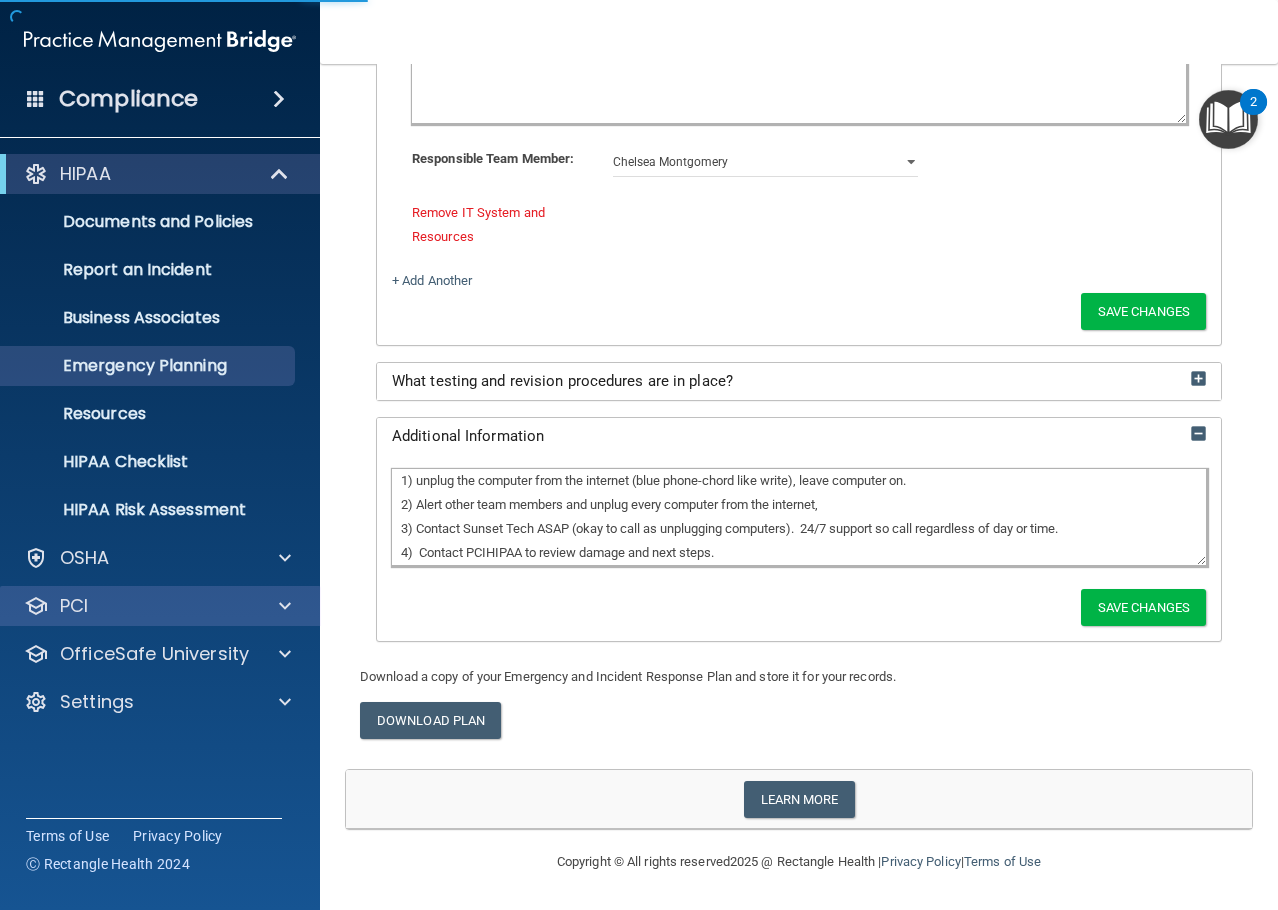 scroll, scrollTop: 939, scrollLeft: 0, axis: vertical 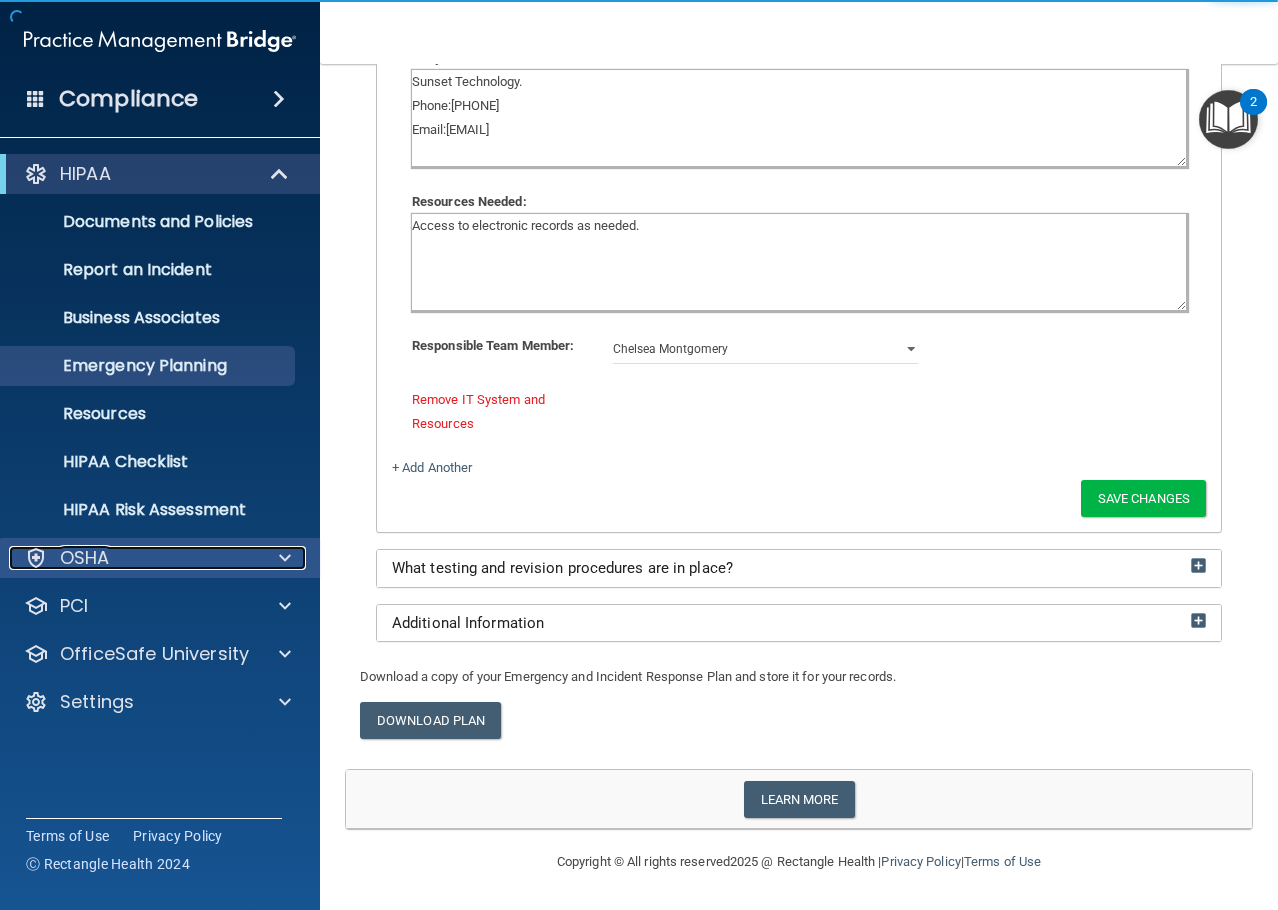 click on "OSHA" at bounding box center [85, 558] 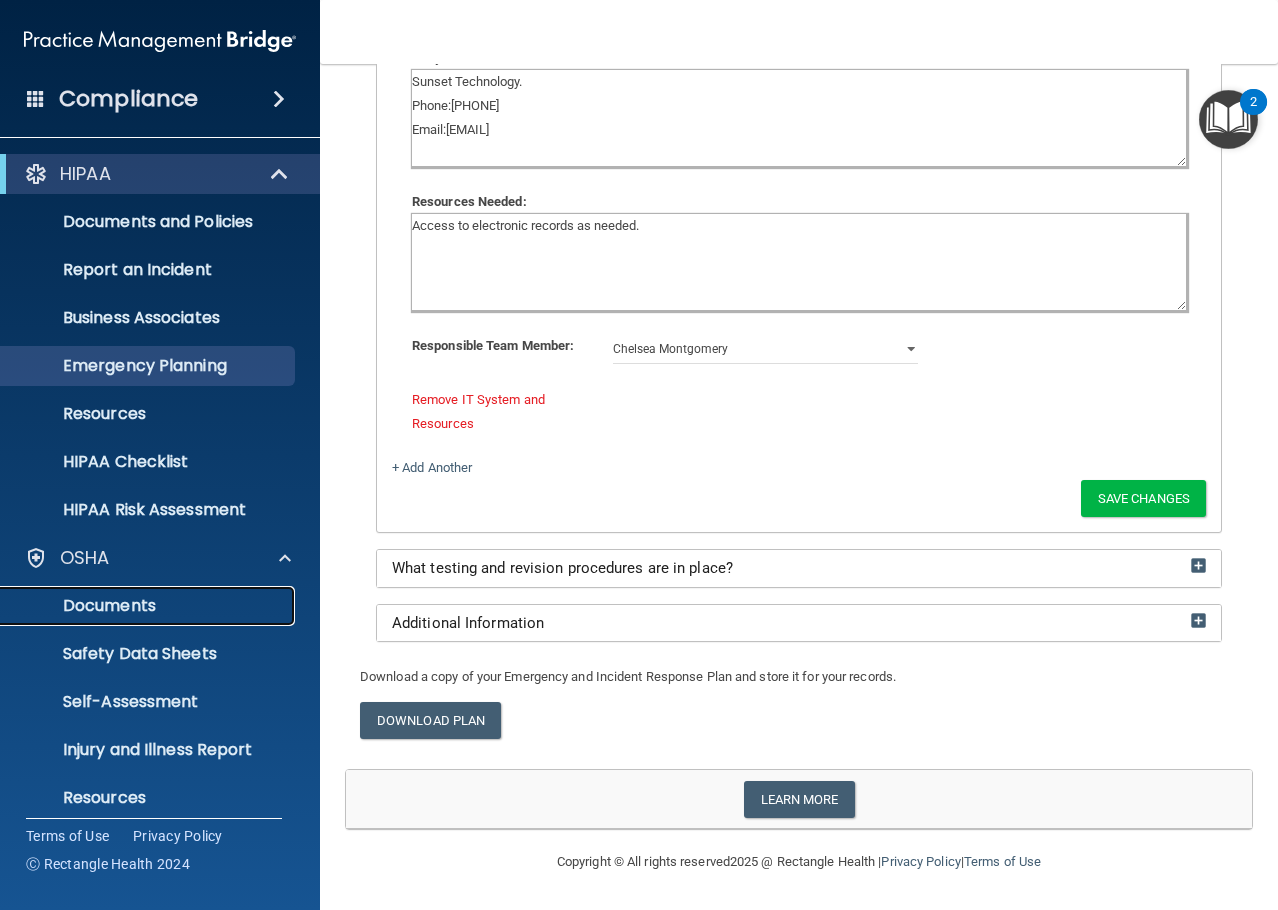 click on "Documents" at bounding box center [149, 606] 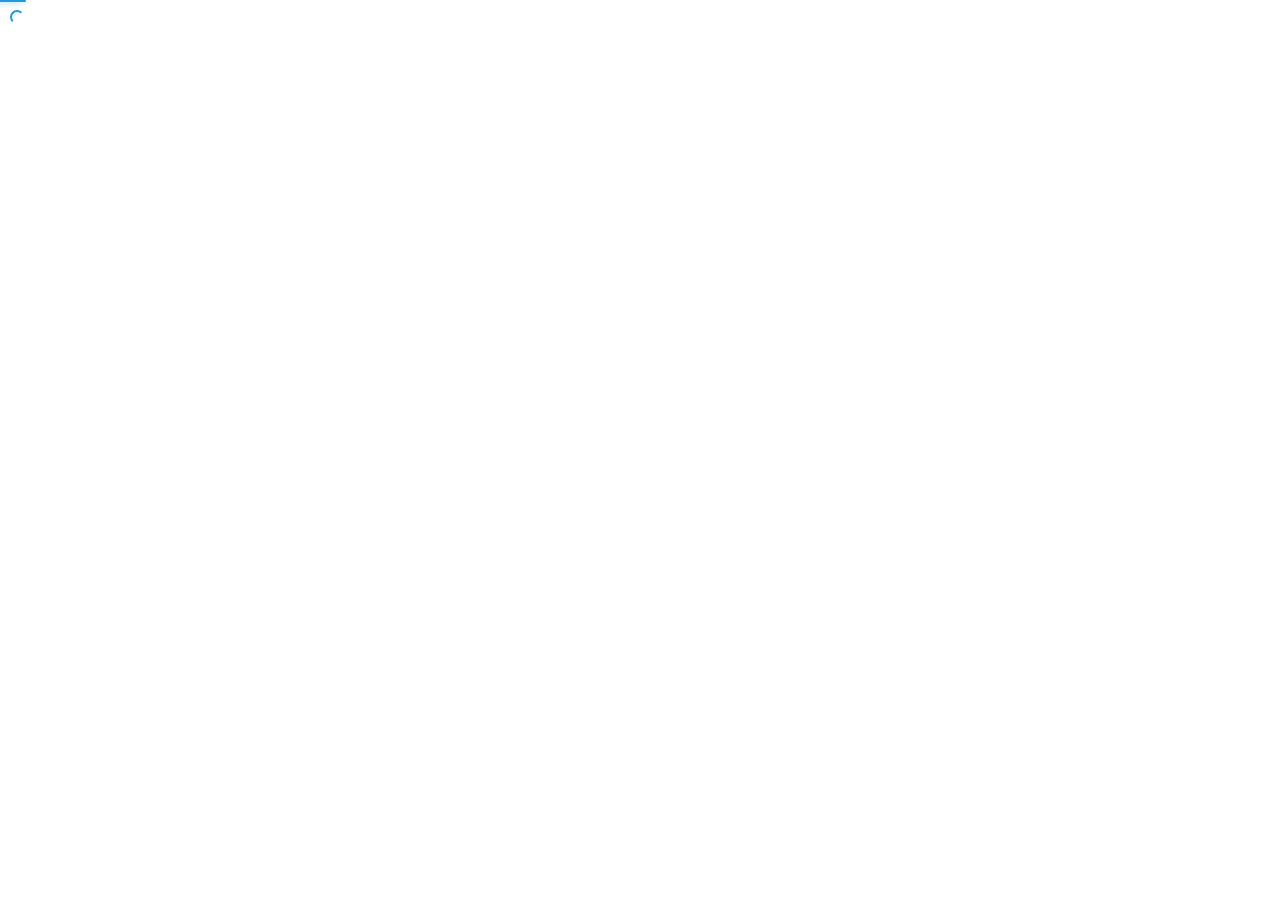 scroll, scrollTop: 0, scrollLeft: 0, axis: both 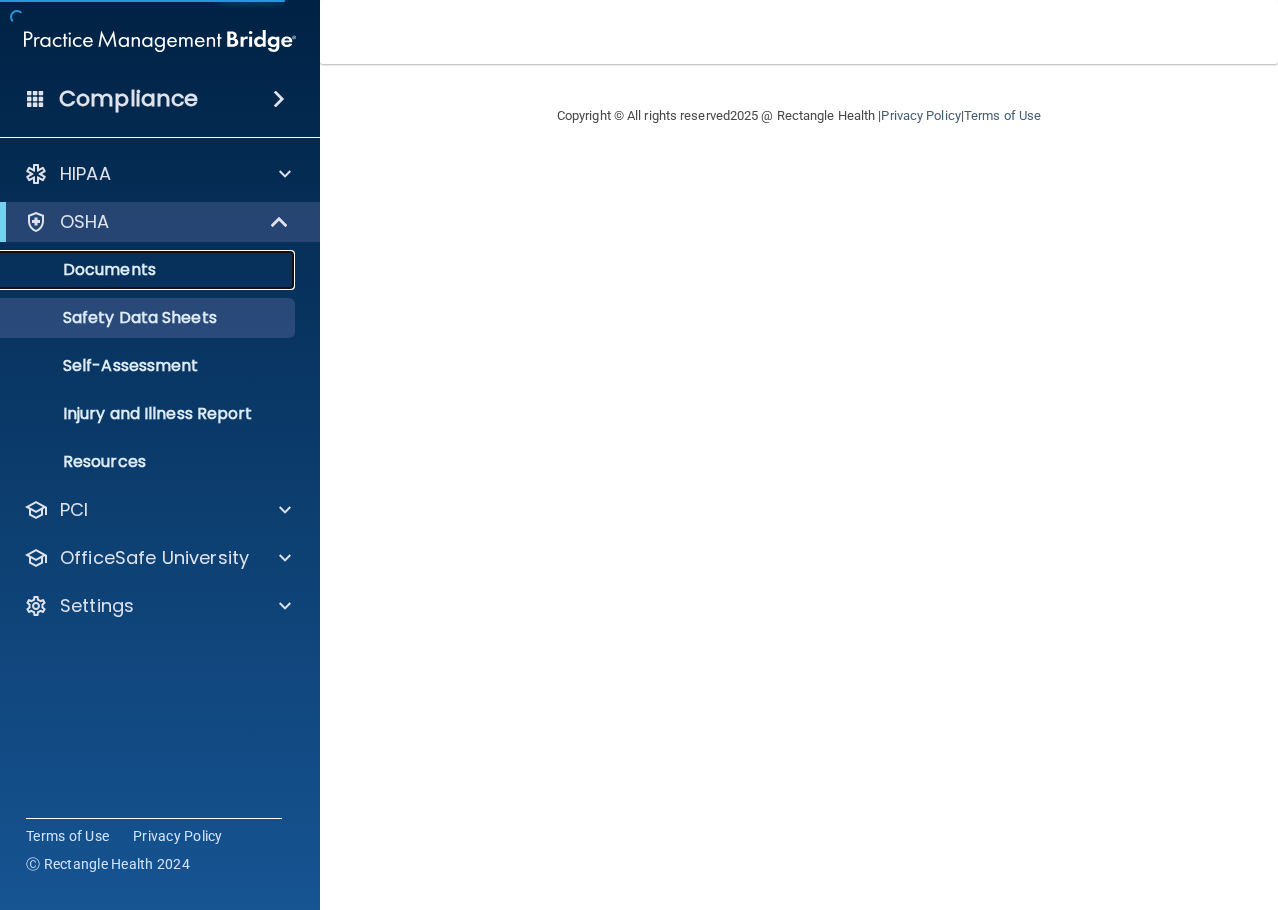 click on "Documents" at bounding box center (149, 270) 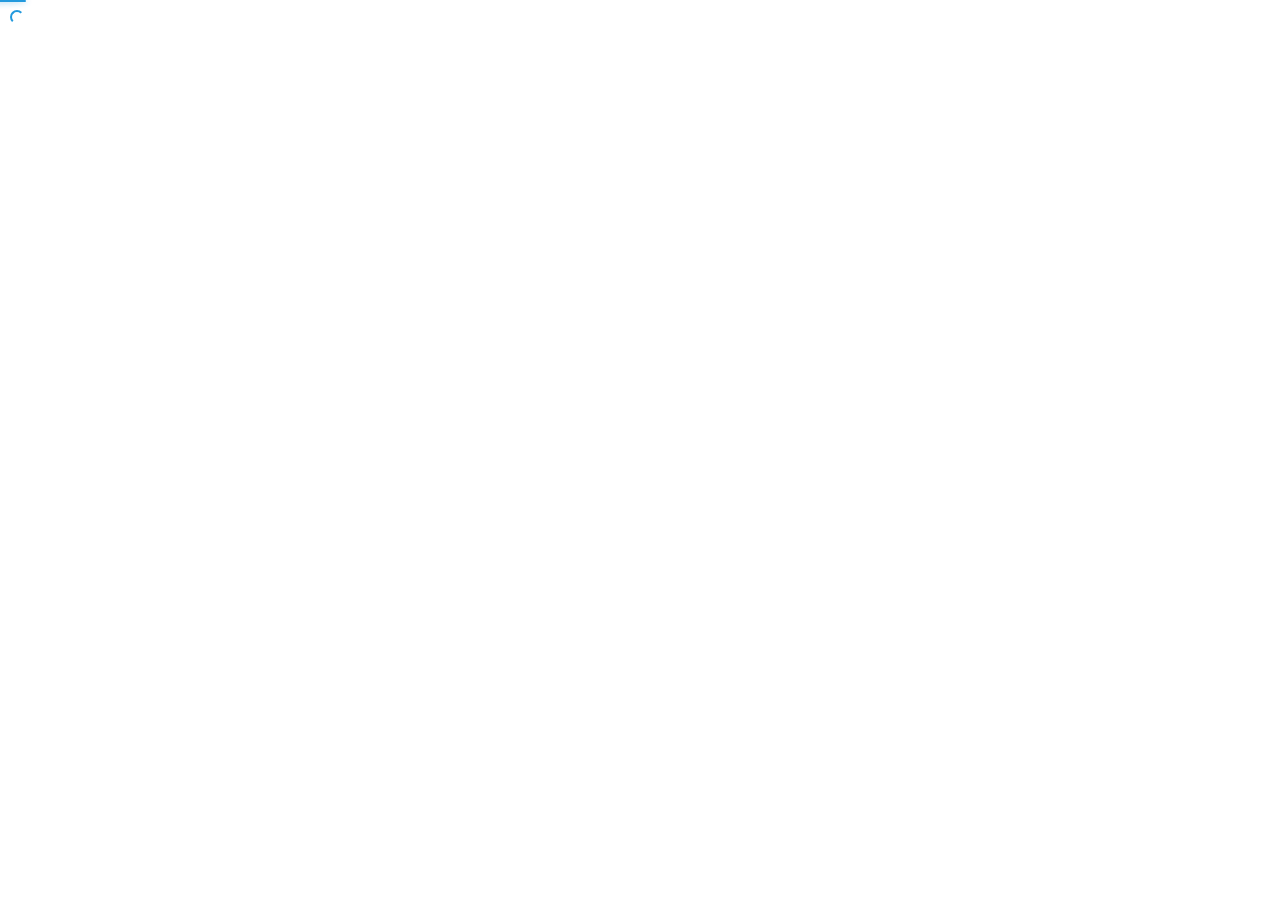 scroll, scrollTop: 0, scrollLeft: 0, axis: both 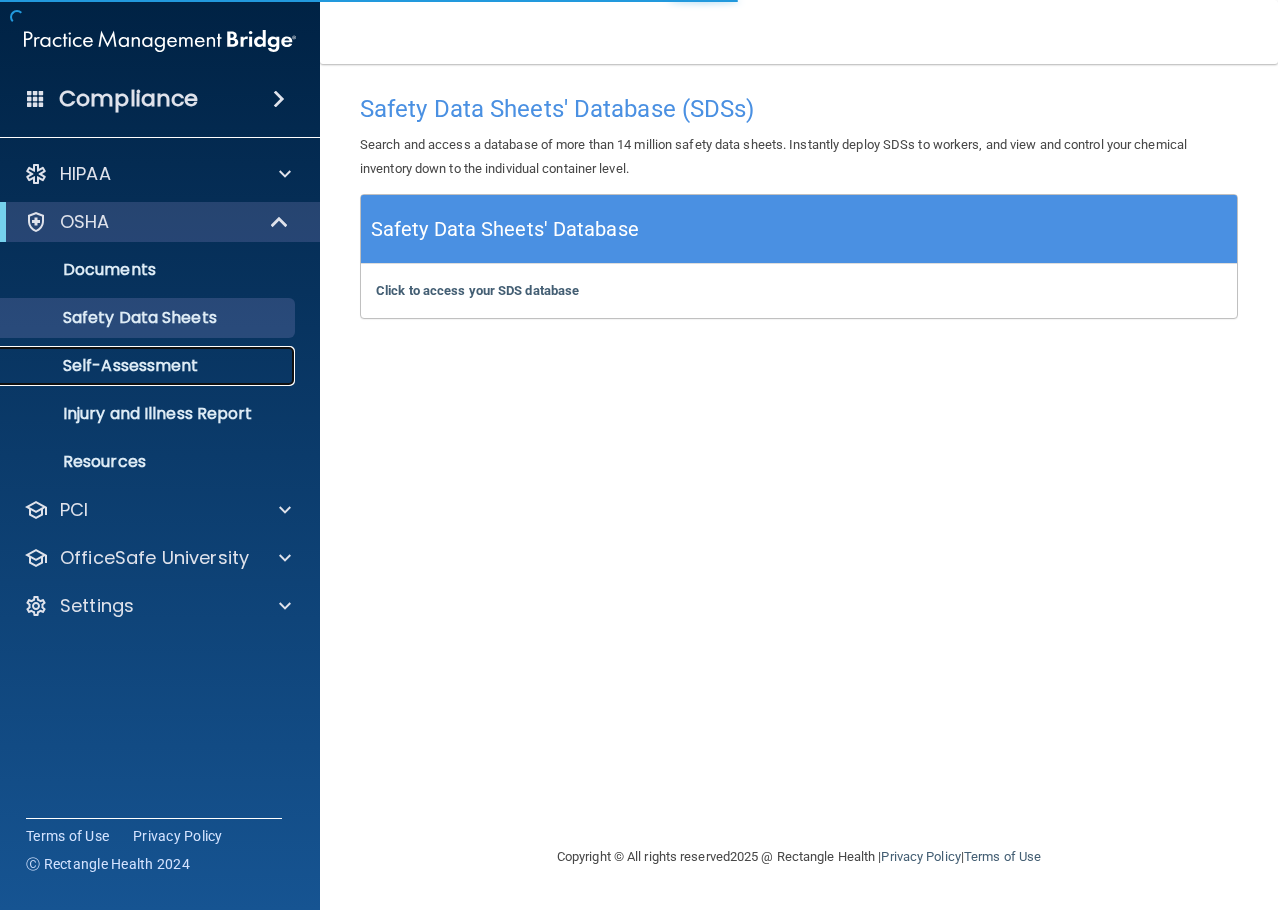 click on "Self-Assessment" at bounding box center (149, 366) 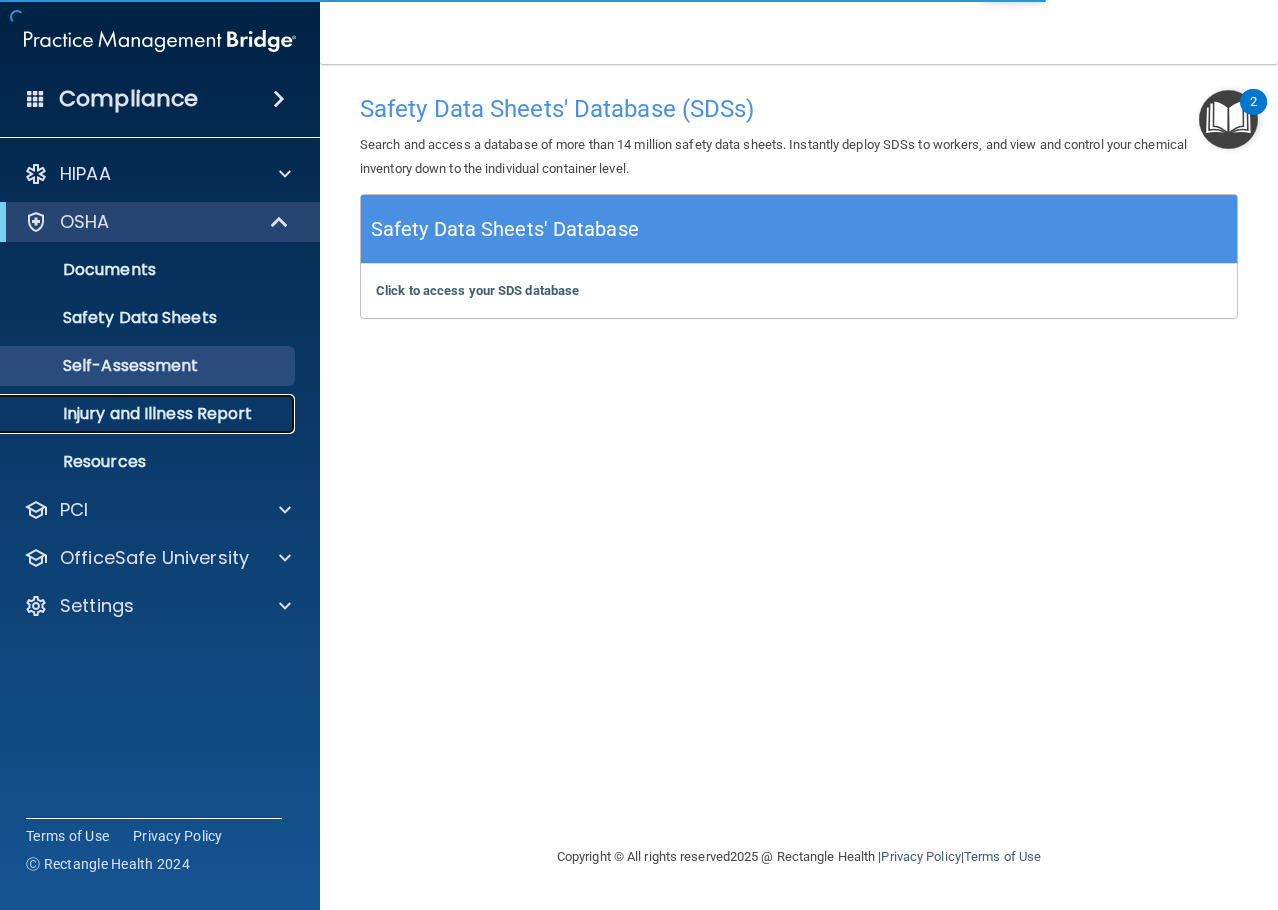 click on "Injury and Illness Report" at bounding box center [149, 414] 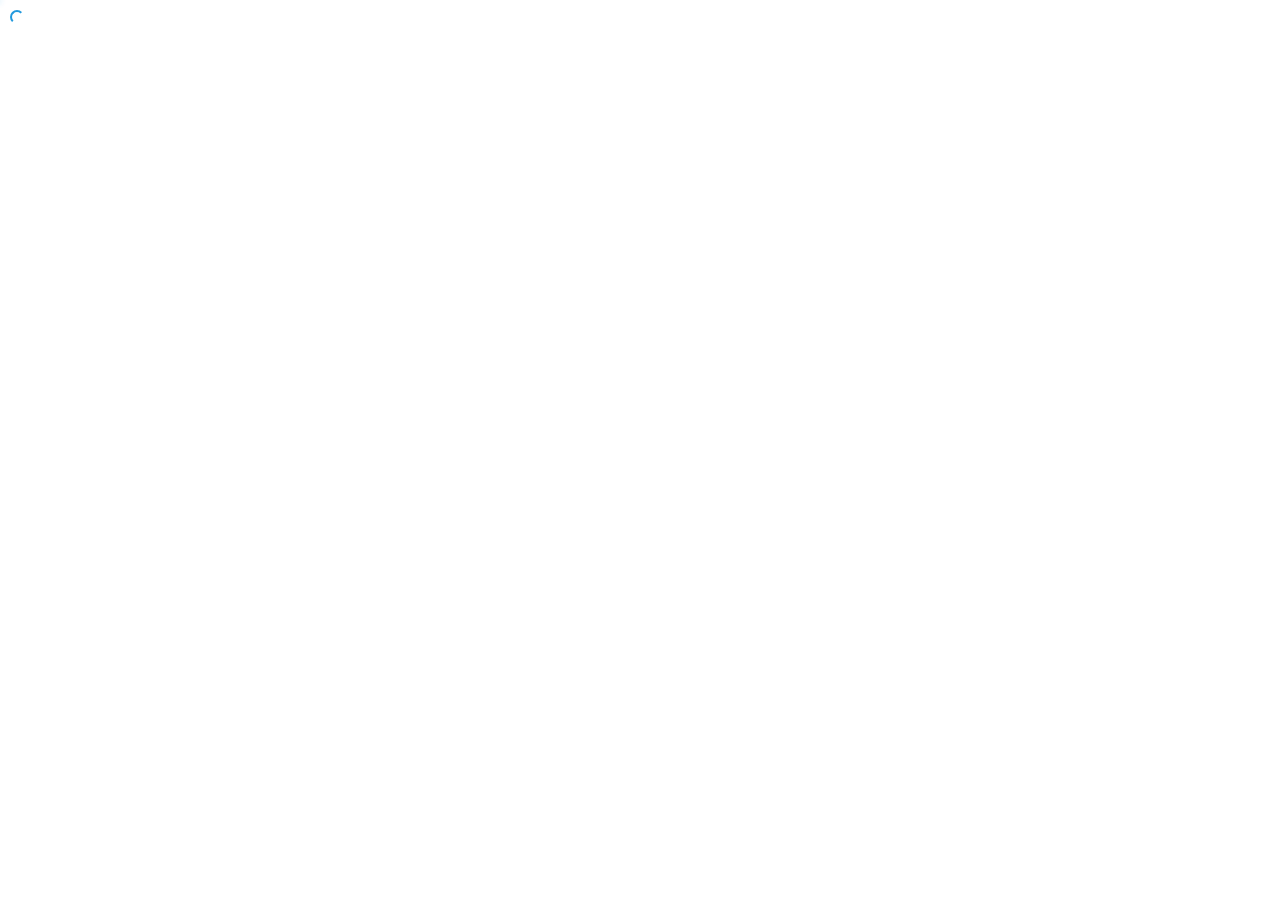 scroll, scrollTop: 0, scrollLeft: 0, axis: both 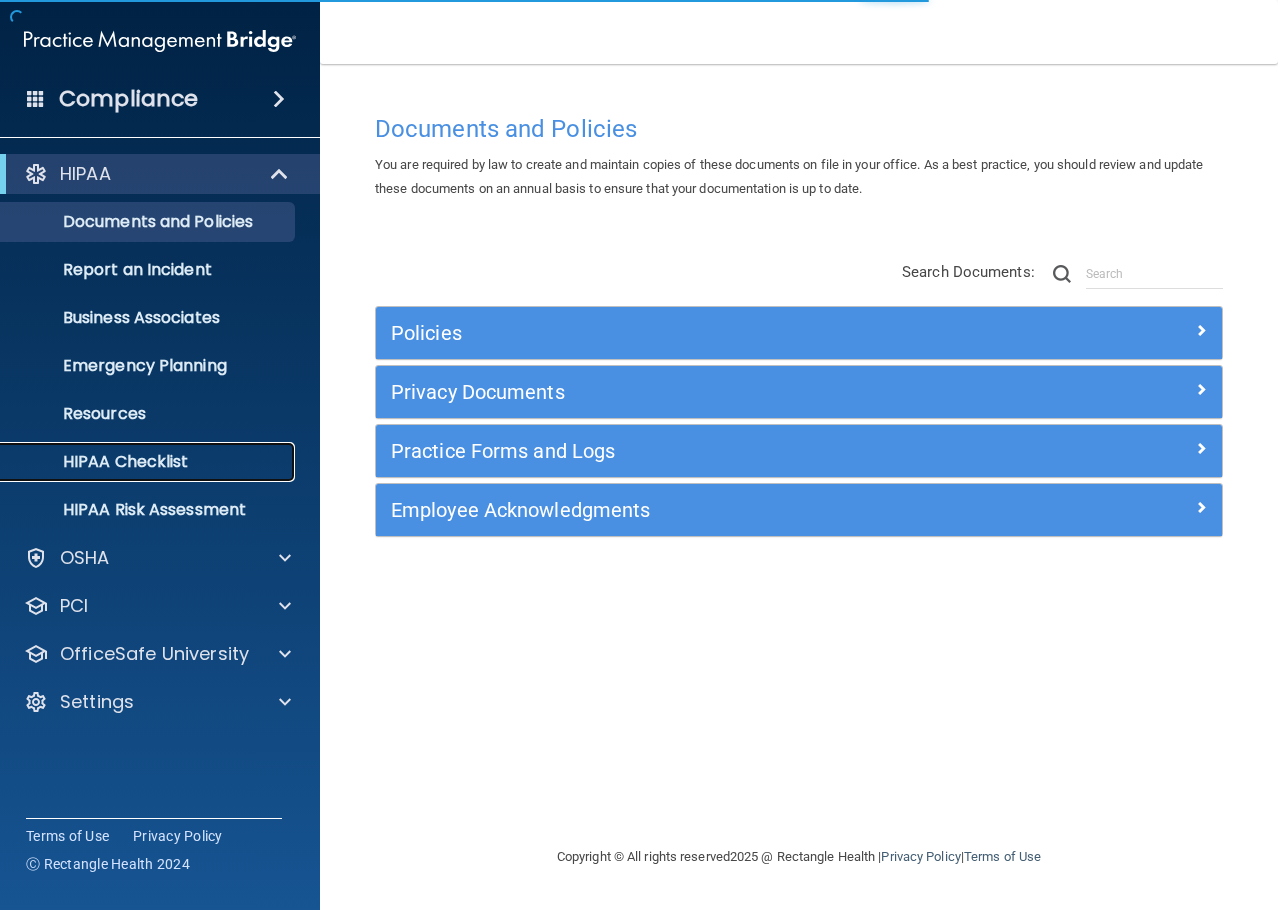 click on "HIPAA Checklist" at bounding box center (149, 462) 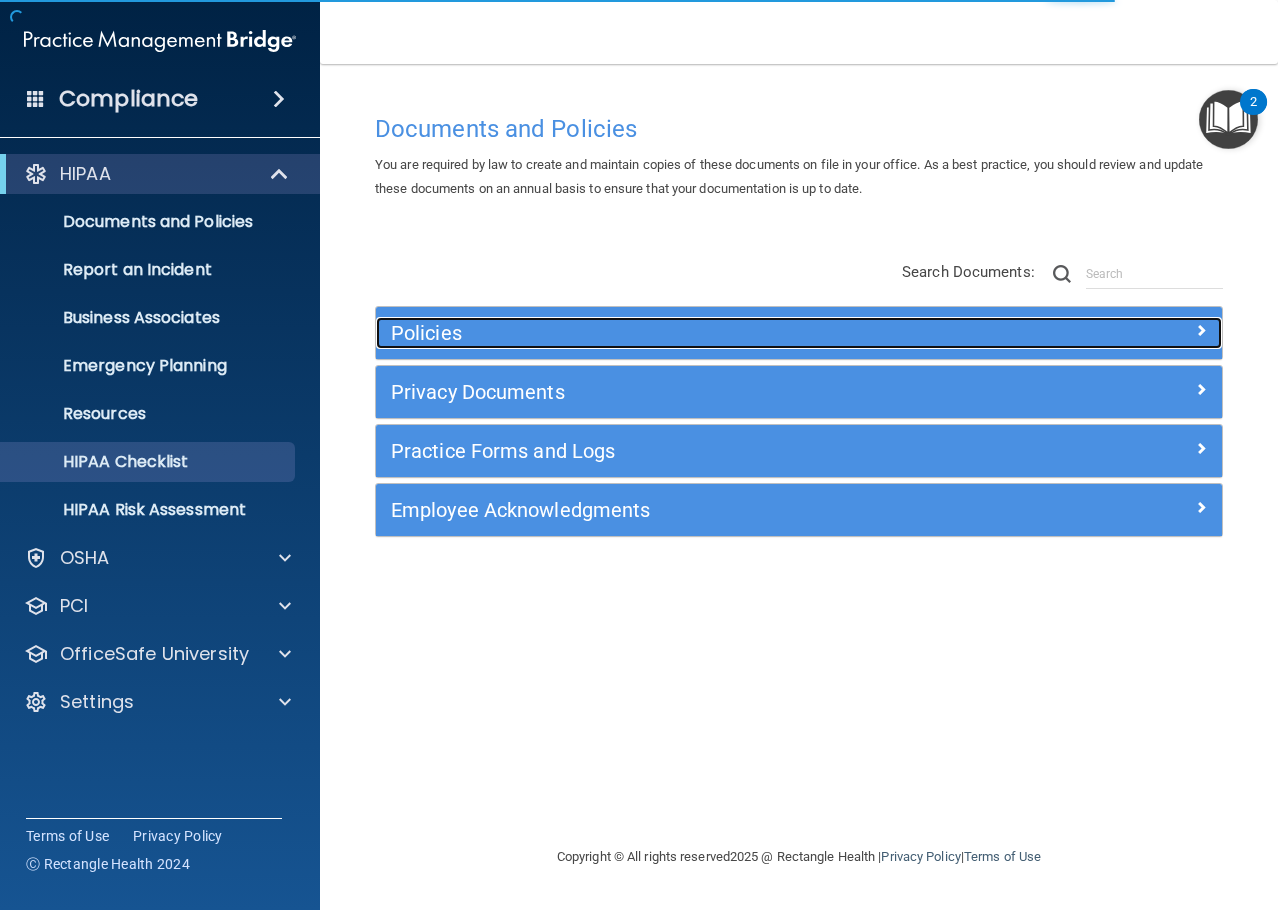 click on "Policies" at bounding box center (693, 333) 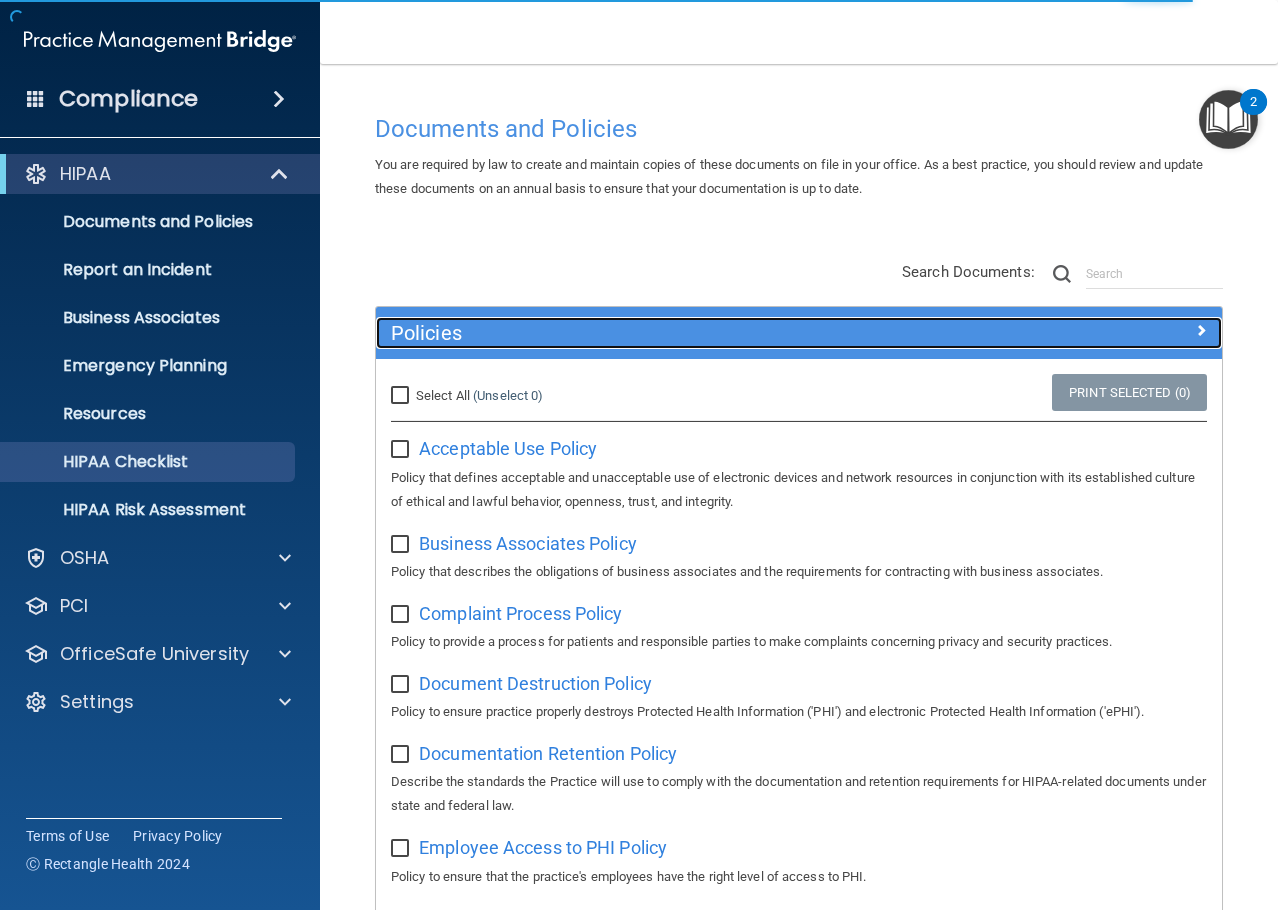 click on "Policies" at bounding box center (693, 333) 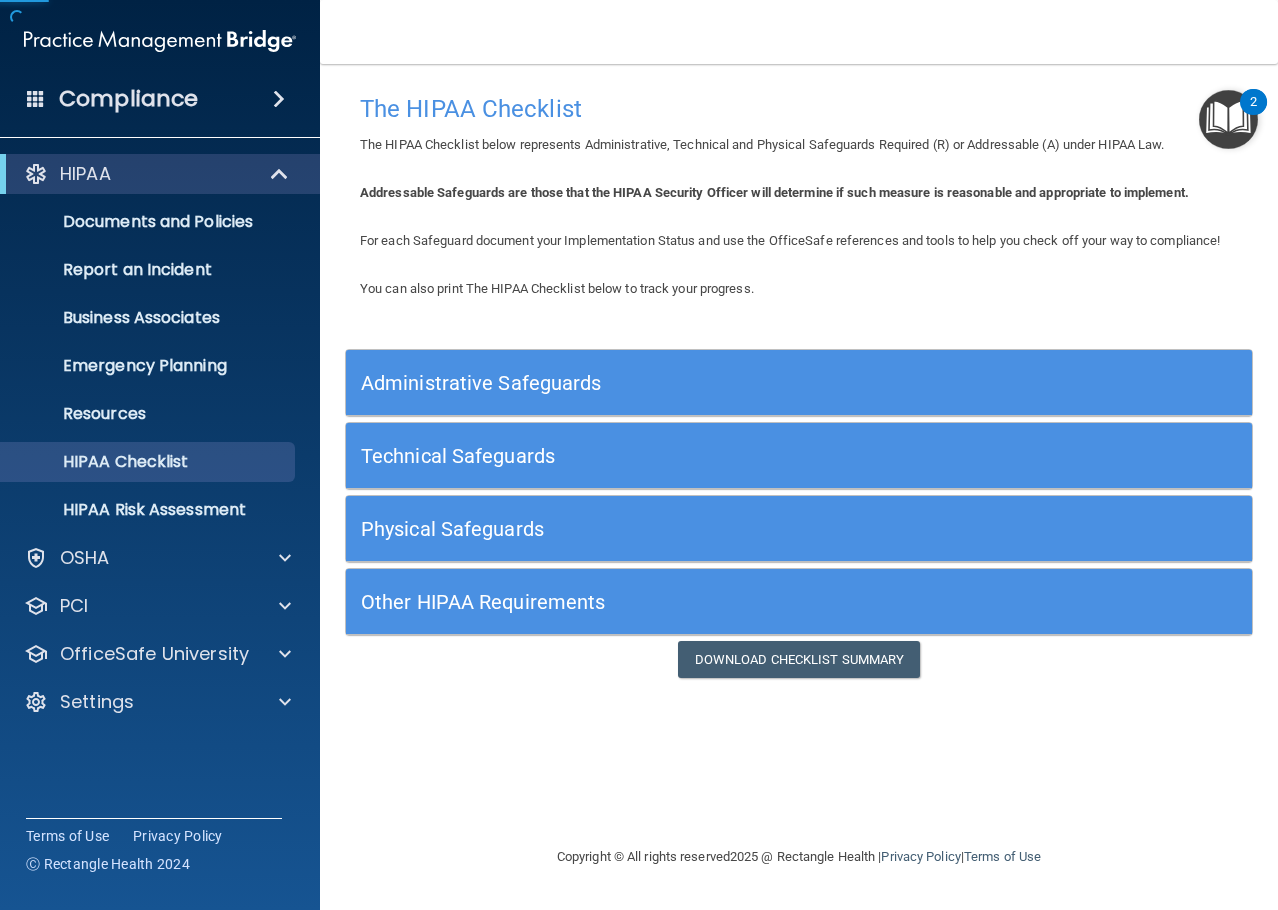 click on "Technical Safeguards" at bounding box center (686, 456) 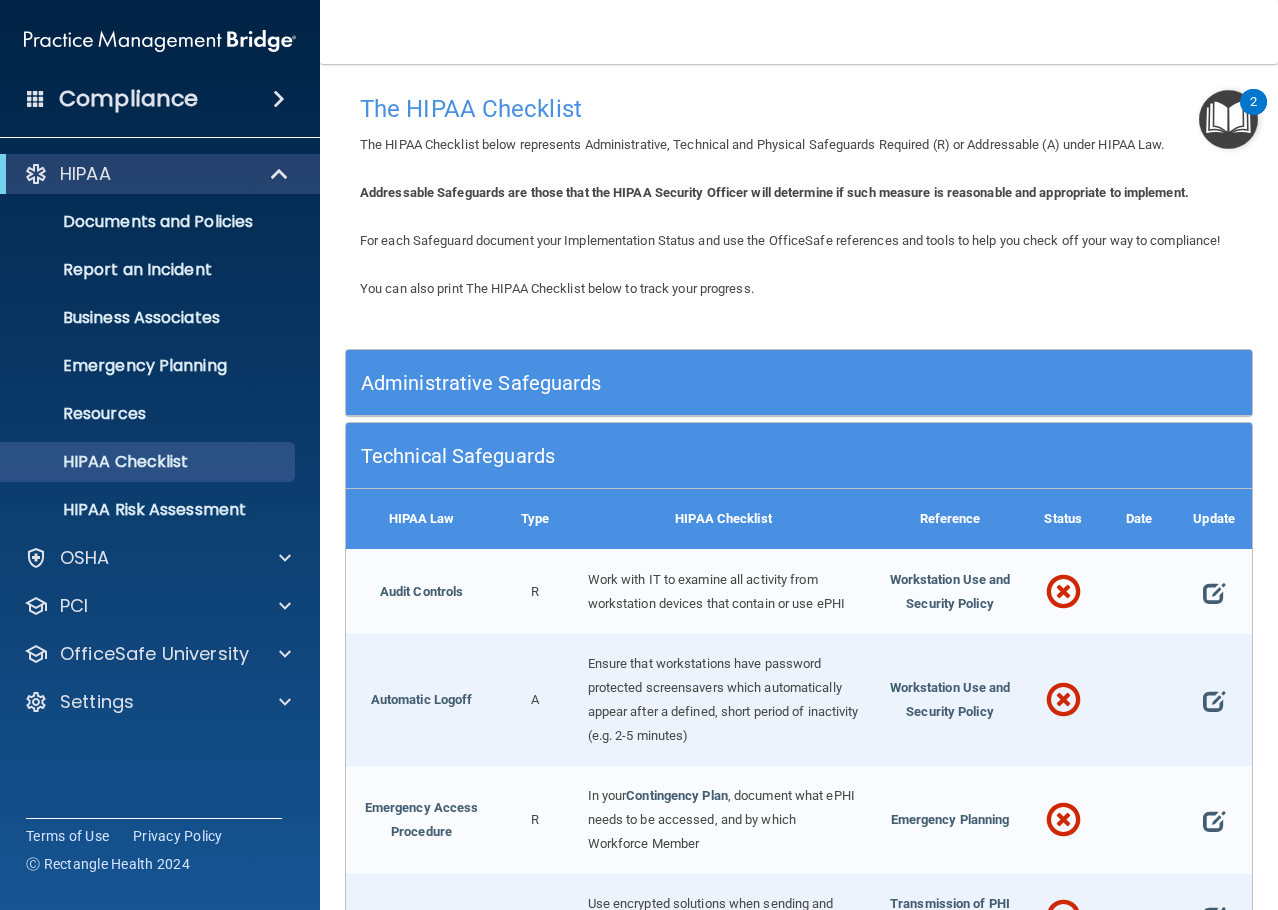 click on "Technical Safeguards" at bounding box center (686, 456) 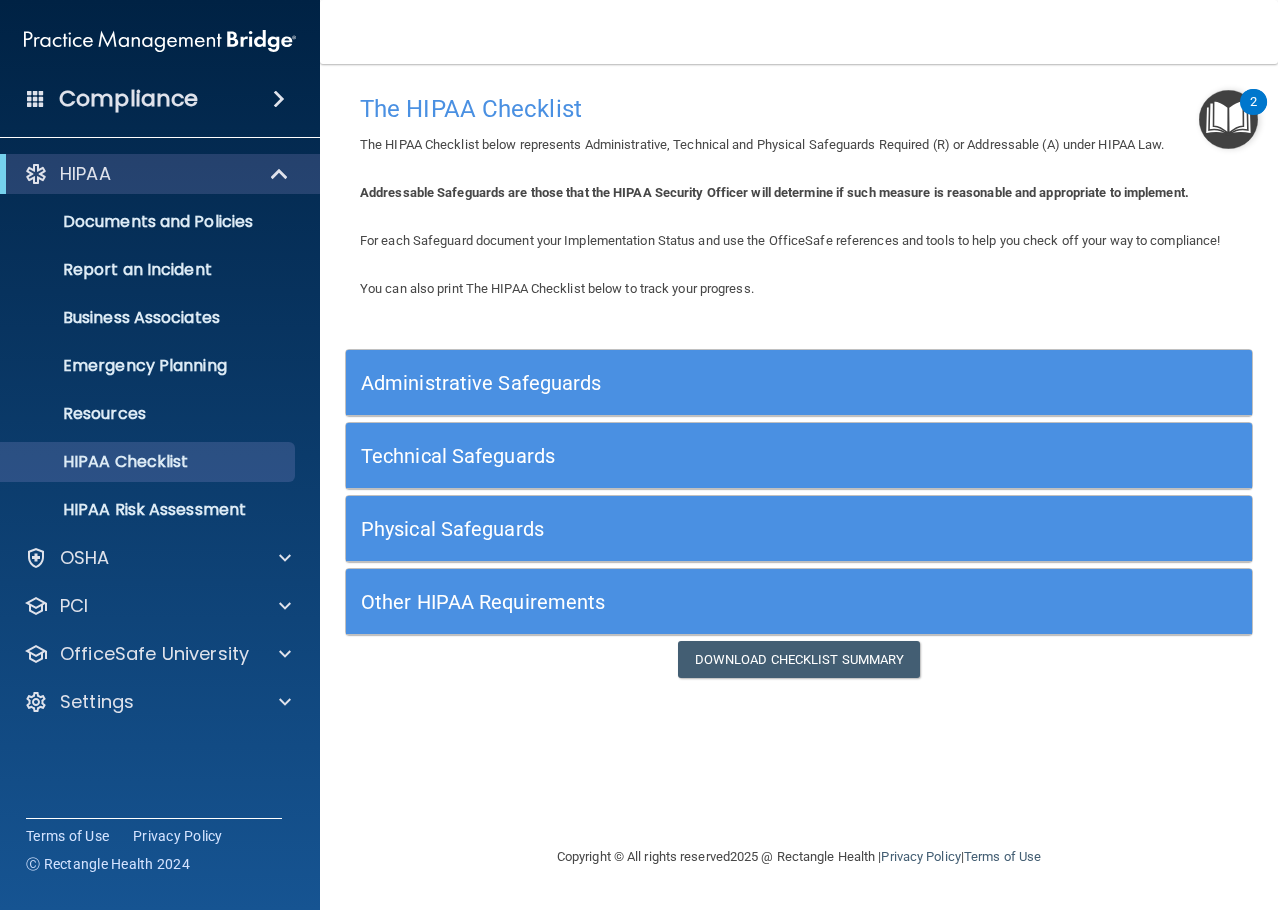 click on "Physical Safeguards" at bounding box center (686, 529) 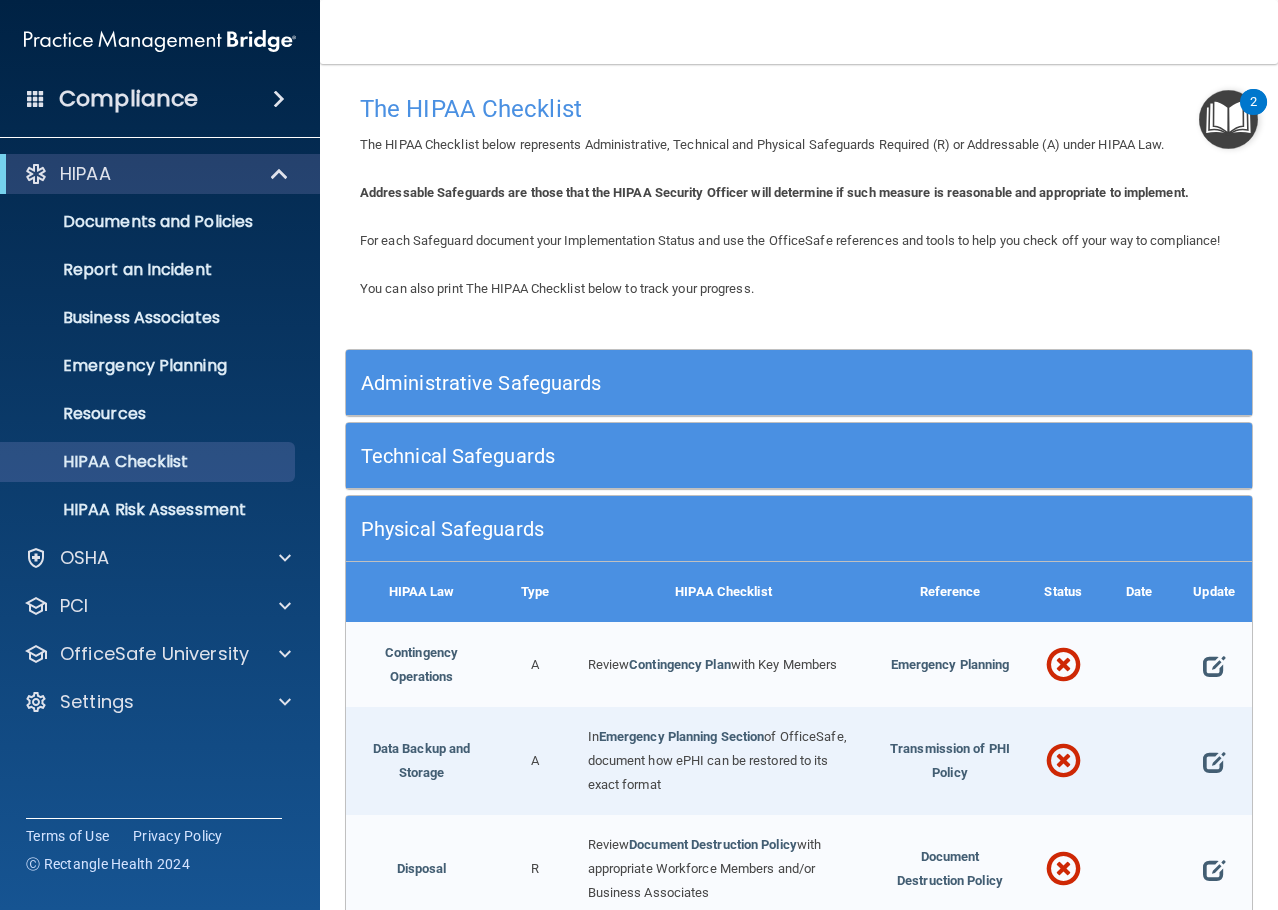 click on "Physical Safeguards" at bounding box center (686, 529) 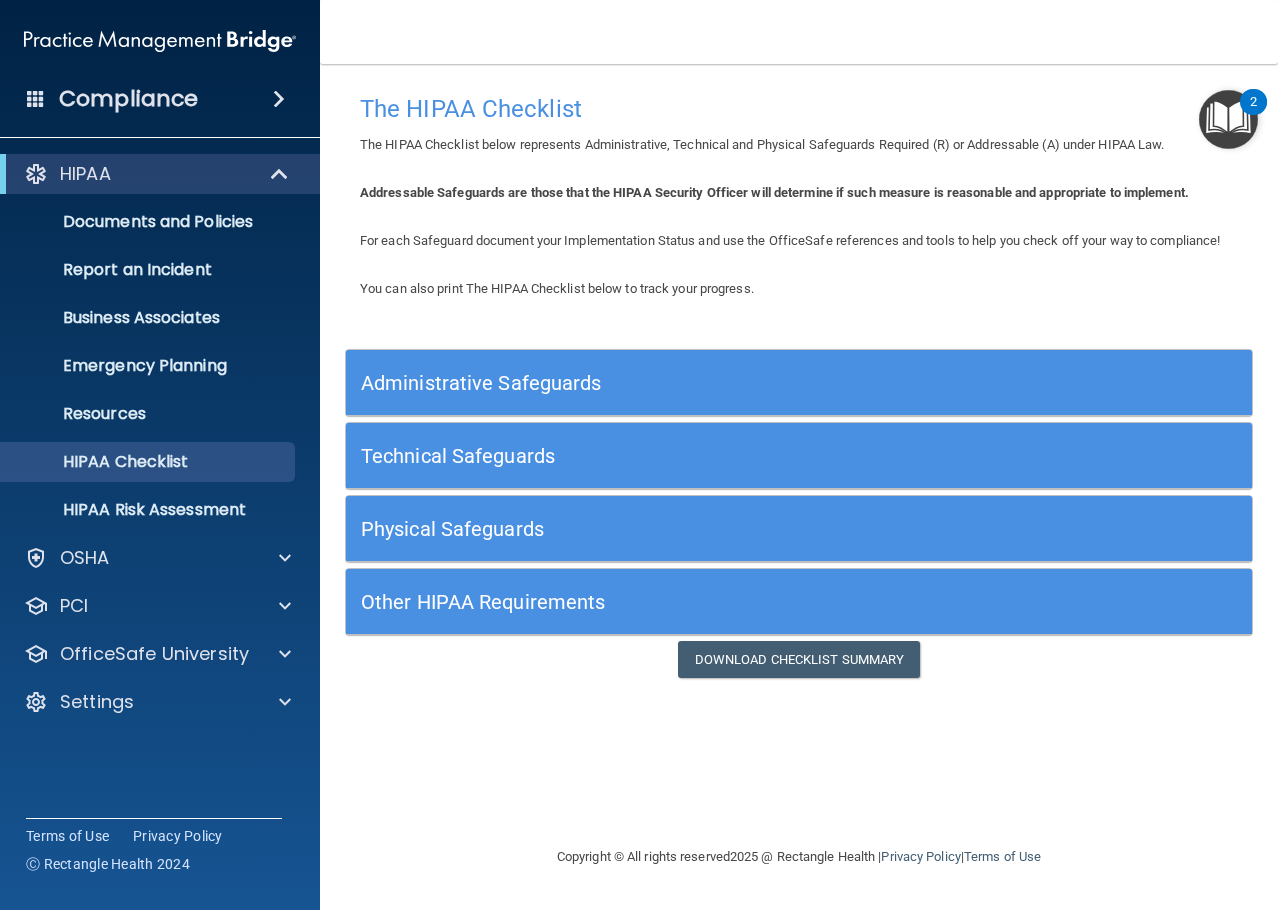 click on "Other HIPAA Requirements" at bounding box center (686, 601) 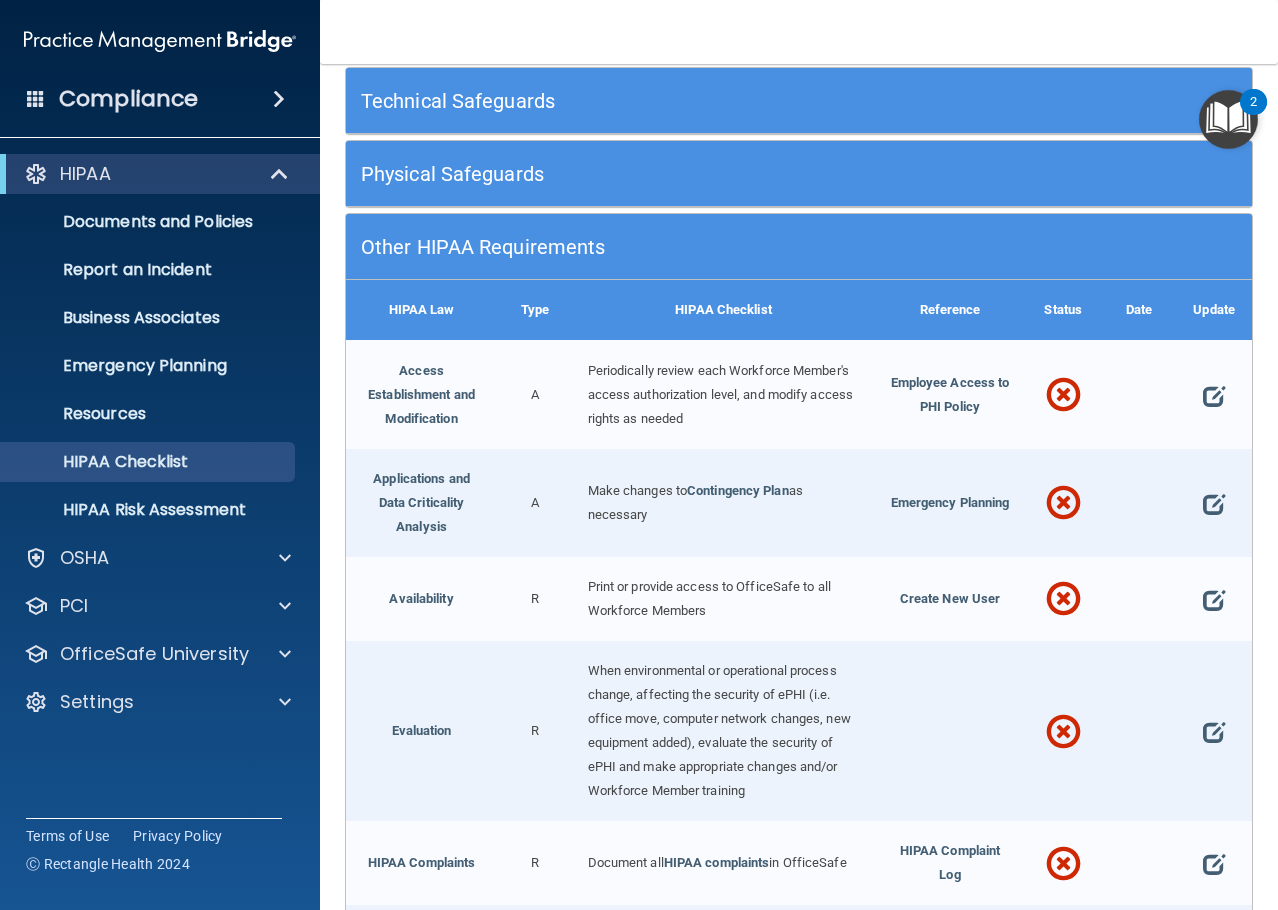 scroll, scrollTop: 400, scrollLeft: 0, axis: vertical 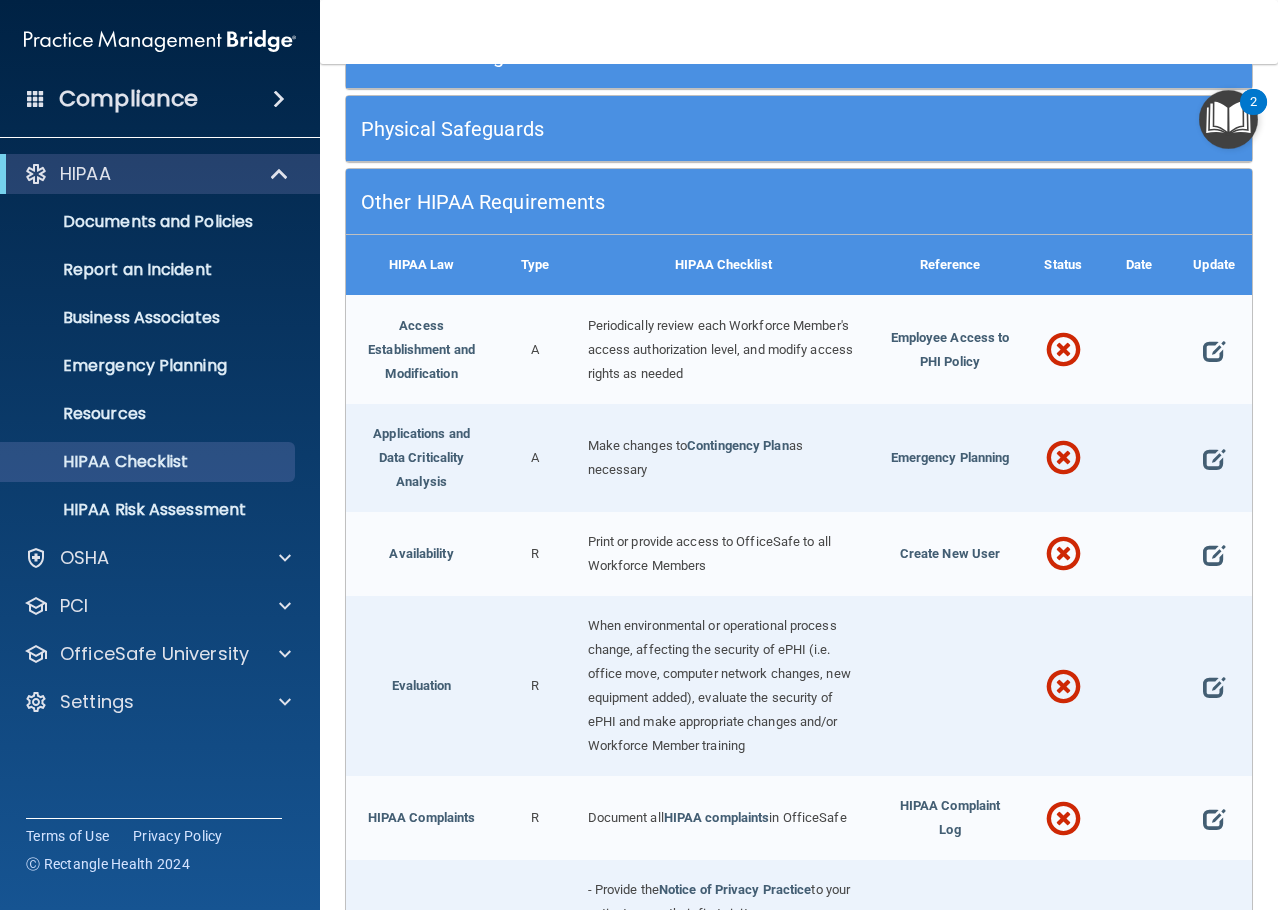 click on "Other HIPAA Requirements" at bounding box center [686, 202] 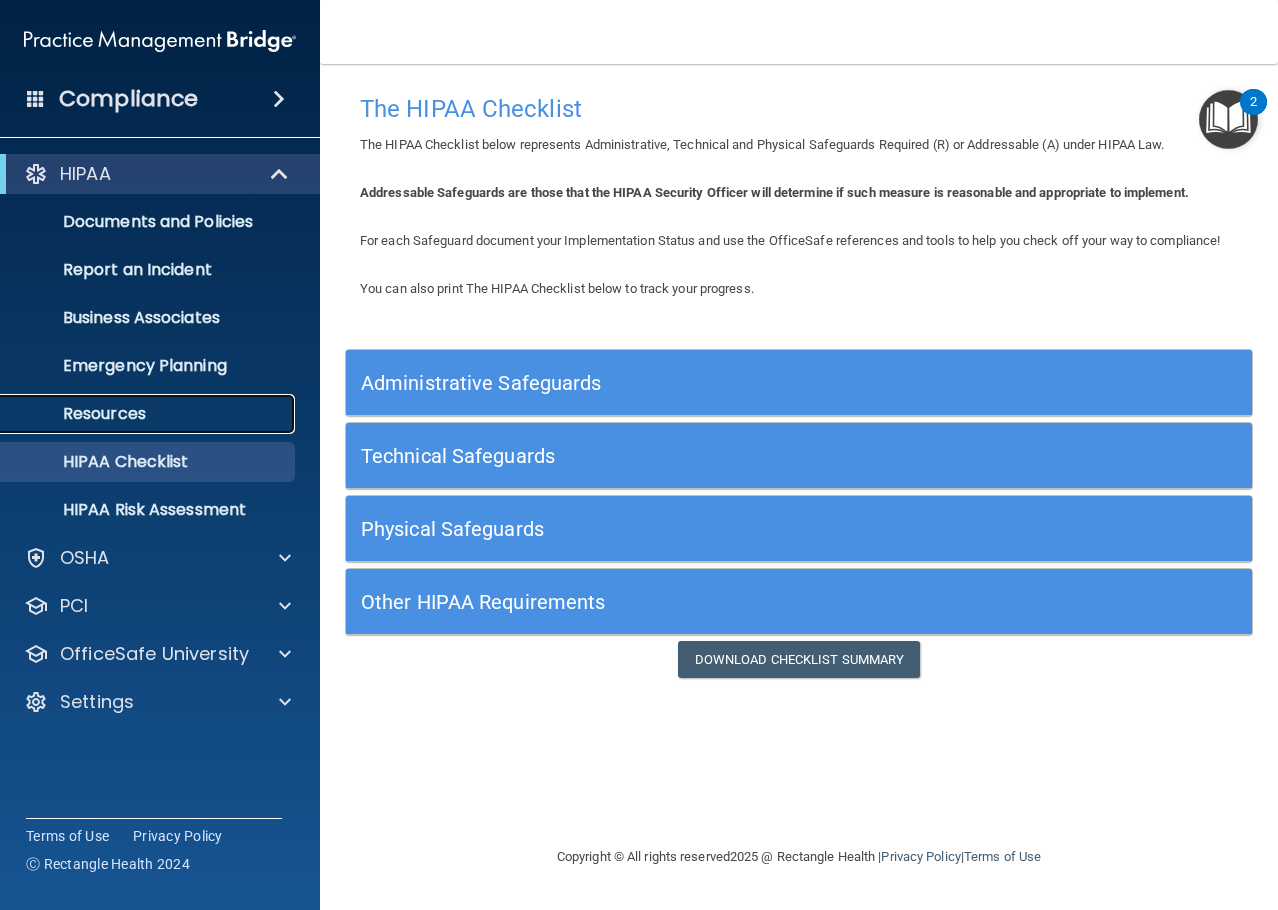 click on "Resources" at bounding box center (149, 414) 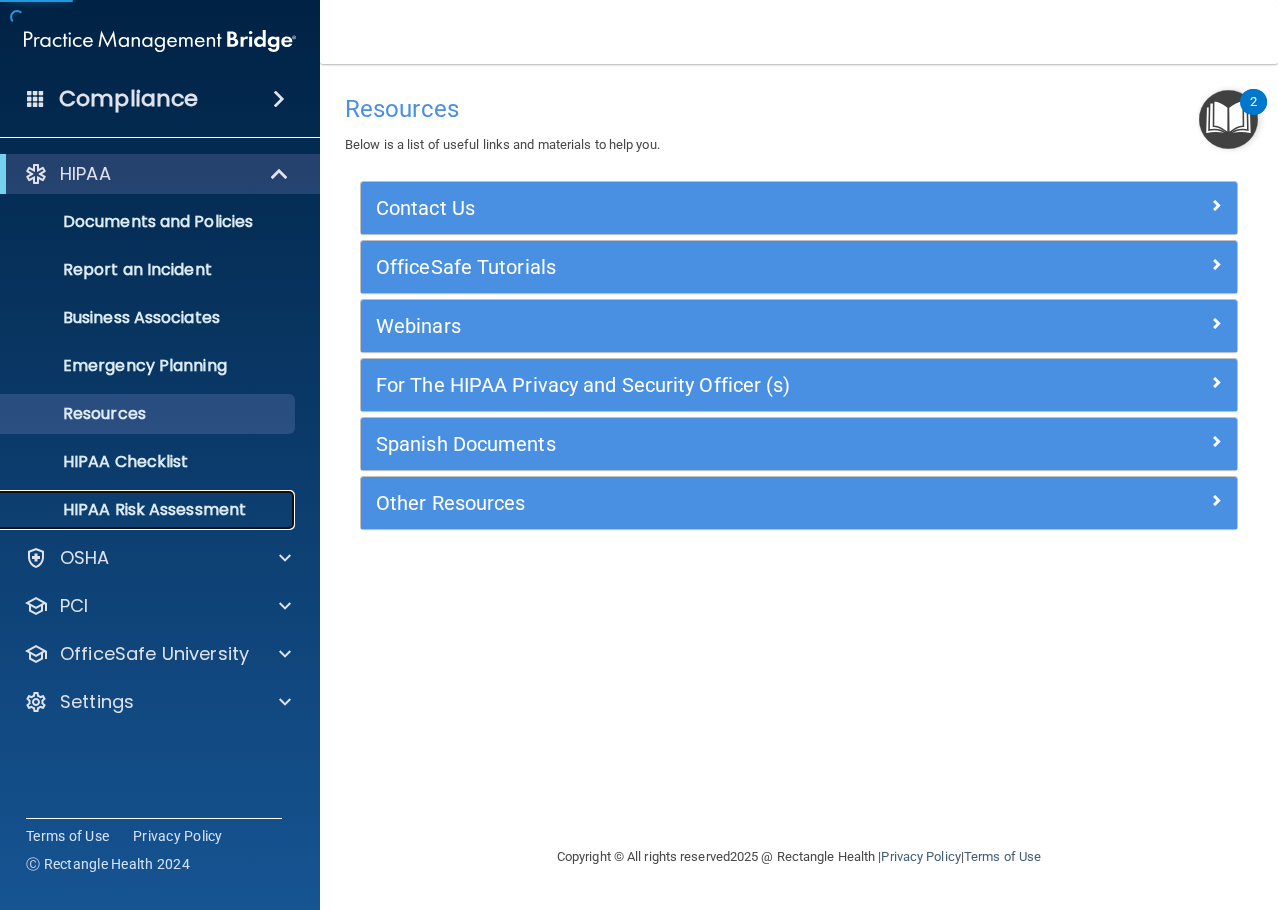 click on "HIPAA Risk Assessment" at bounding box center (149, 510) 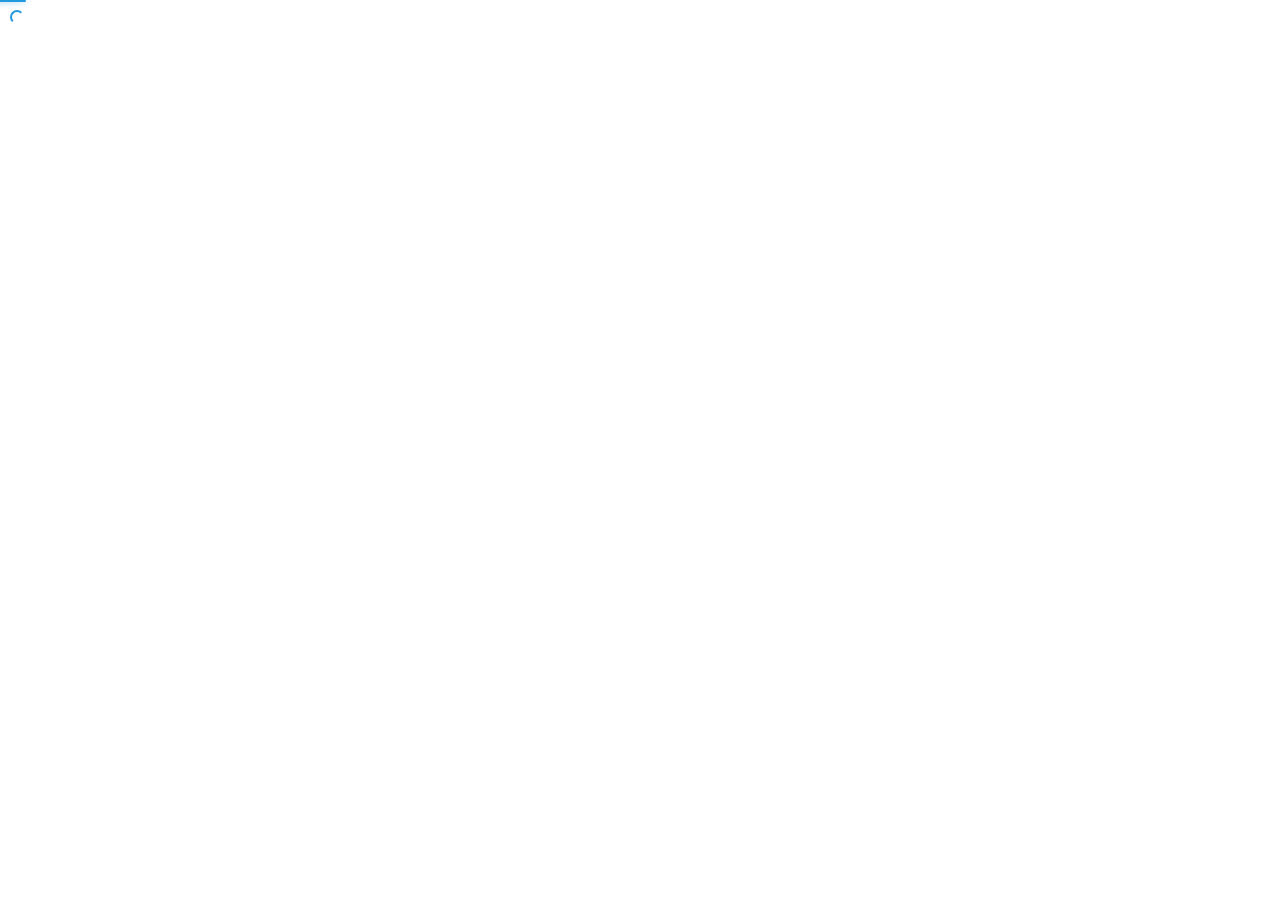 scroll, scrollTop: 0, scrollLeft: 0, axis: both 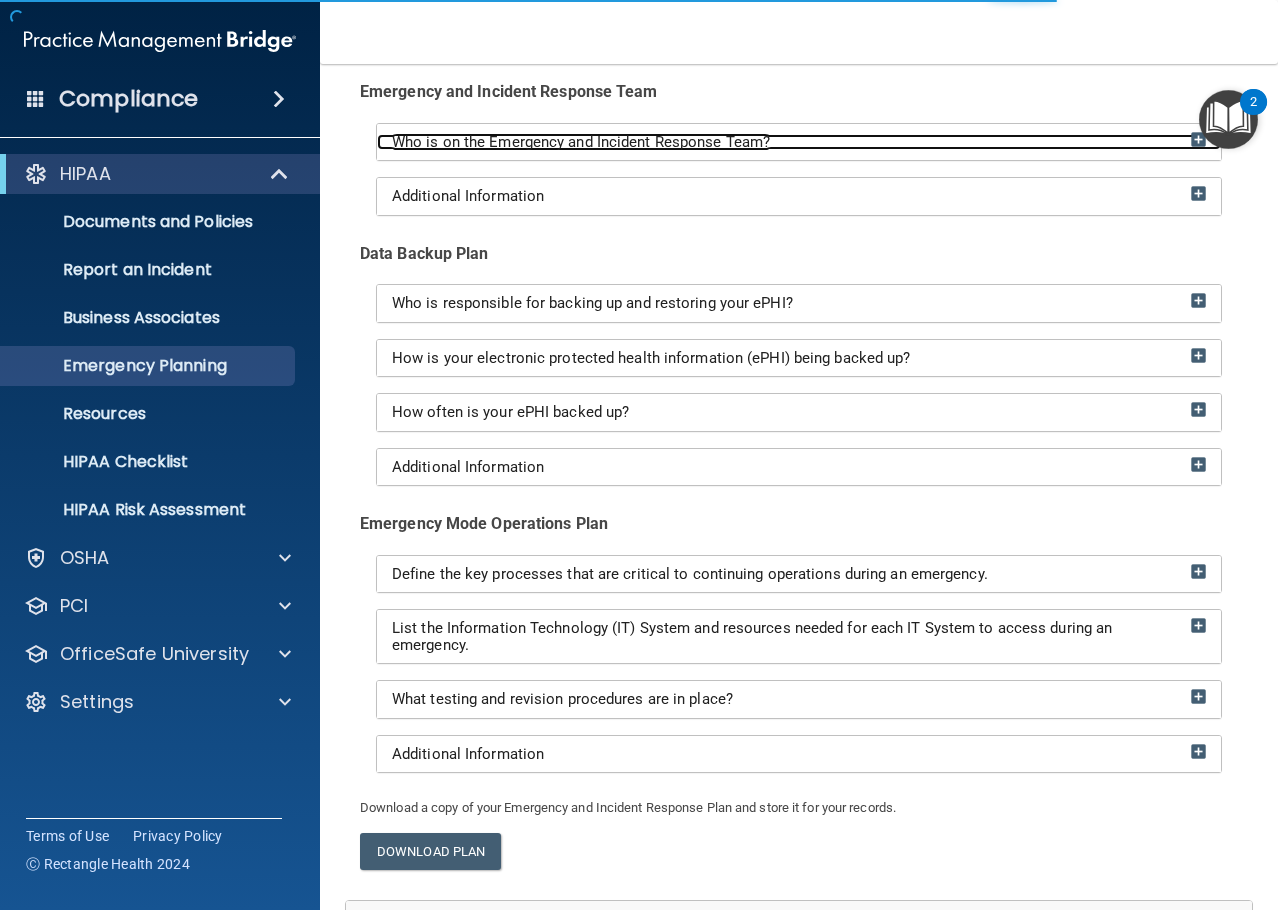 click on "Who is on the Emergency and Incident Response Team?" at bounding box center (799, 142) 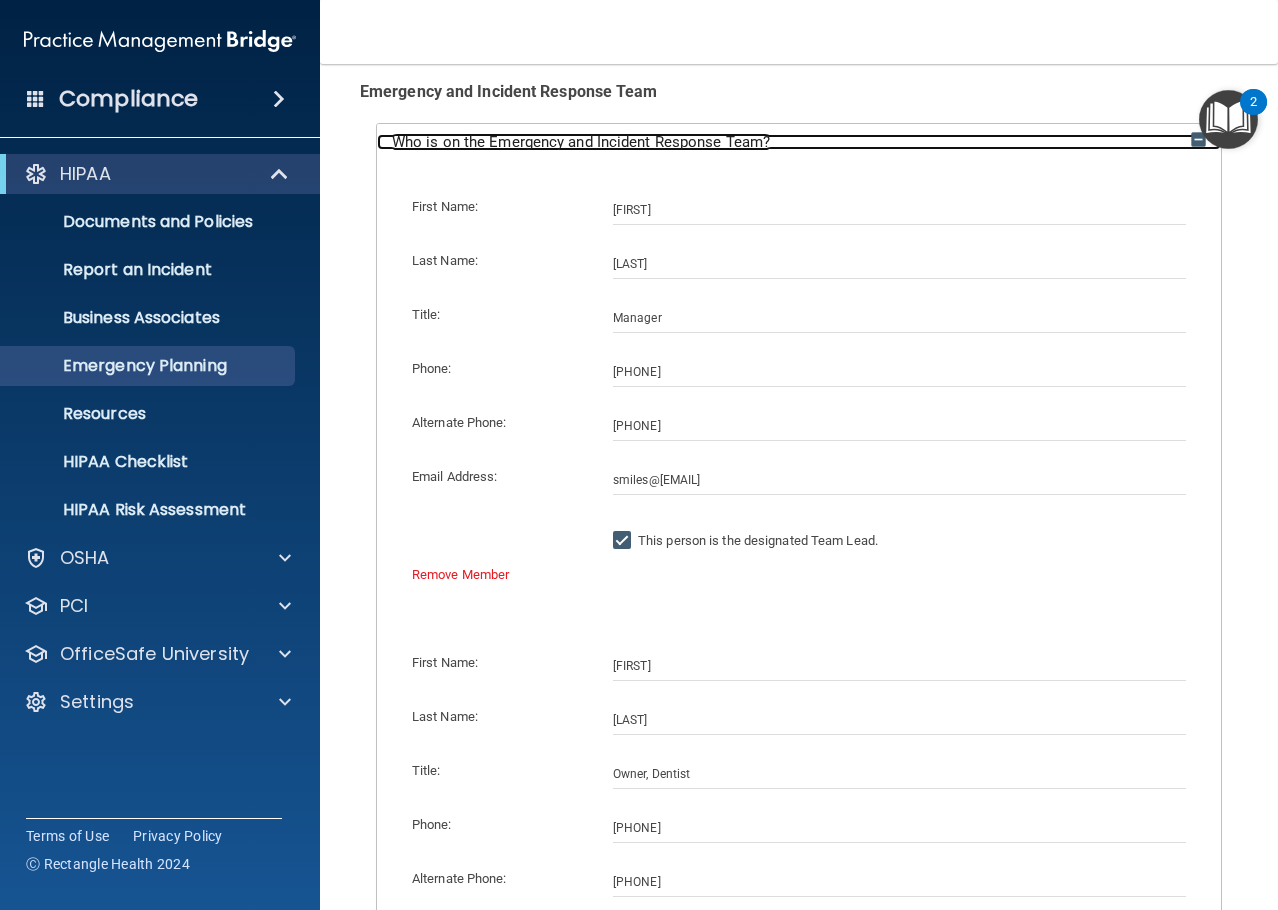 scroll, scrollTop: 300, scrollLeft: 0, axis: vertical 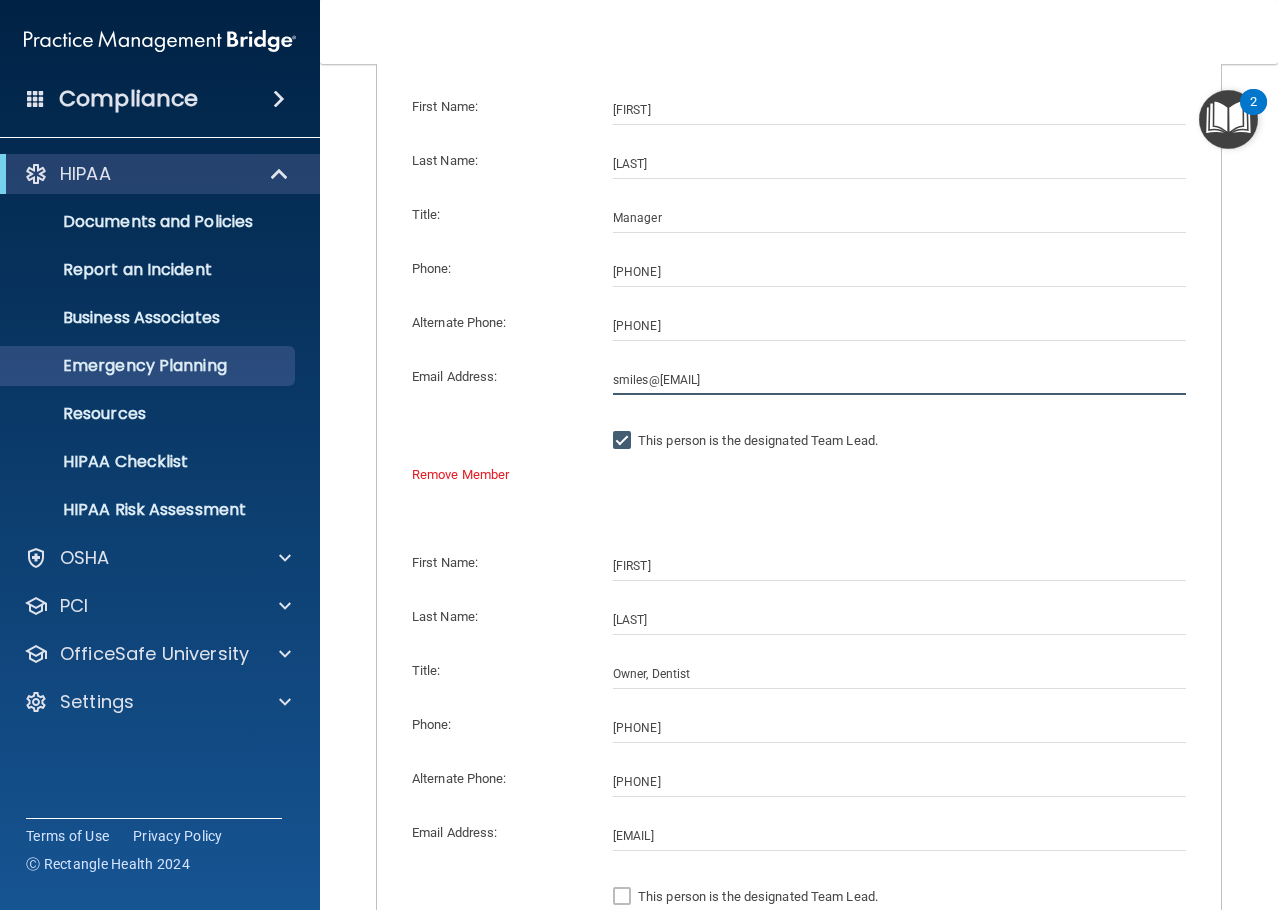 drag, startPoint x: 859, startPoint y: 376, endPoint x: 547, endPoint y: 366, distance: 312.16022 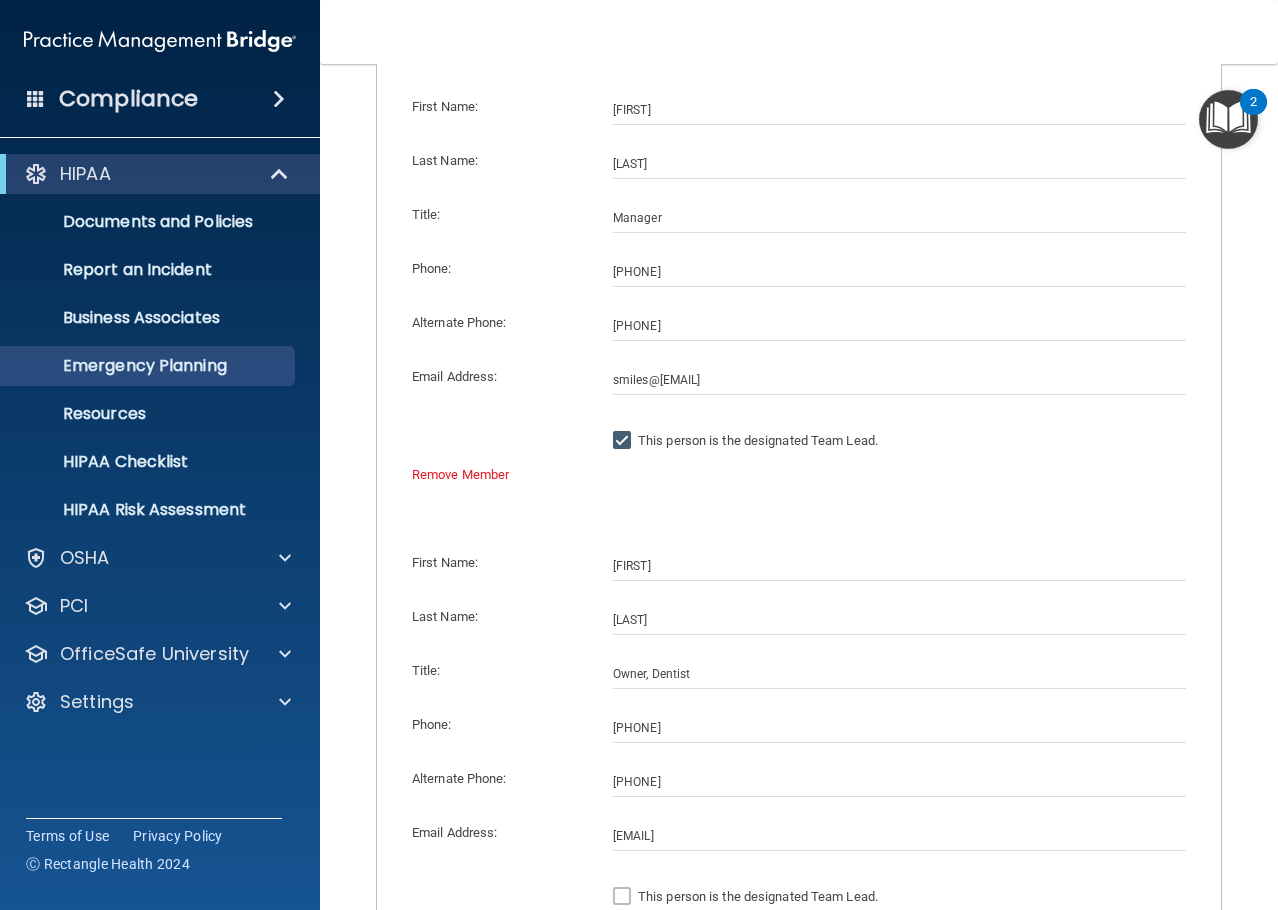click on "First Name:      Chelsea            Last Name:      Montgomery            Title:      Manager            Phone:      (562) 552-7059            Alternate Phone:      (562) 552-7059            Email Address:      smiles@LaureneDUkeDDS.com                  This person is the designated Team Lead.              Remove Member" 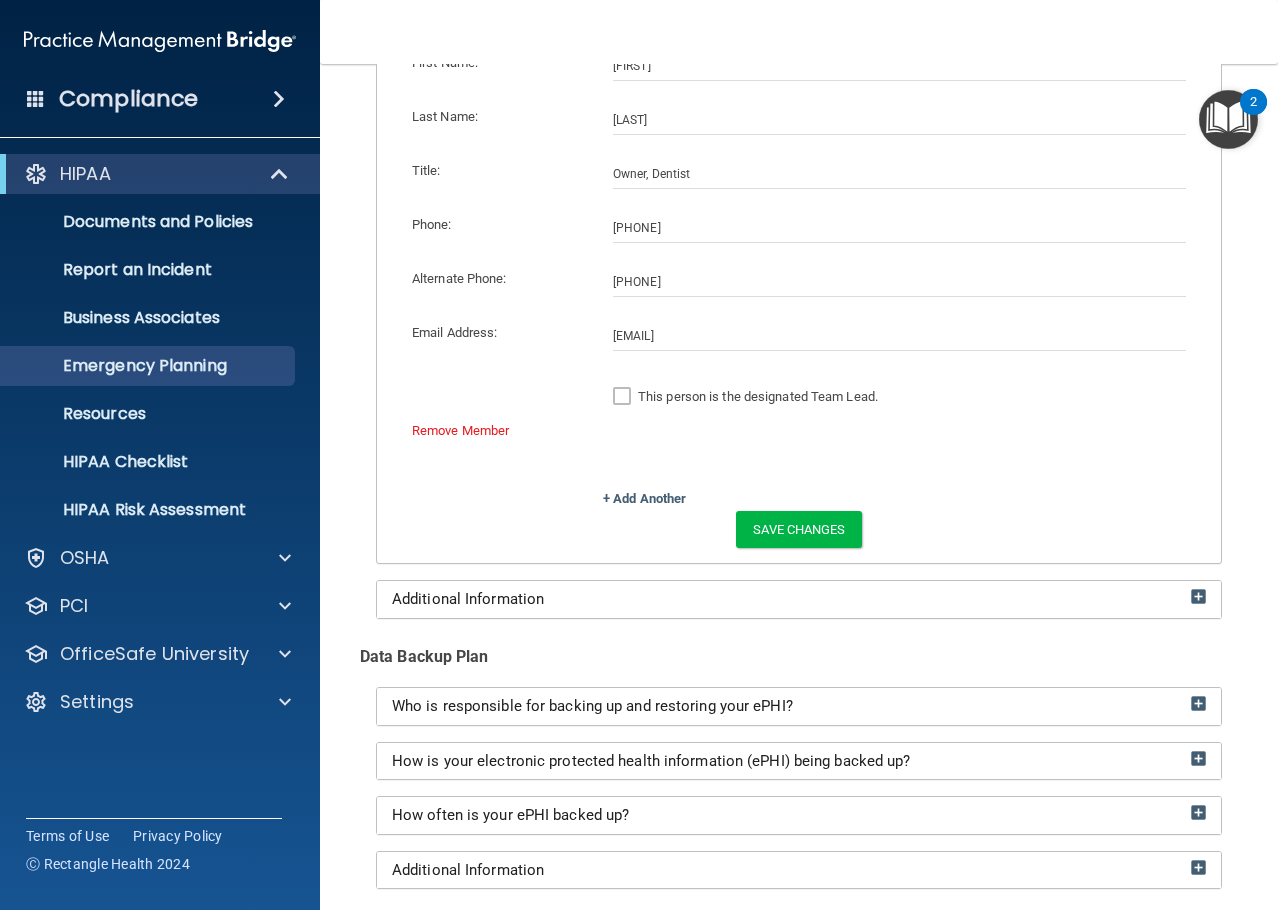 scroll, scrollTop: 700, scrollLeft: 0, axis: vertical 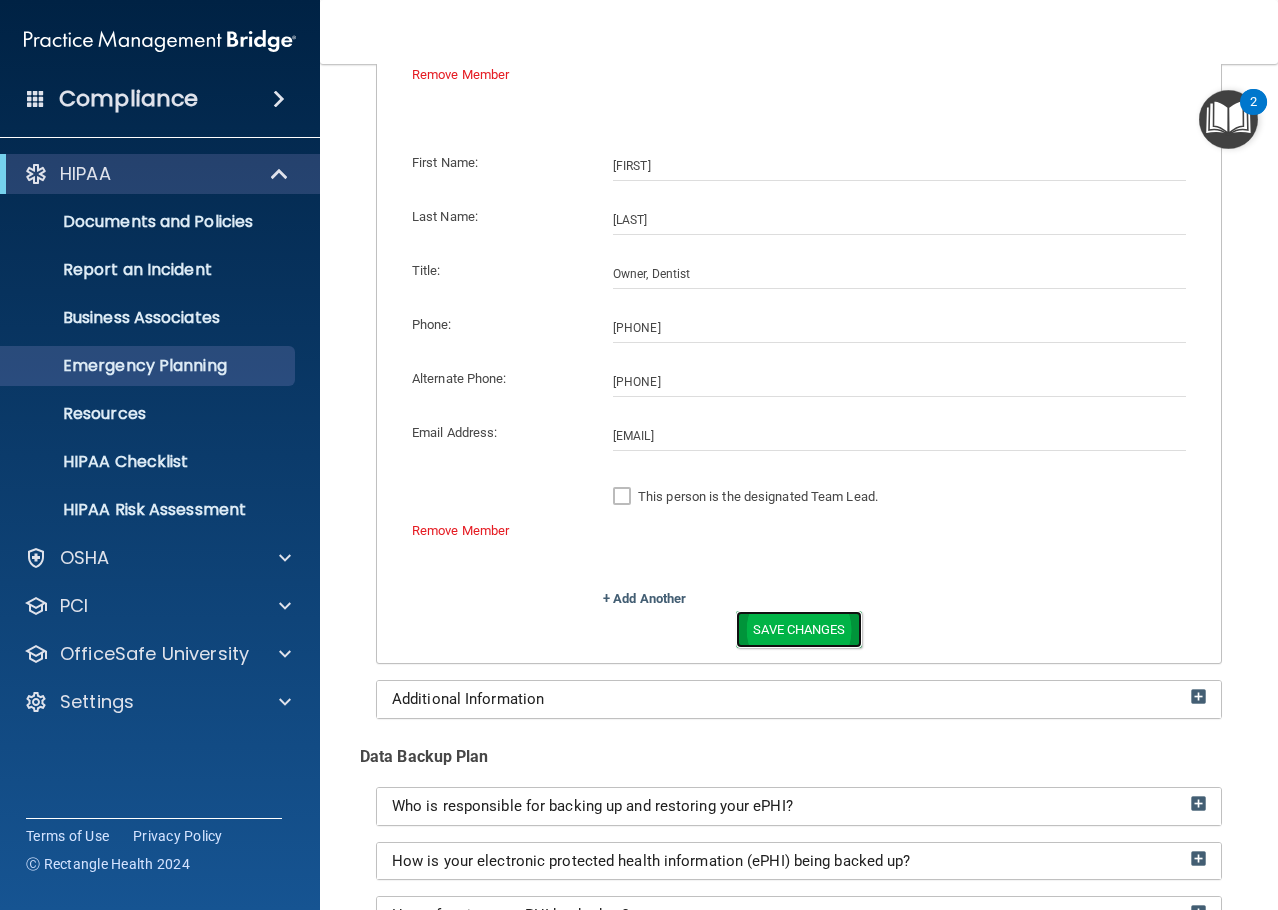 click on "Save Changes" 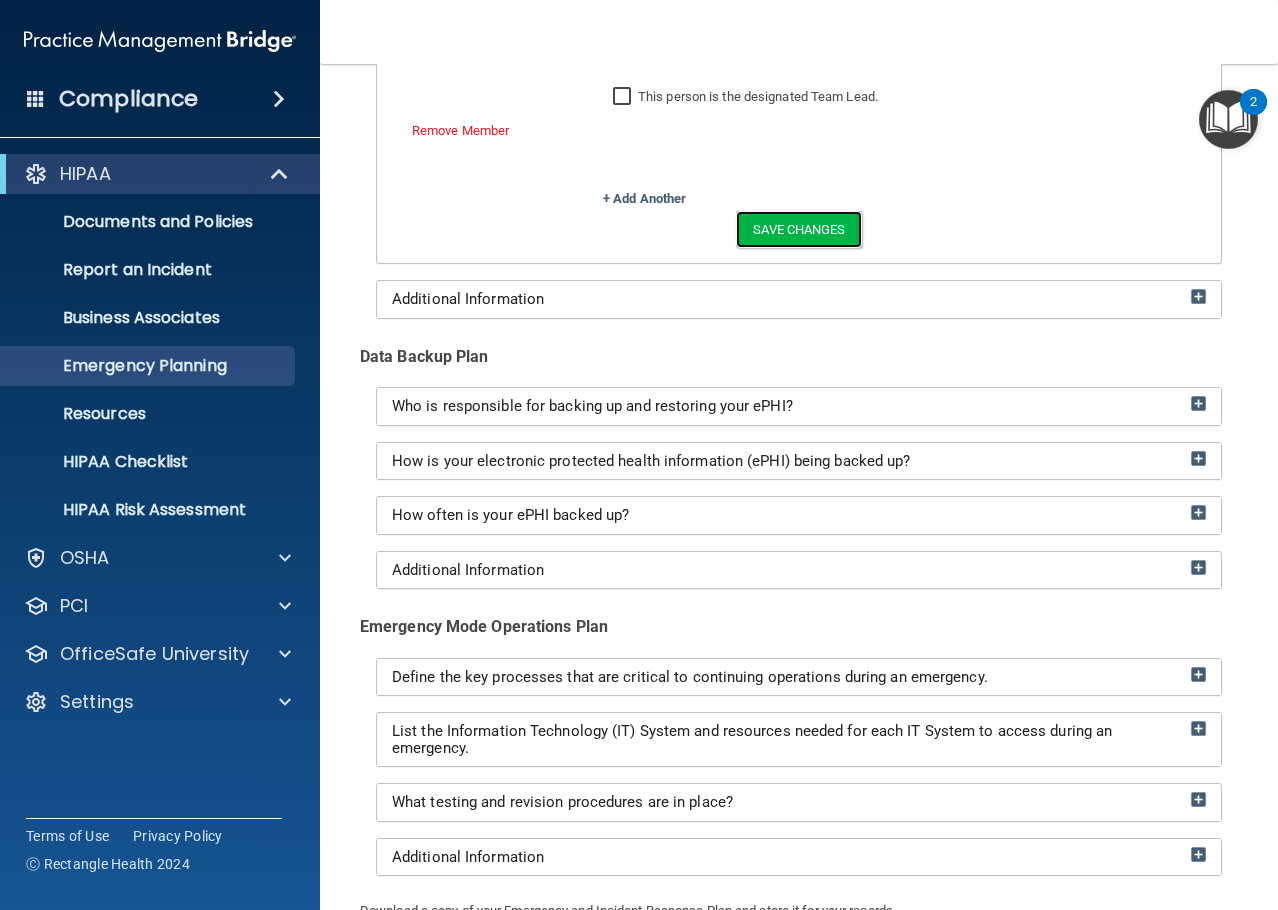 scroll, scrollTop: 1100, scrollLeft: 0, axis: vertical 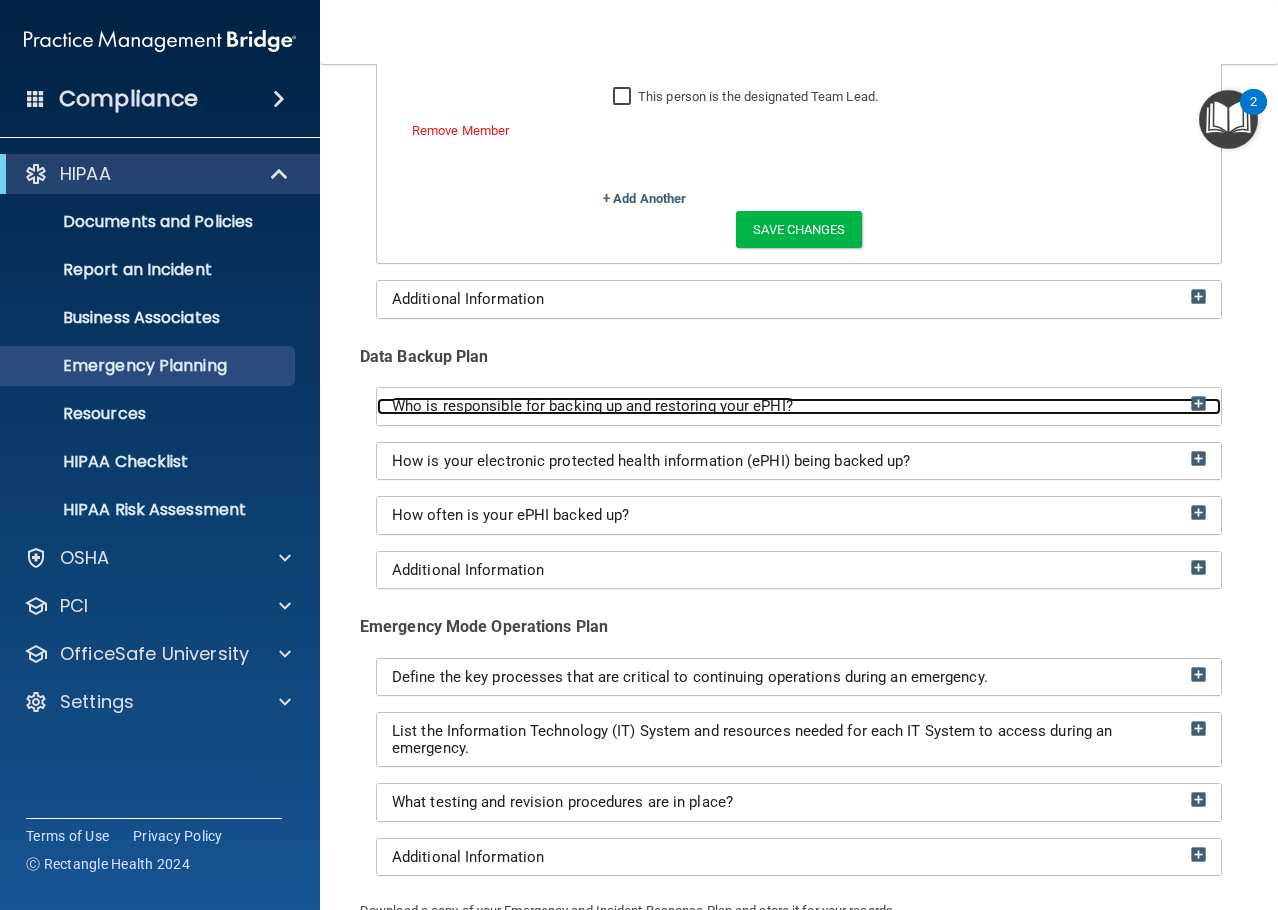 click on "Who is responsible for backing up and restoring your ePHI?" at bounding box center (592, 406) 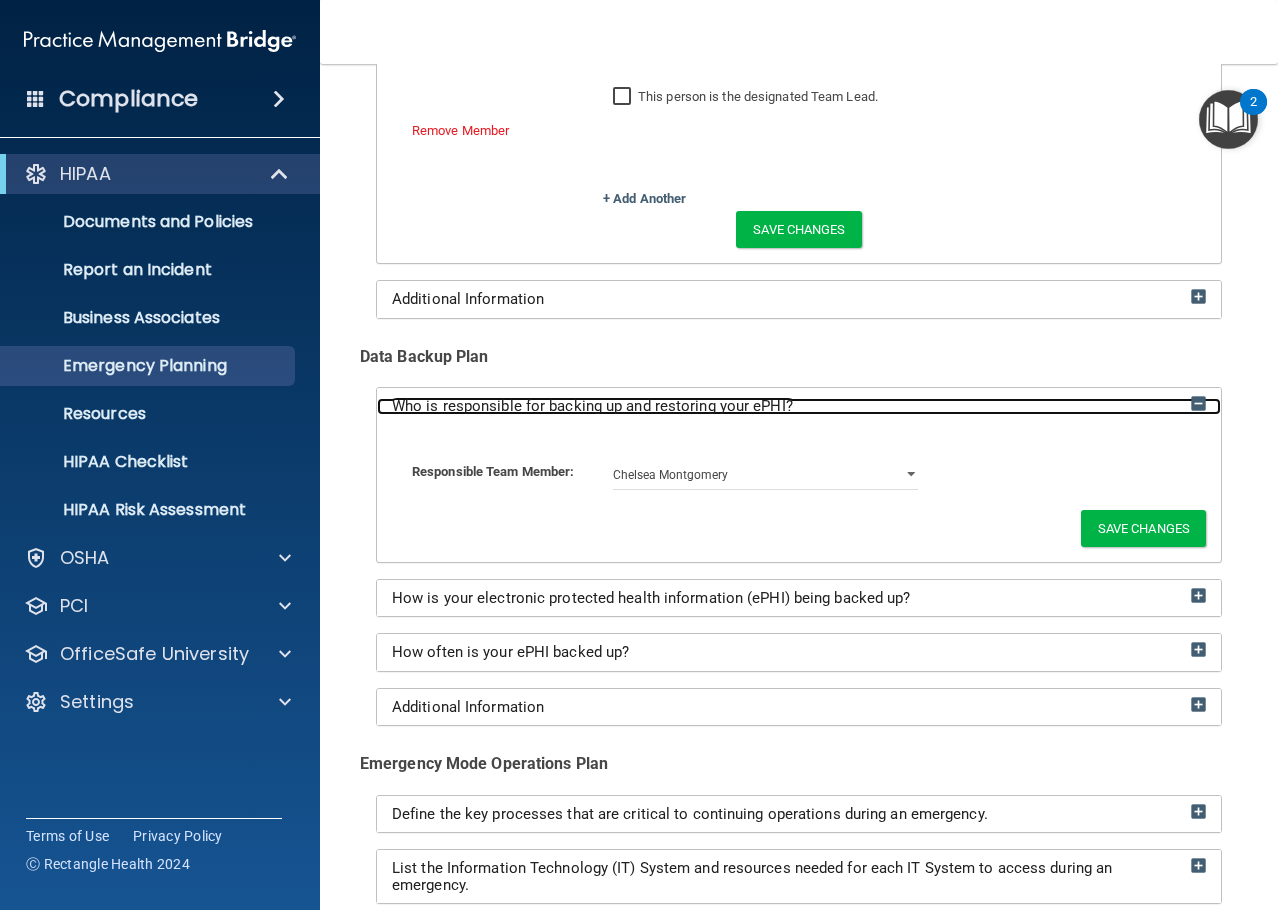 click on "Who is responsible for backing up and restoring your ePHI?" at bounding box center (592, 406) 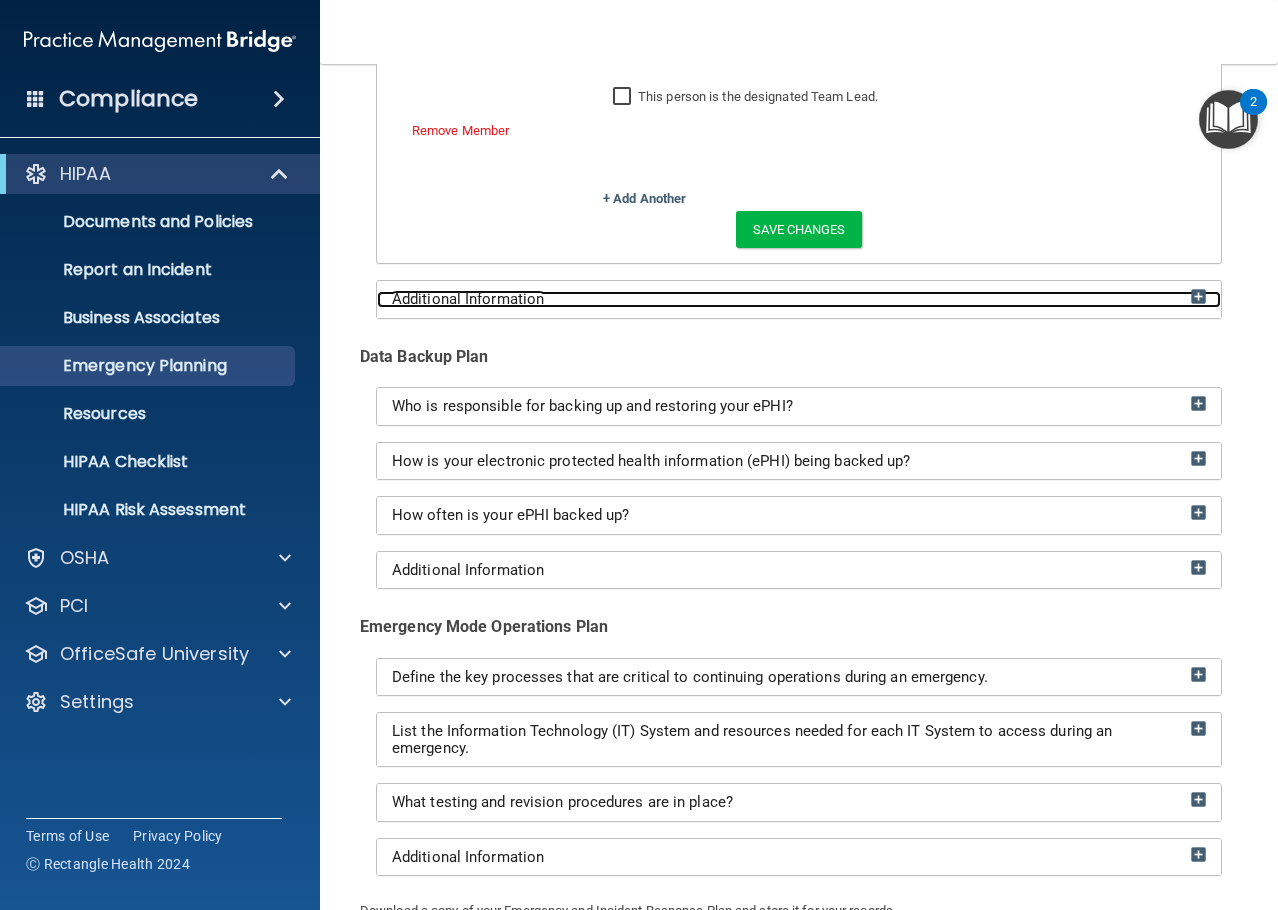 click on "Additional Information" at bounding box center (799, 299) 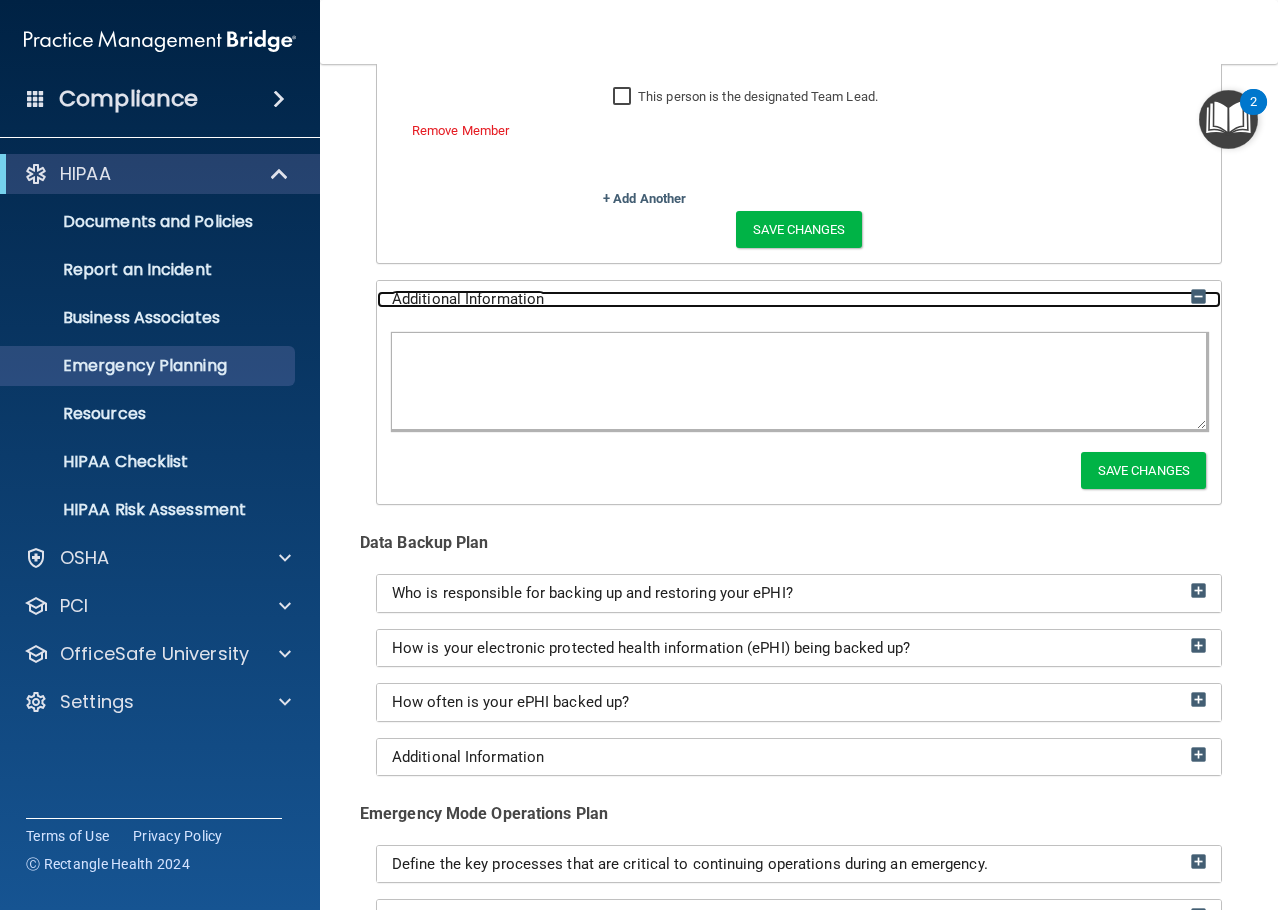 click on "Additional Information" at bounding box center (799, 299) 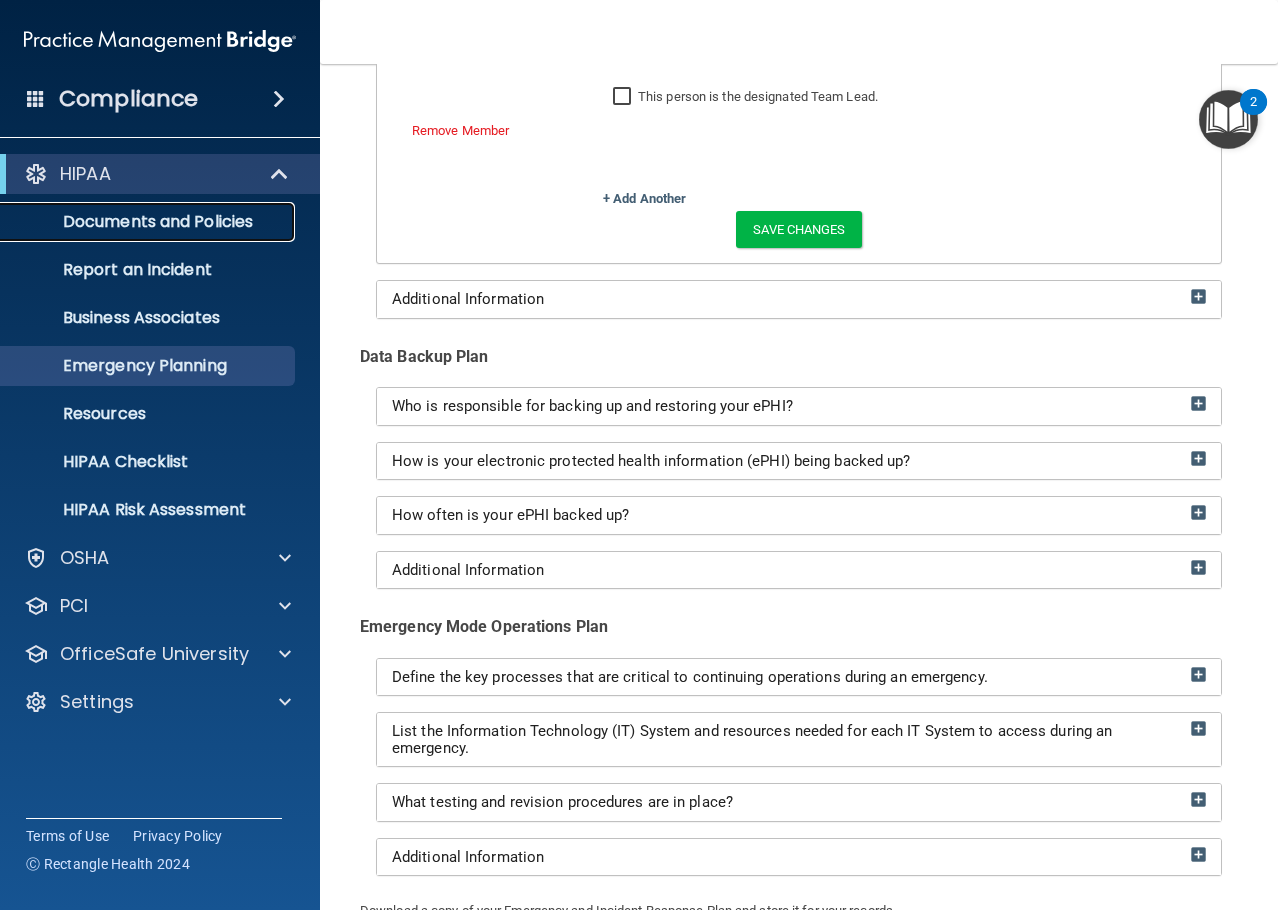 click on "Documents and Policies" at bounding box center (149, 222) 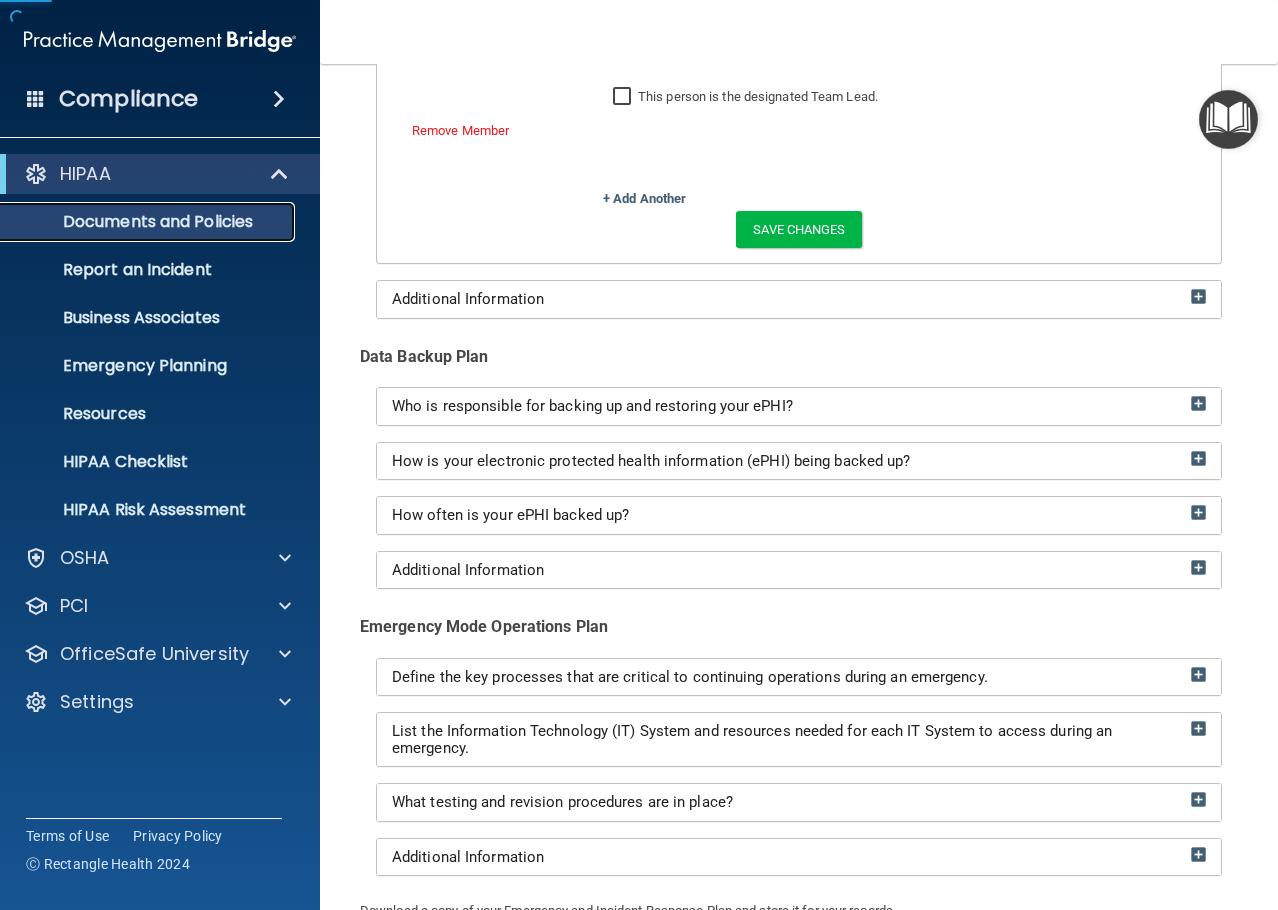 scroll, scrollTop: 0, scrollLeft: 0, axis: both 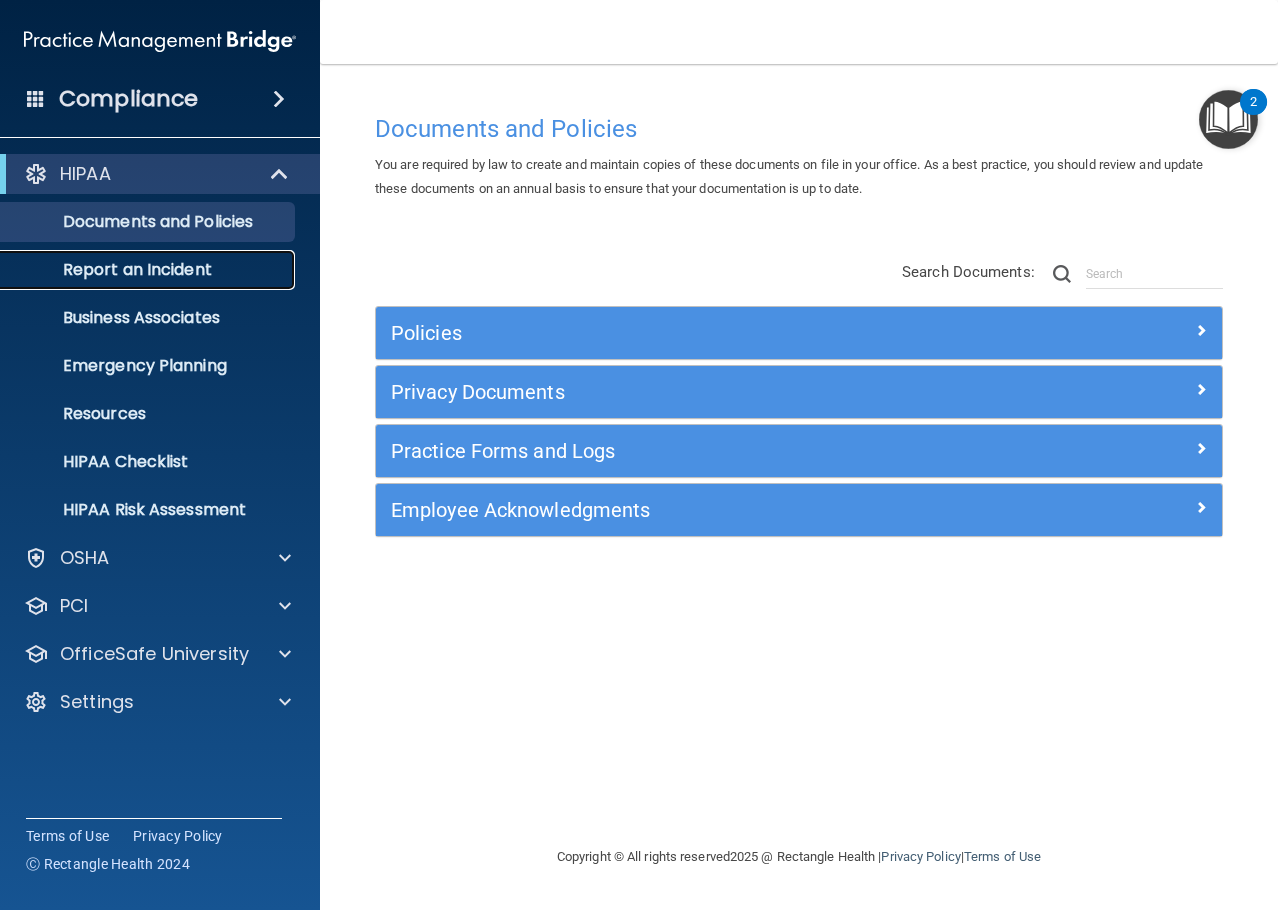click on "Report an Incident" at bounding box center [149, 270] 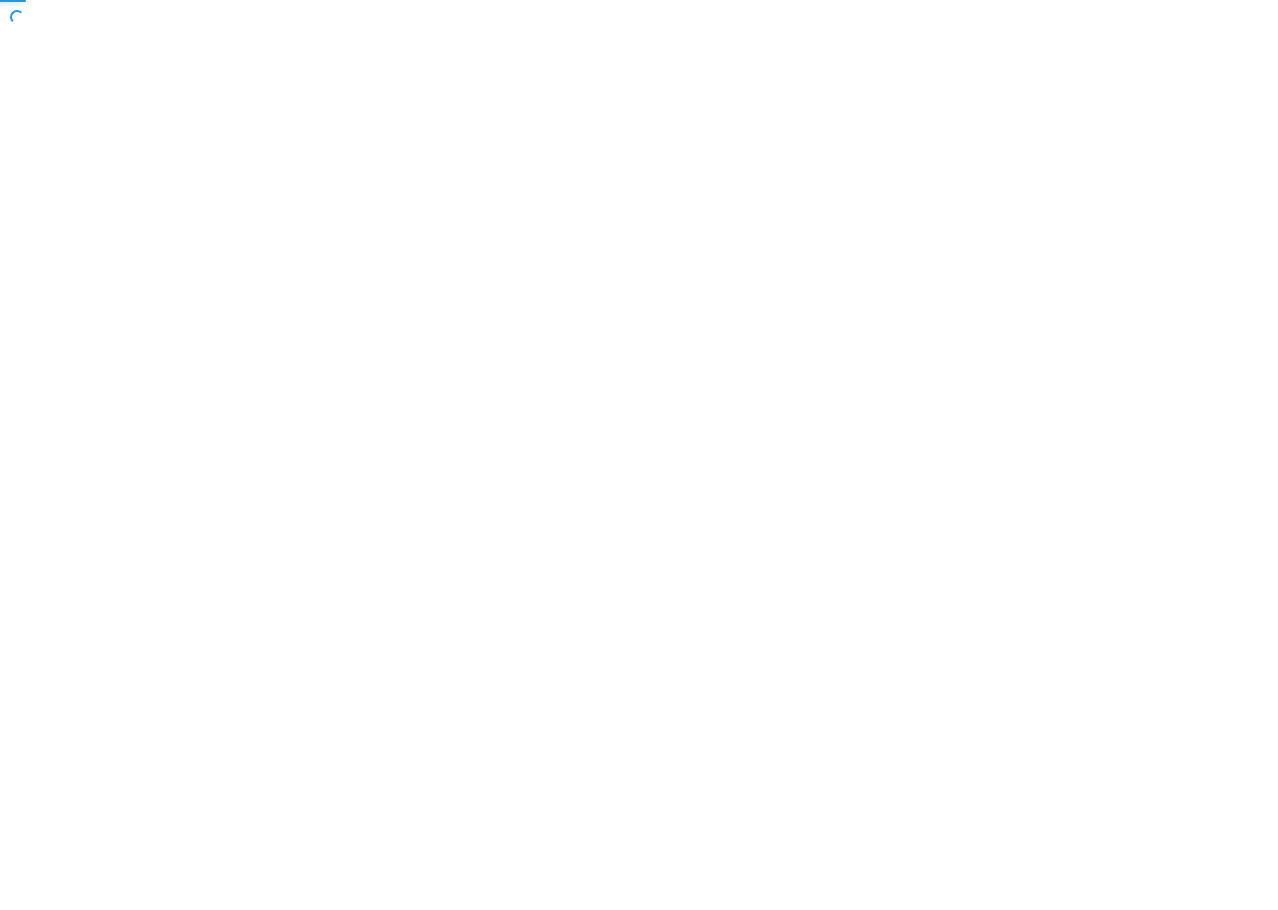 scroll, scrollTop: 0, scrollLeft: 0, axis: both 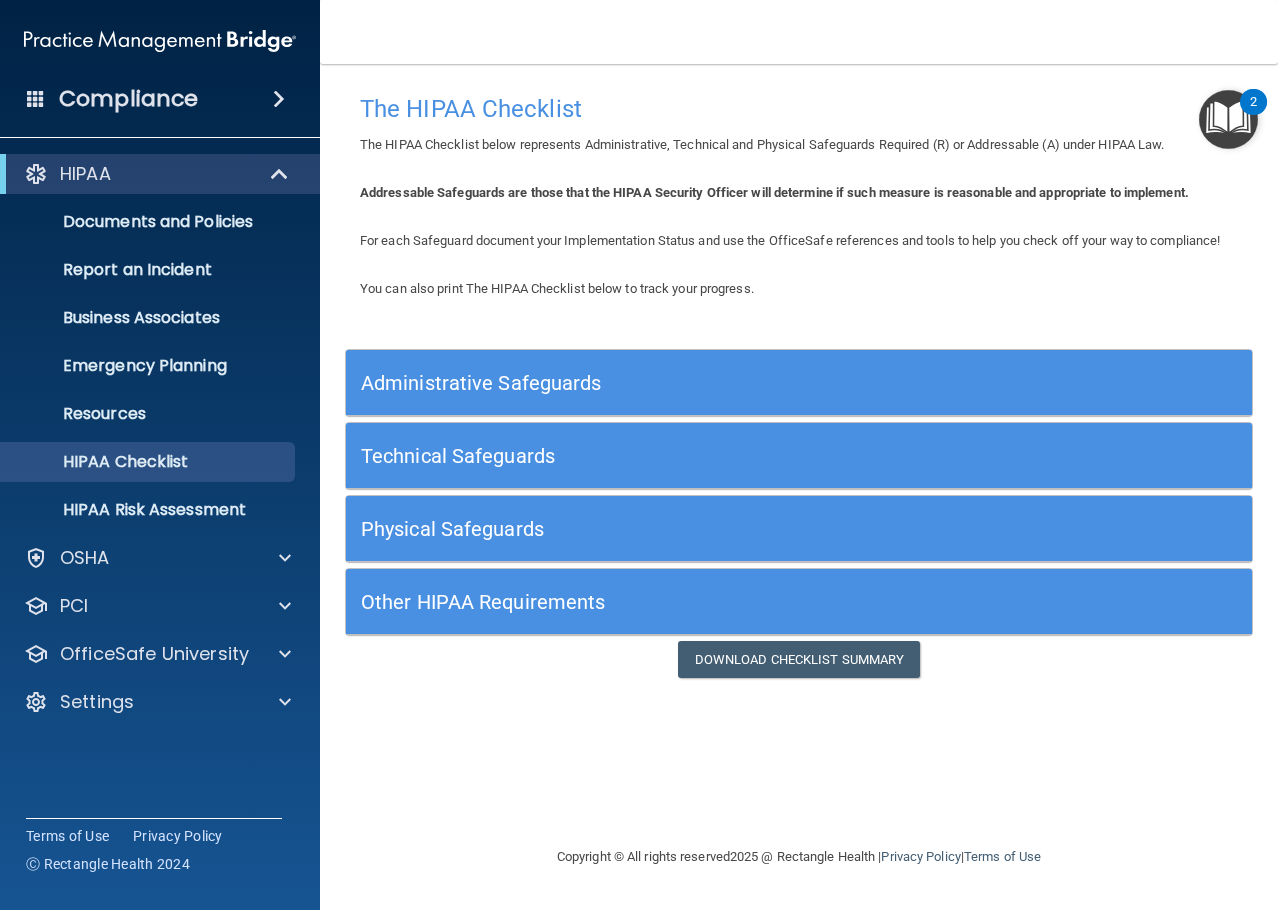 drag, startPoint x: 640, startPoint y: 12, endPoint x: 111, endPoint y: 102, distance: 536.6013 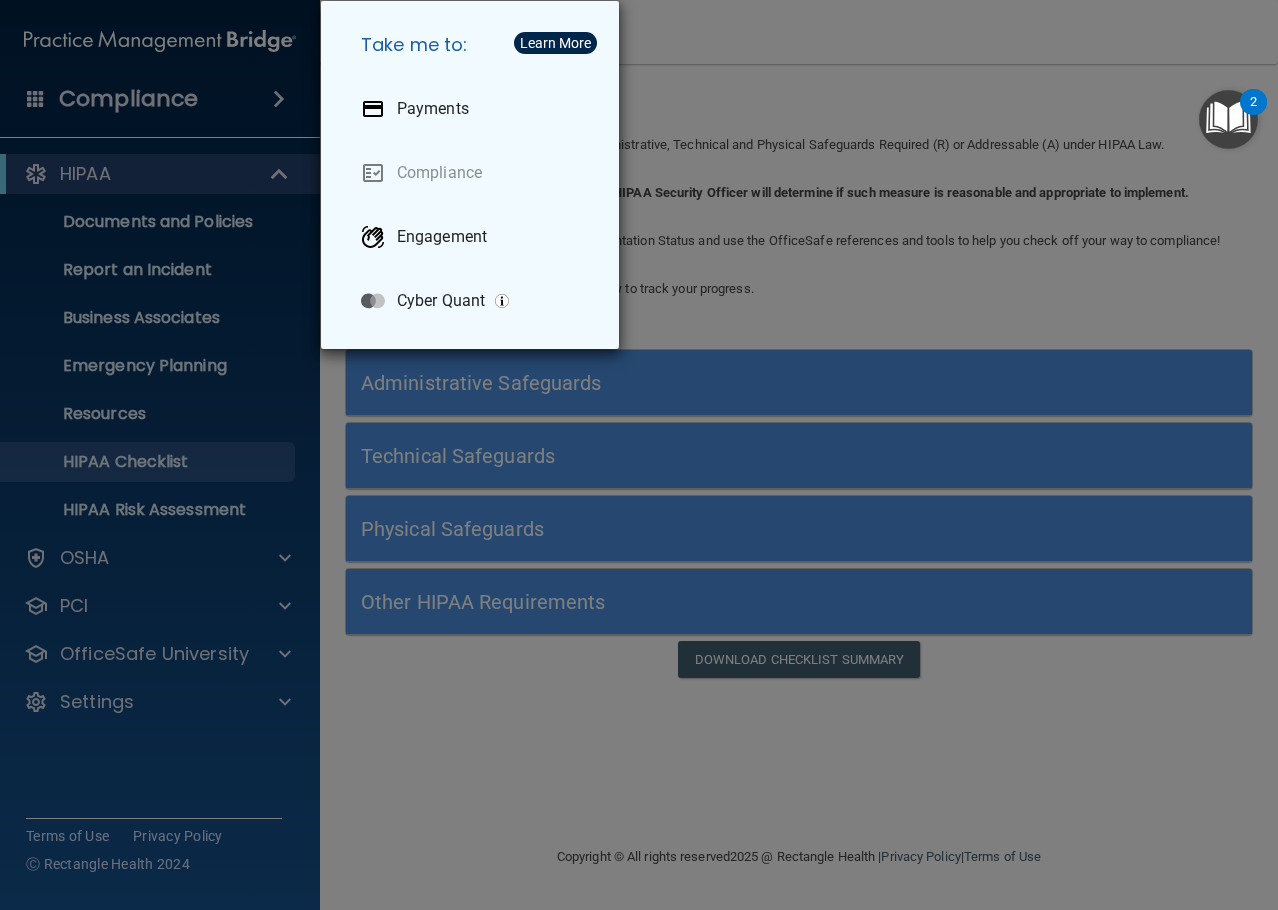 click on "Take me to:             Payments                   Compliance                     Engagement                     Cyber Quant" at bounding box center [639, 455] 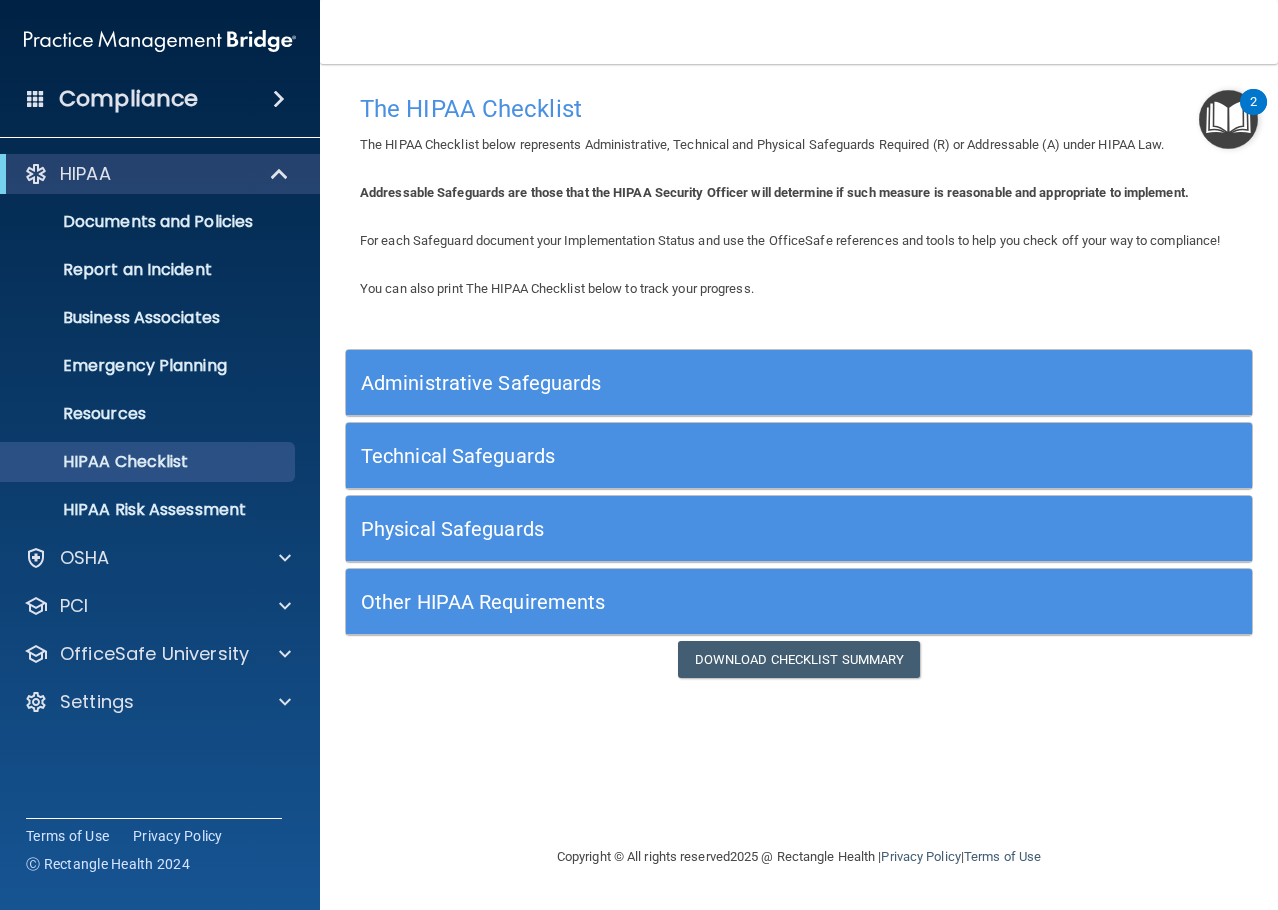 drag, startPoint x: 870, startPoint y: 4, endPoint x: 854, endPoint y: 18, distance: 21.260292 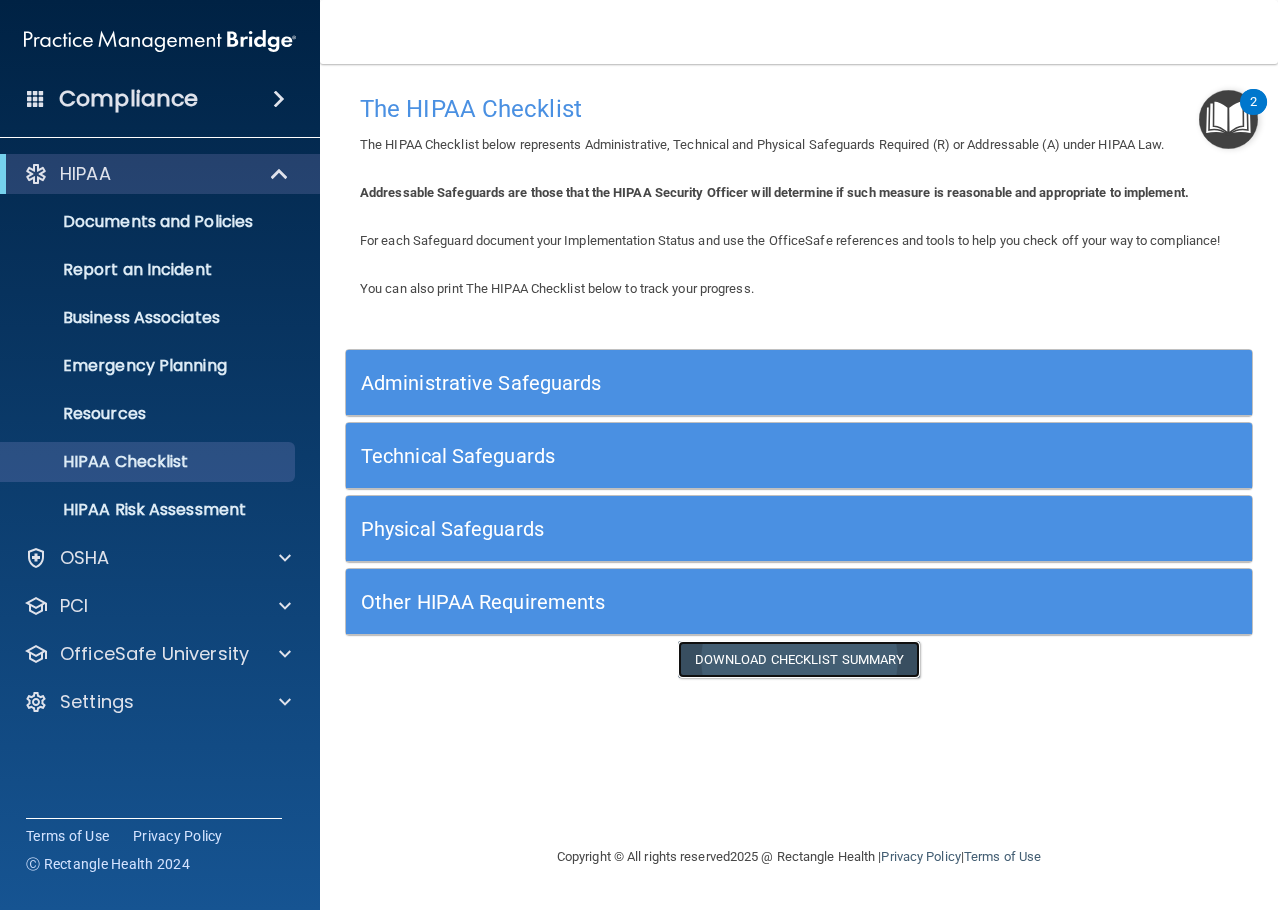 click on "Download Checklist Summary" at bounding box center (799, 659) 